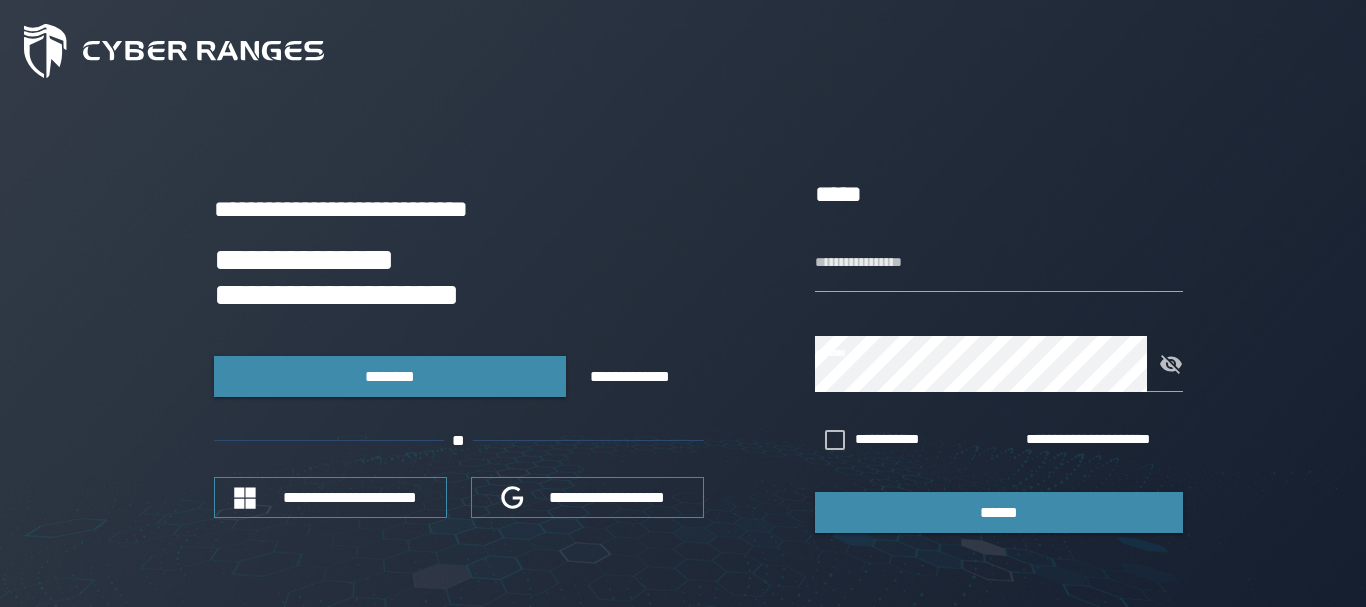 scroll, scrollTop: 0, scrollLeft: 0, axis: both 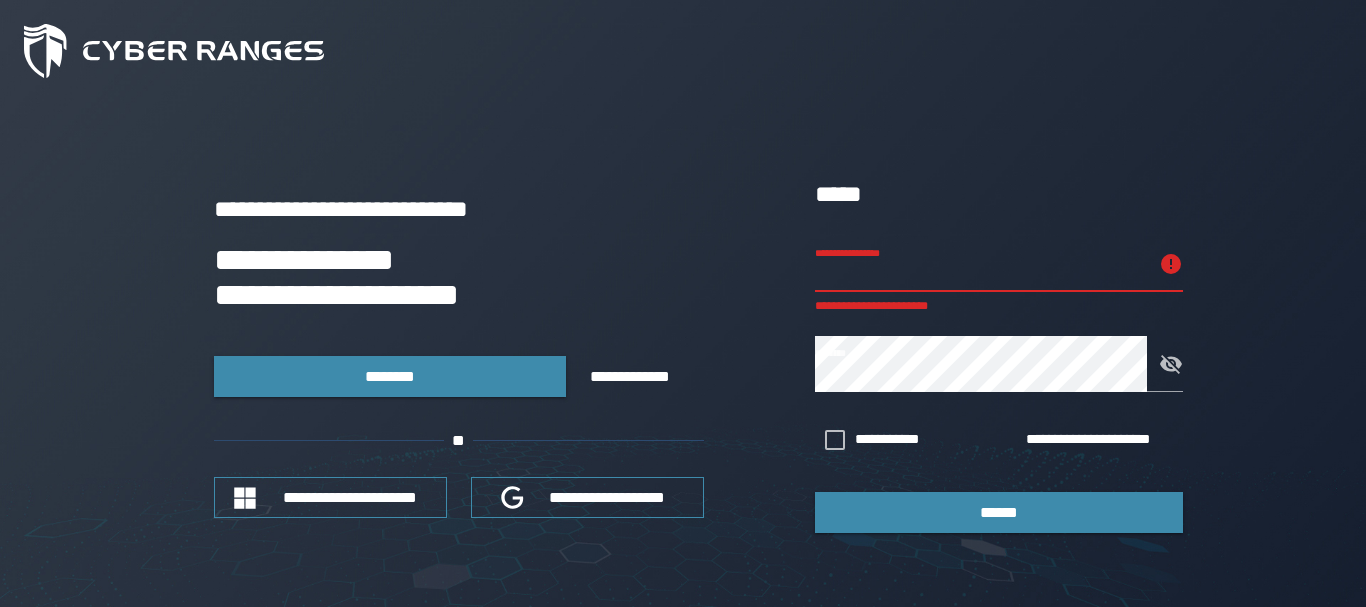 click on "**********" at bounding box center (981, 264) 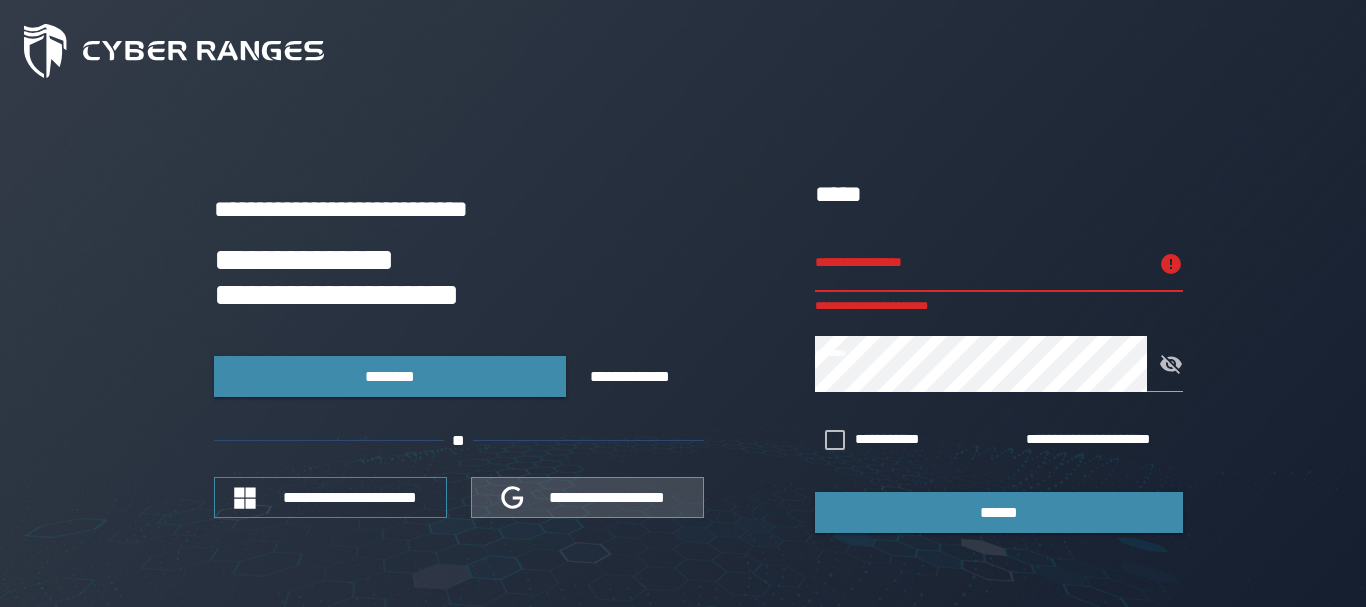 click on "**********" at bounding box center (608, 497) 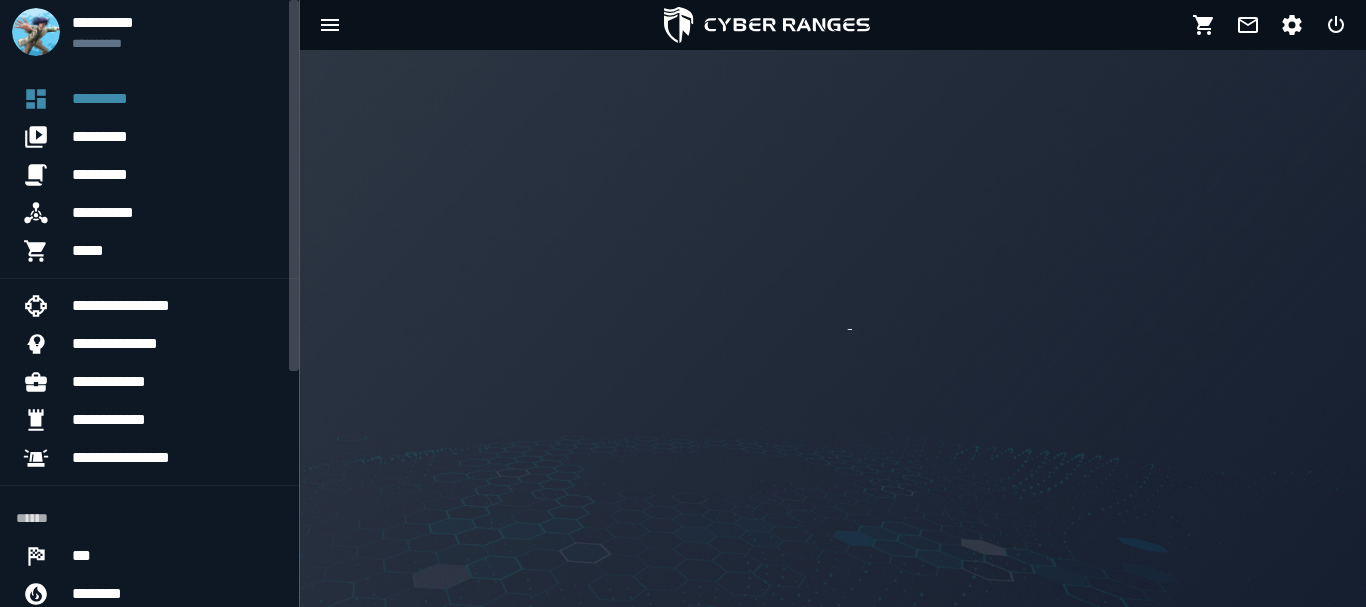 scroll, scrollTop: 0, scrollLeft: 0, axis: both 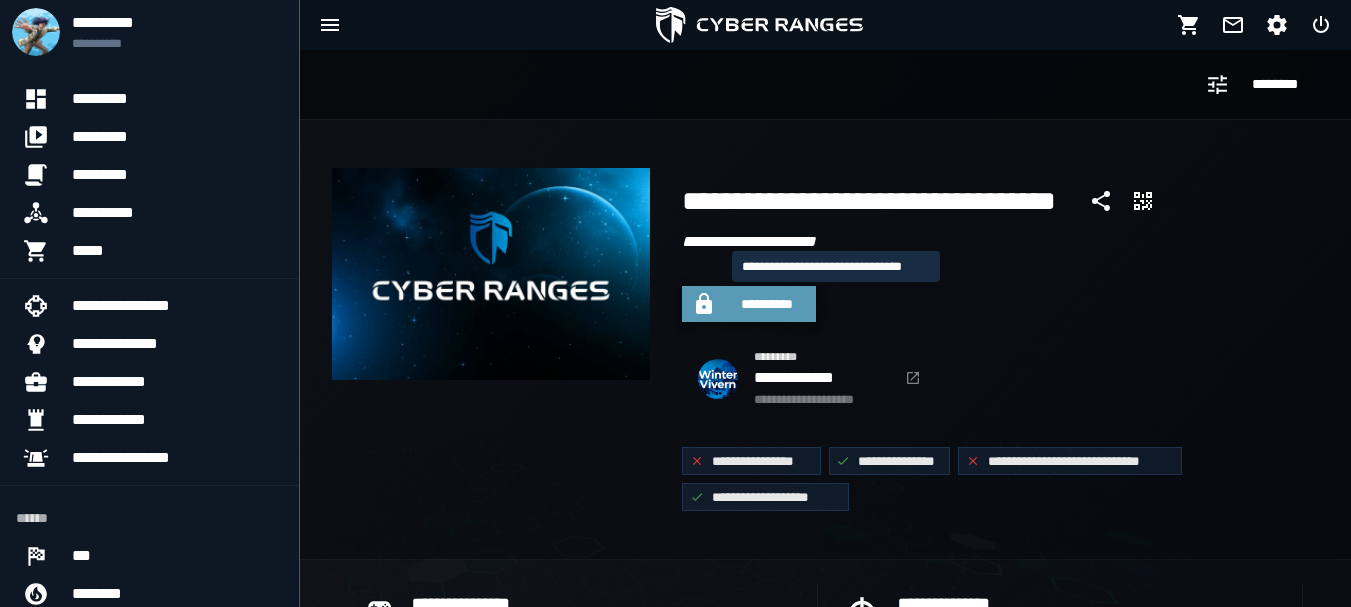 click on "**********" at bounding box center [767, 304] 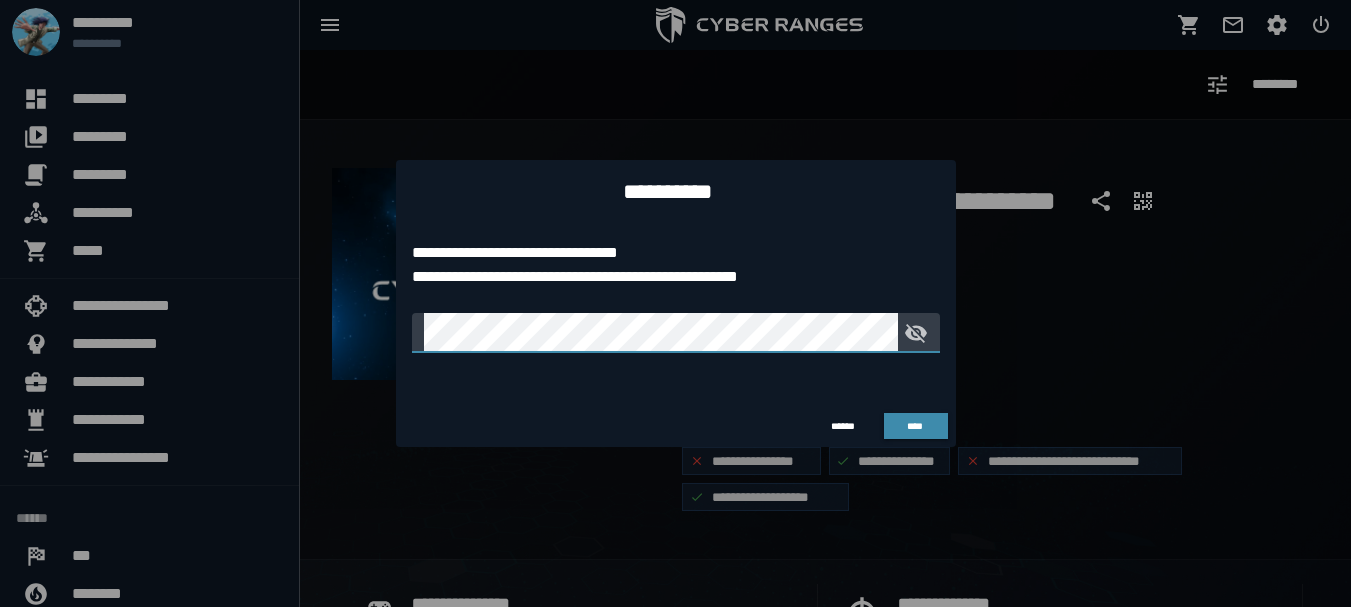click on "**********" at bounding box center (676, 315) 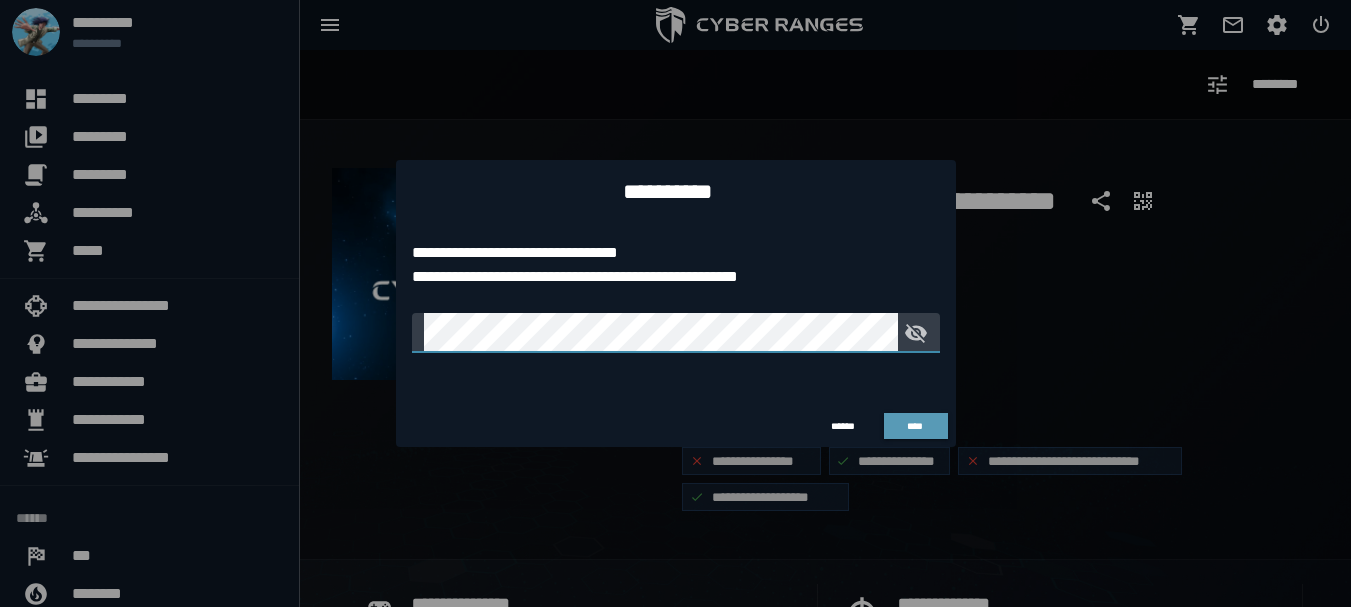 click on "****" at bounding box center [915, 426] 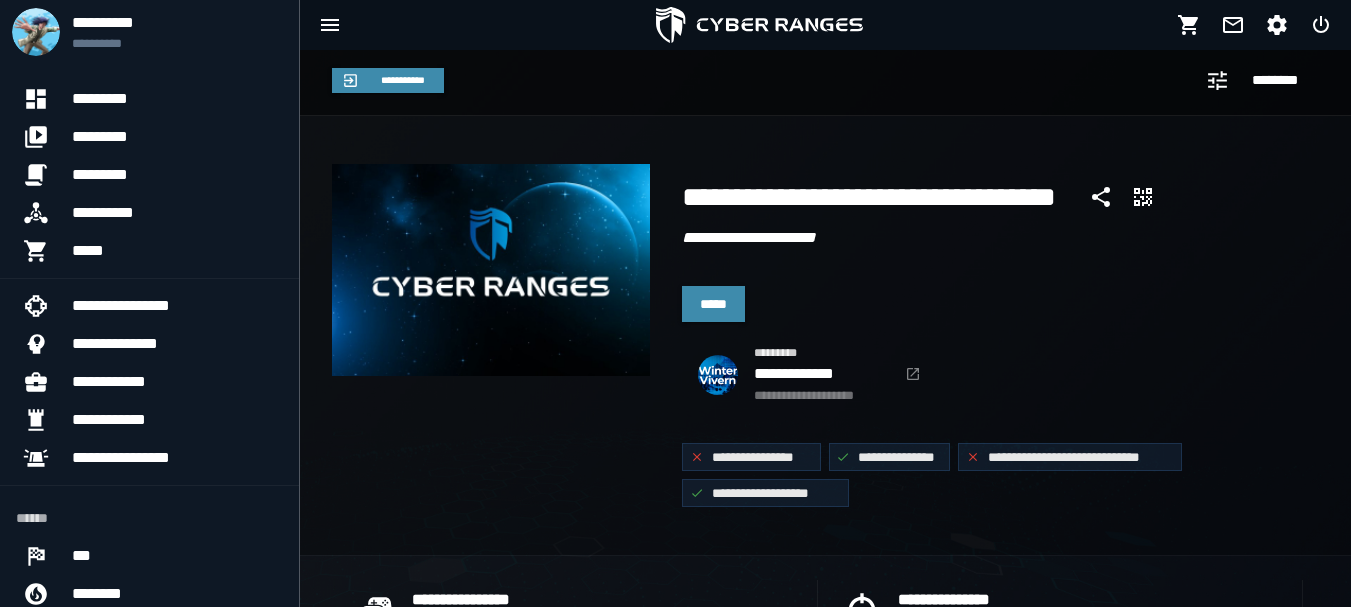scroll, scrollTop: 0, scrollLeft: 0, axis: both 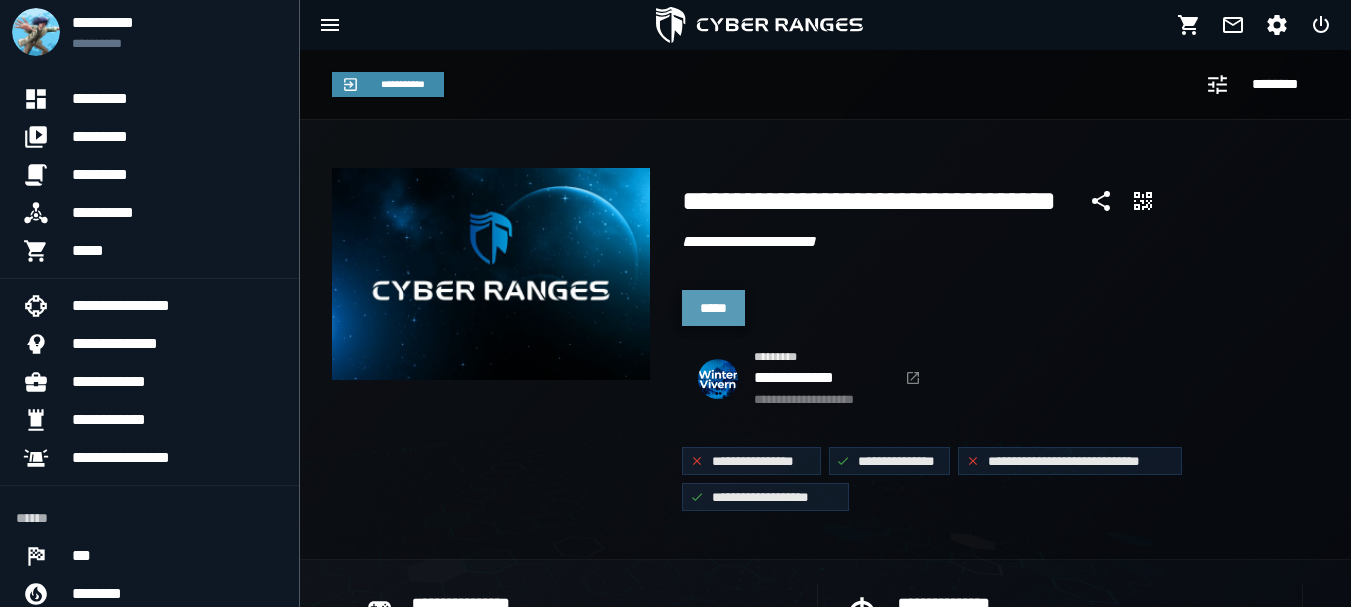 click on "*****" at bounding box center (713, 308) 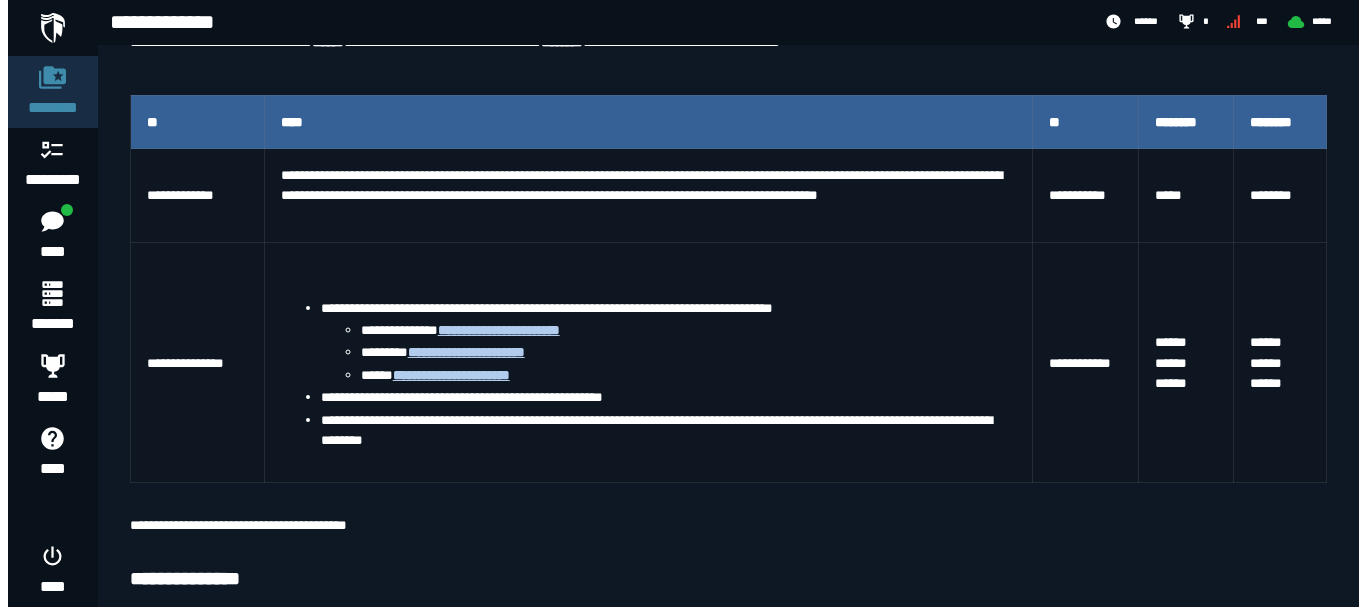 scroll, scrollTop: 0, scrollLeft: 0, axis: both 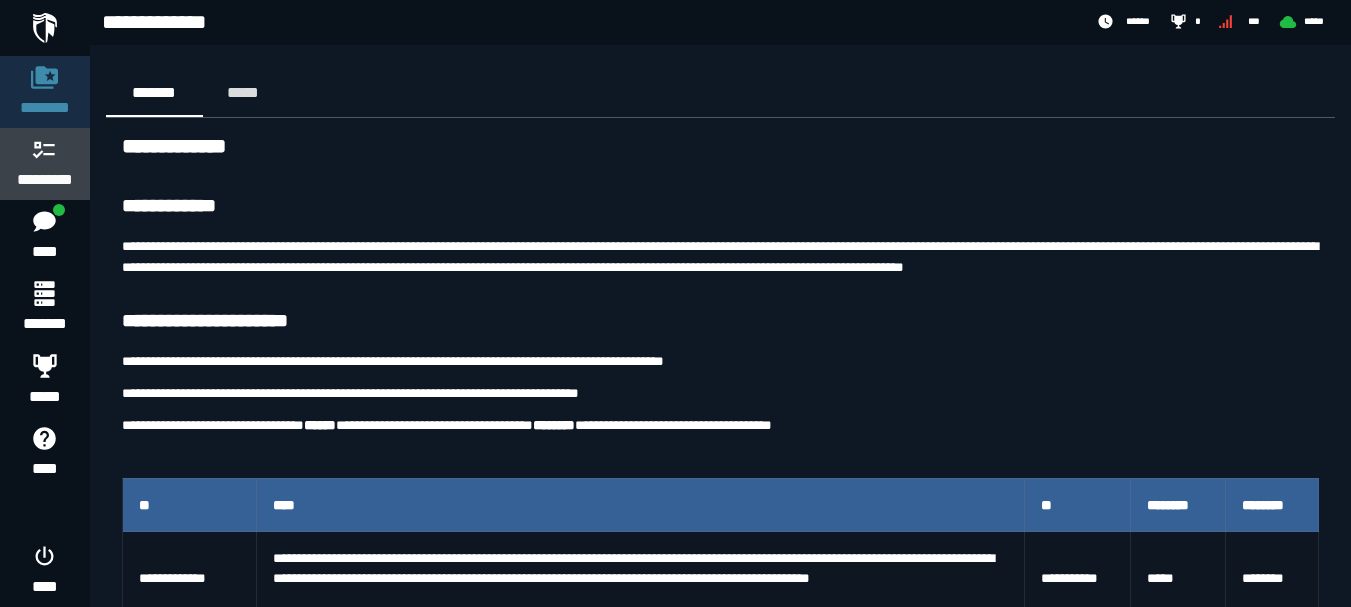 click at bounding box center [45, 149] 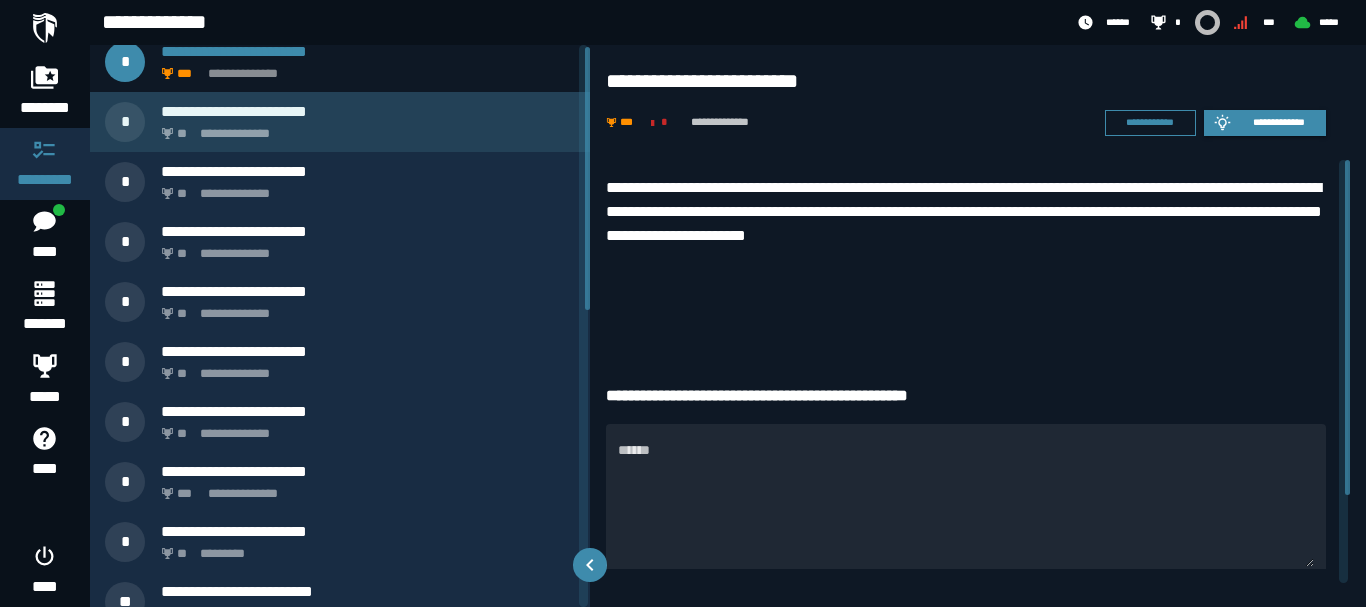 scroll, scrollTop: 0, scrollLeft: 0, axis: both 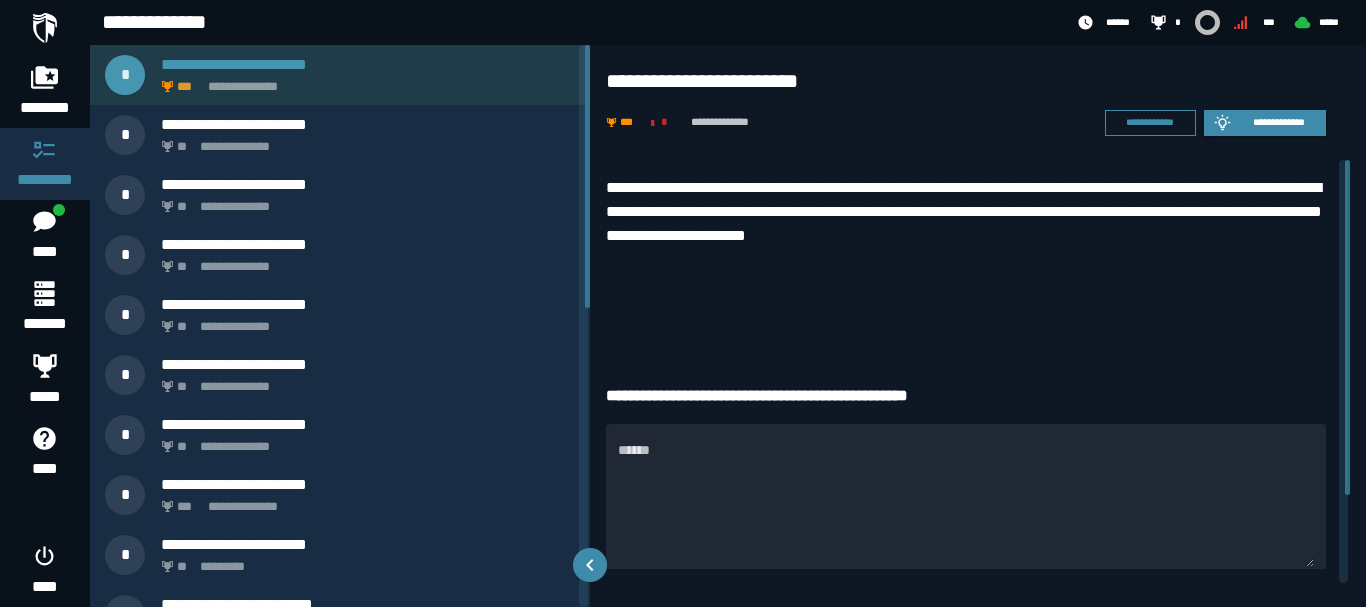 click on "**********" at bounding box center [364, 81] 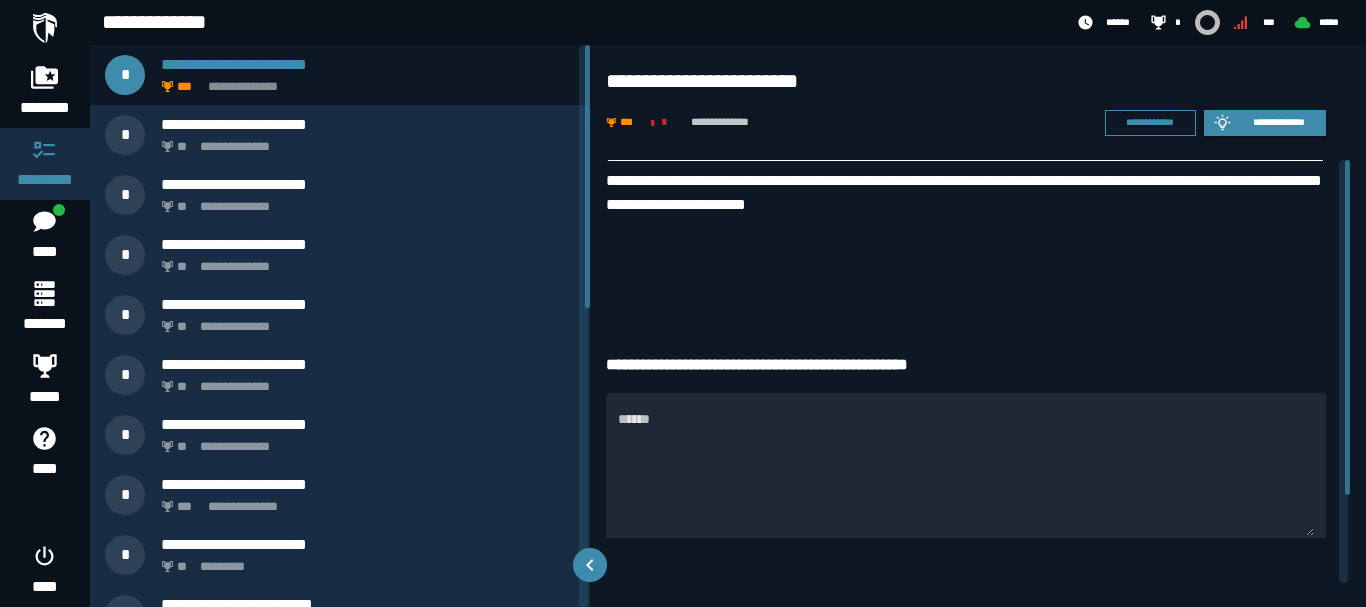 scroll, scrollTop: 0, scrollLeft: 0, axis: both 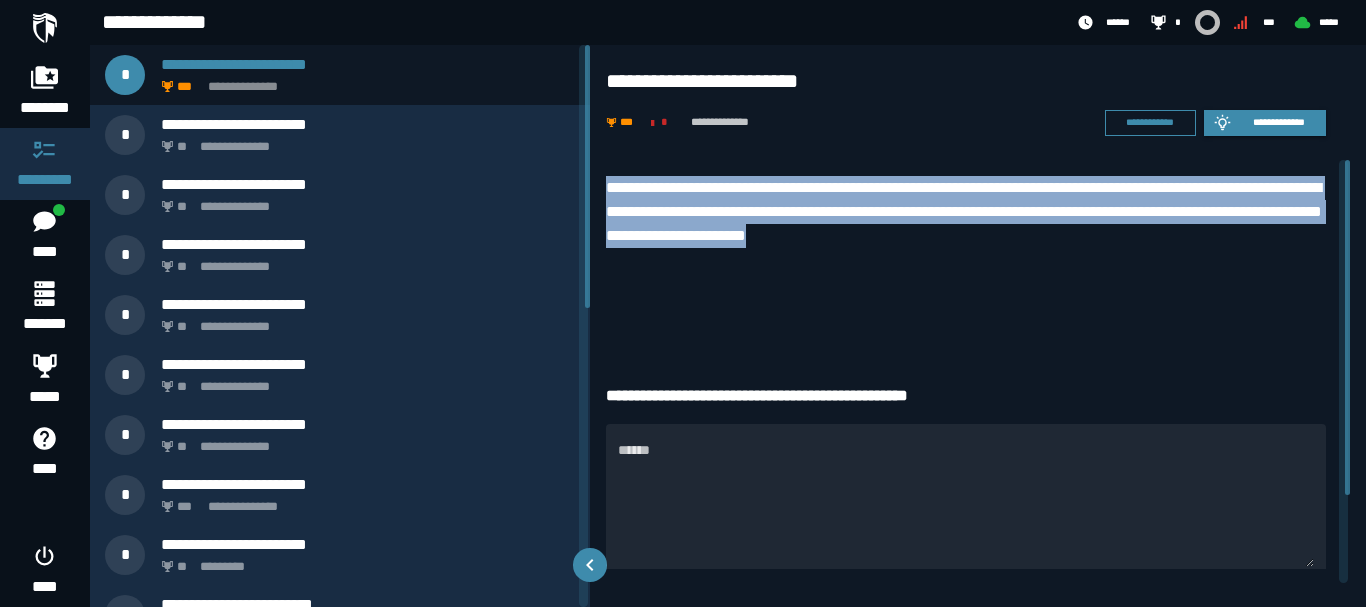 drag, startPoint x: 606, startPoint y: 184, endPoint x: 1097, endPoint y: 250, distance: 495.416 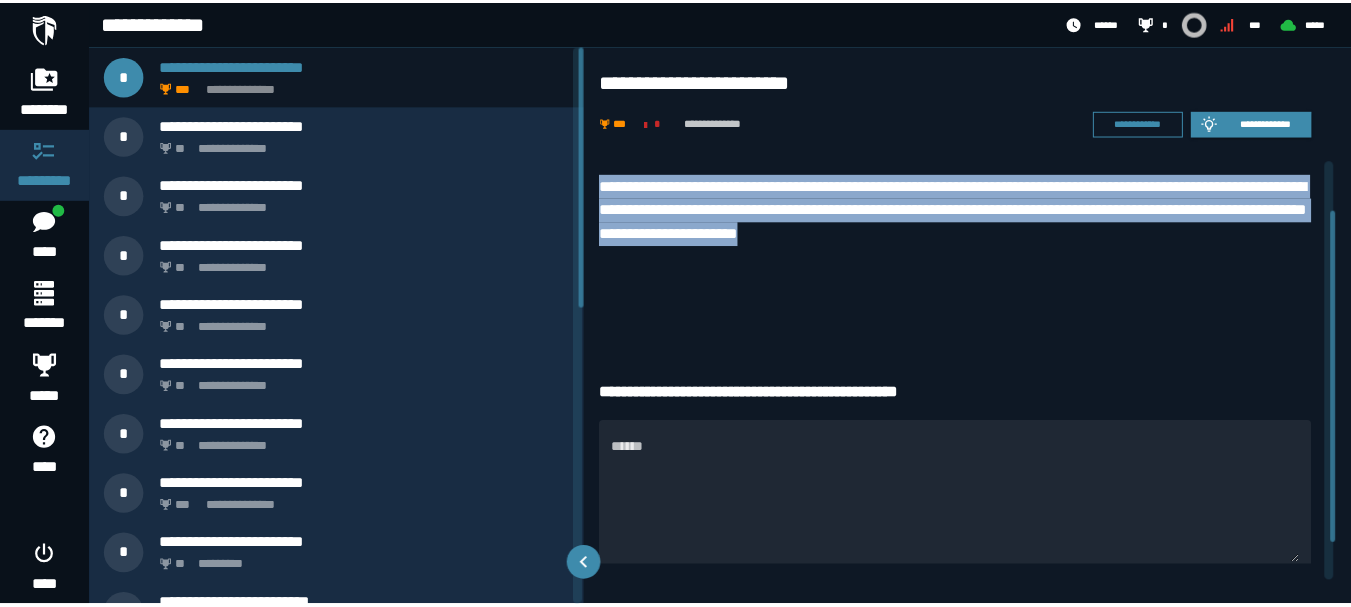 scroll, scrollTop: 0, scrollLeft: 0, axis: both 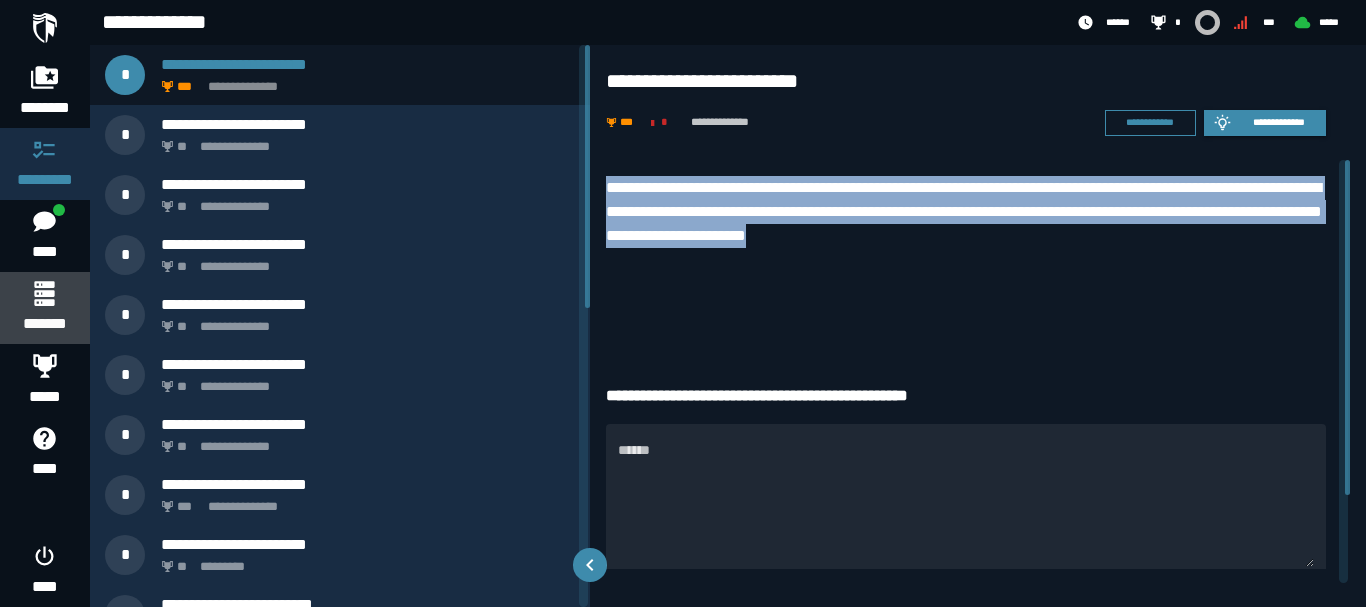 click 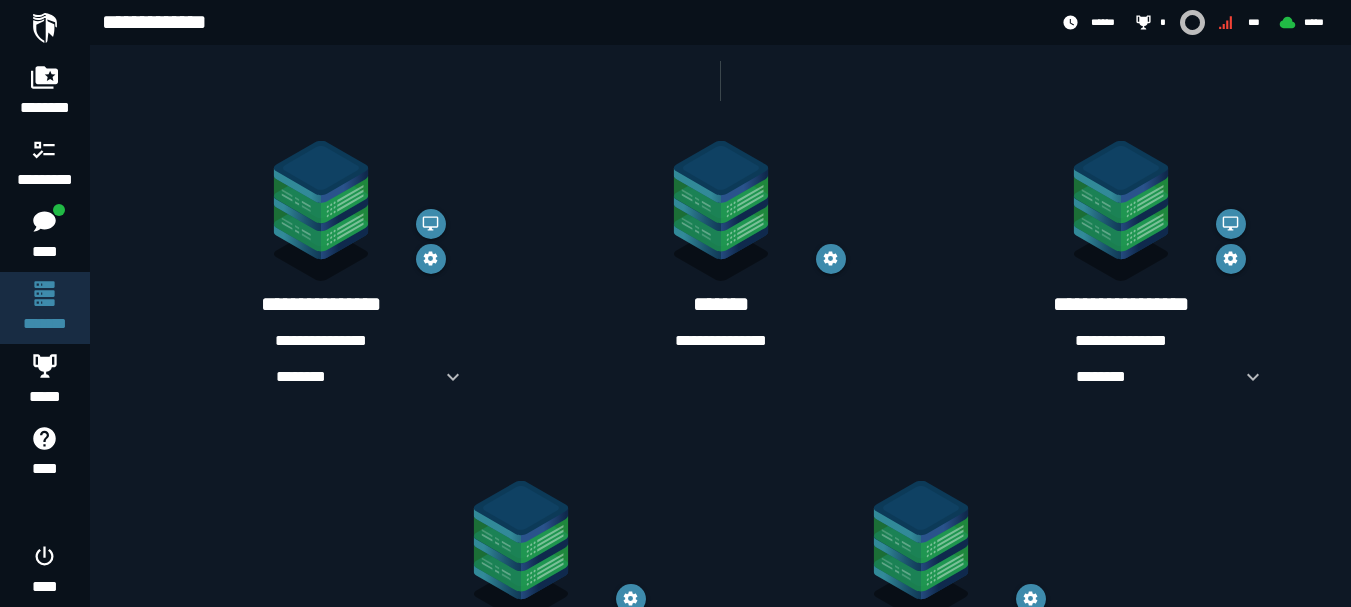 scroll, scrollTop: 332, scrollLeft: 0, axis: vertical 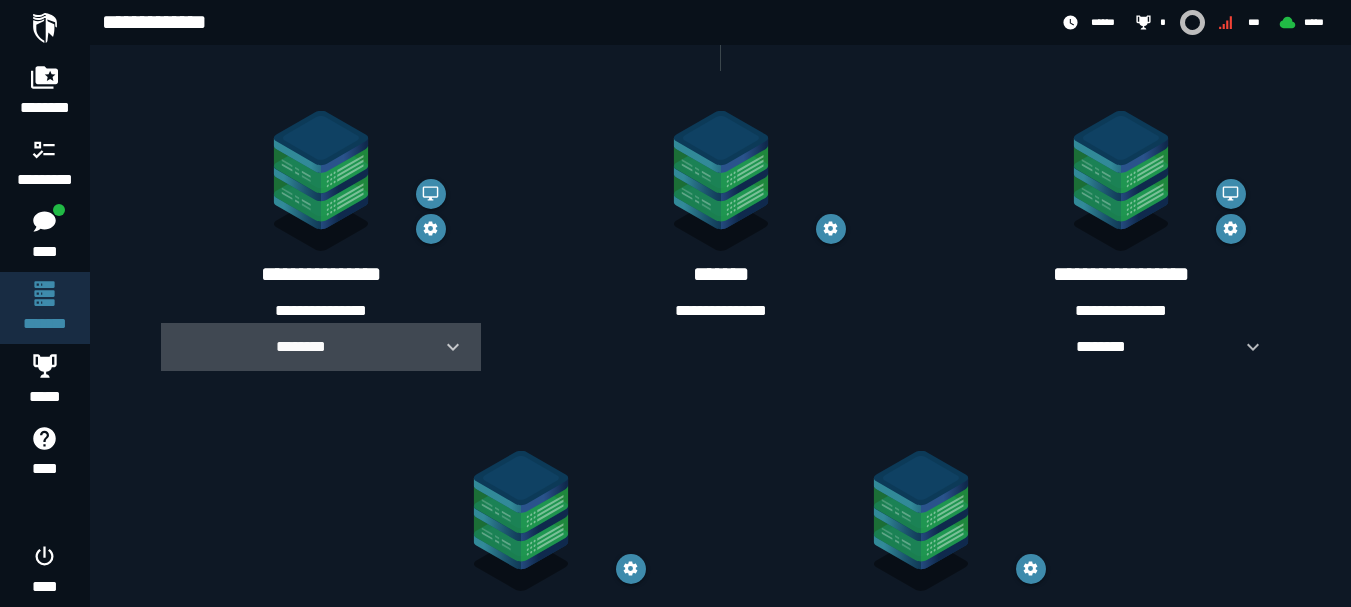 click 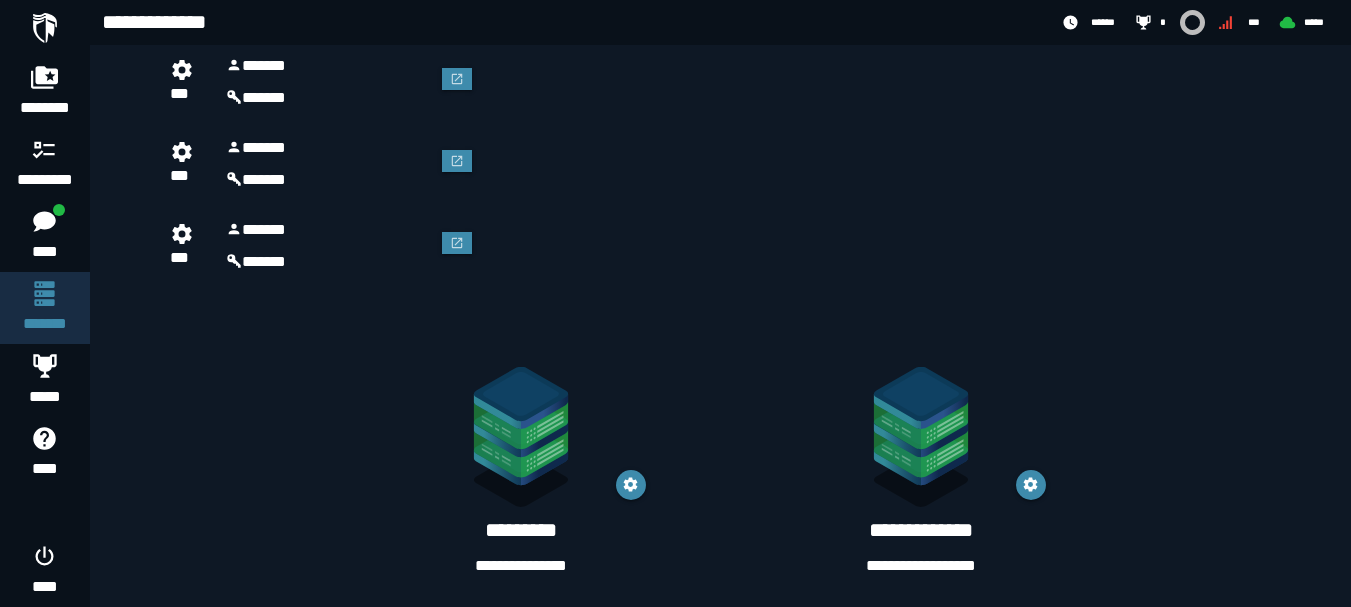 scroll, scrollTop: 678, scrollLeft: 0, axis: vertical 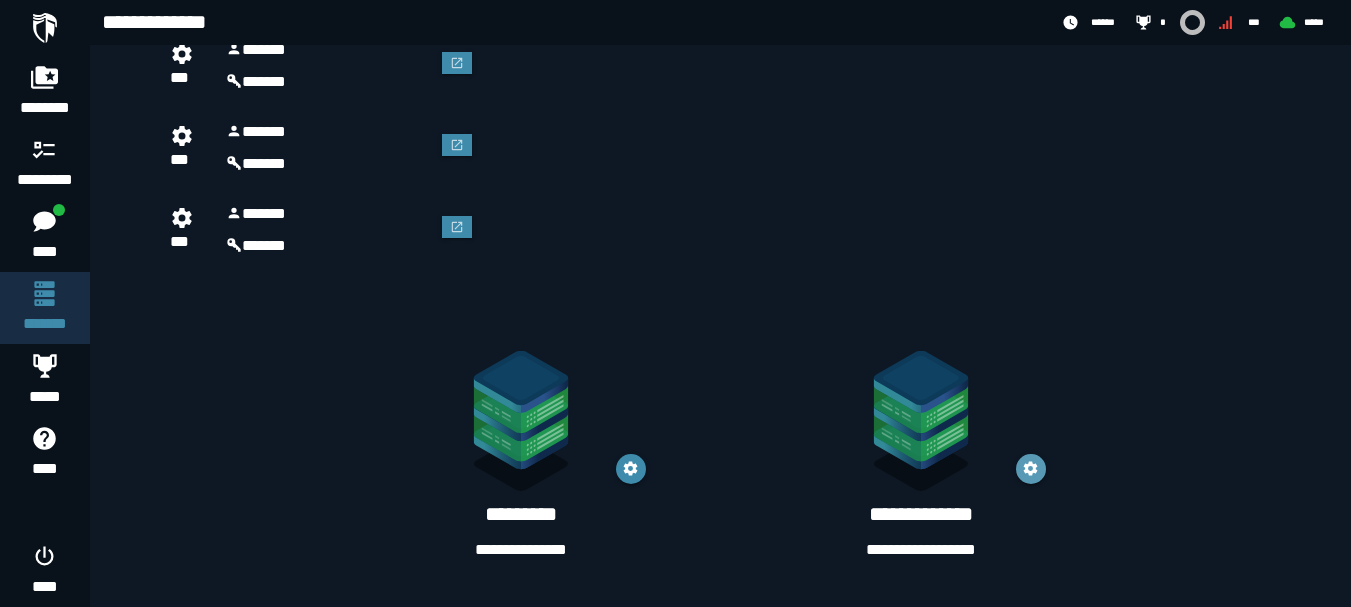 click 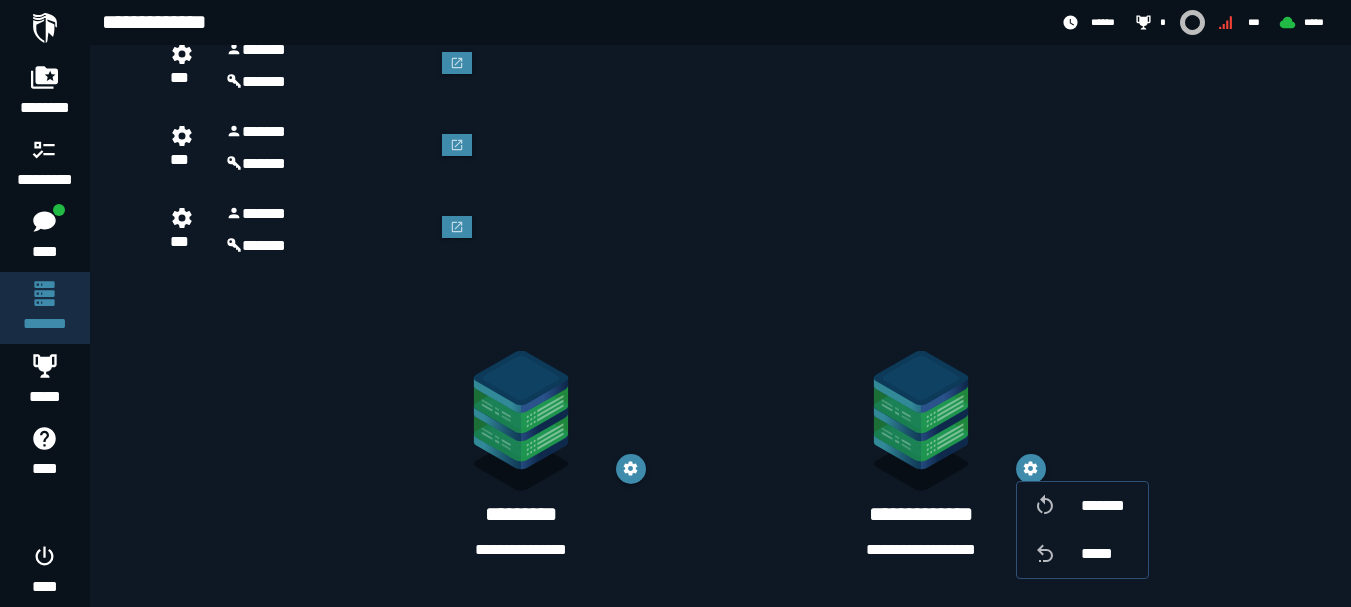 click on "**********" 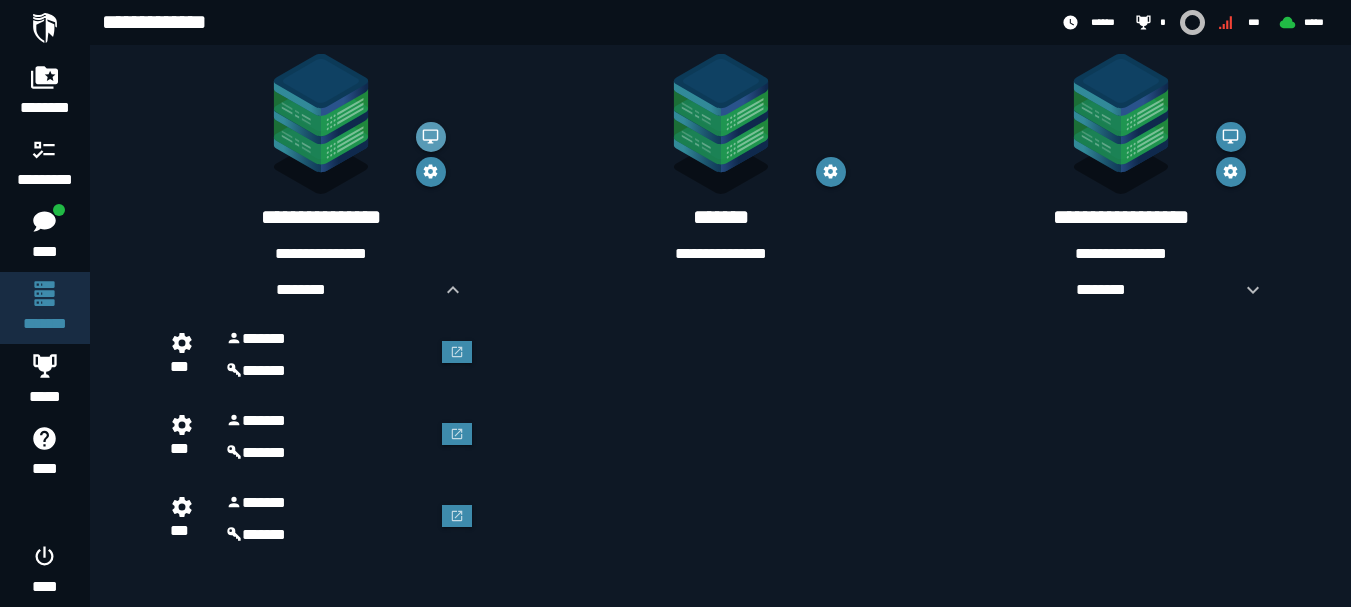 scroll, scrollTop: 400, scrollLeft: 0, axis: vertical 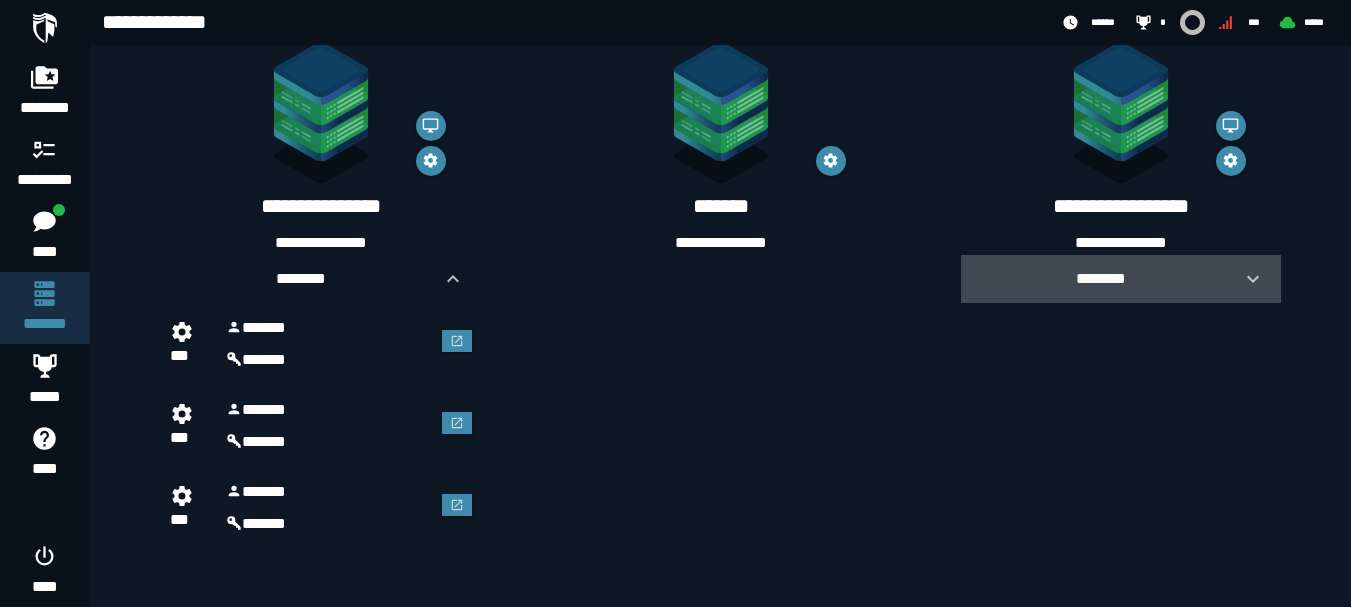 click 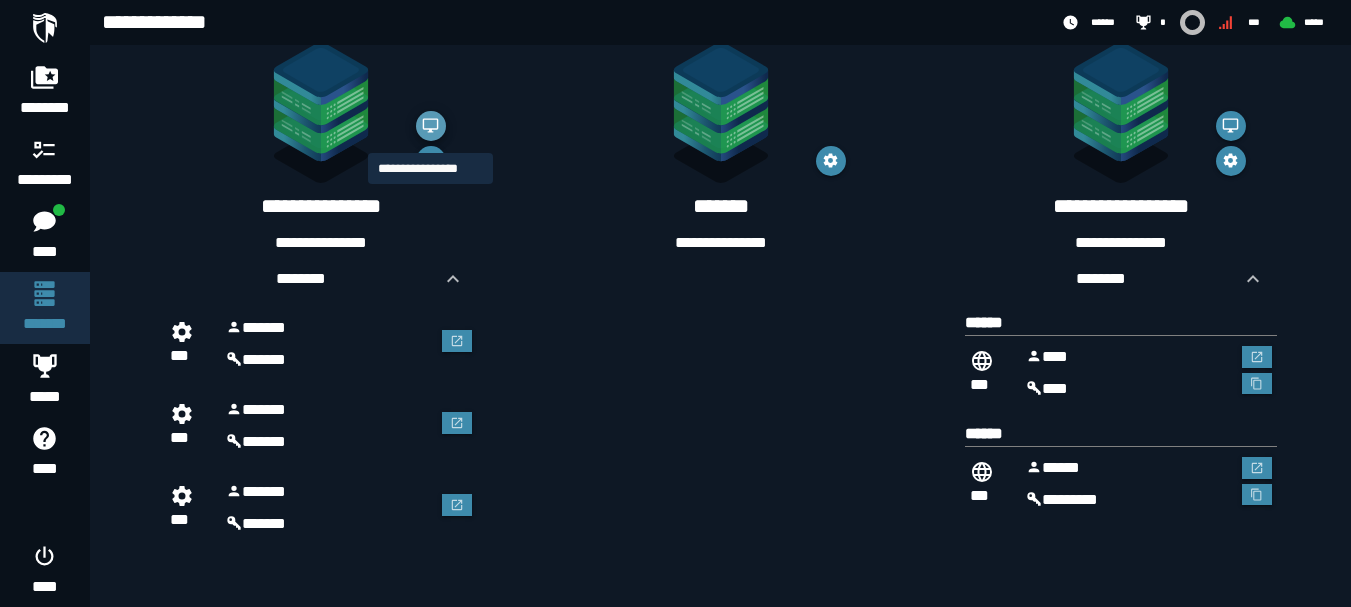 click 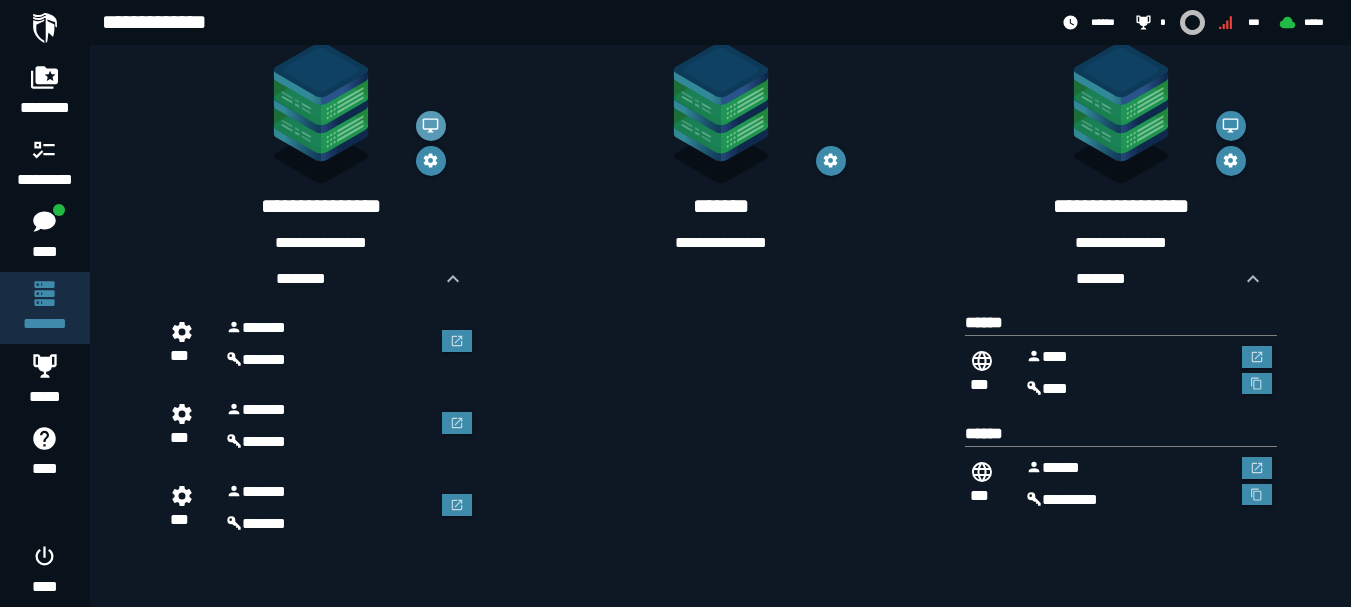 scroll, scrollTop: 400, scrollLeft: 0, axis: vertical 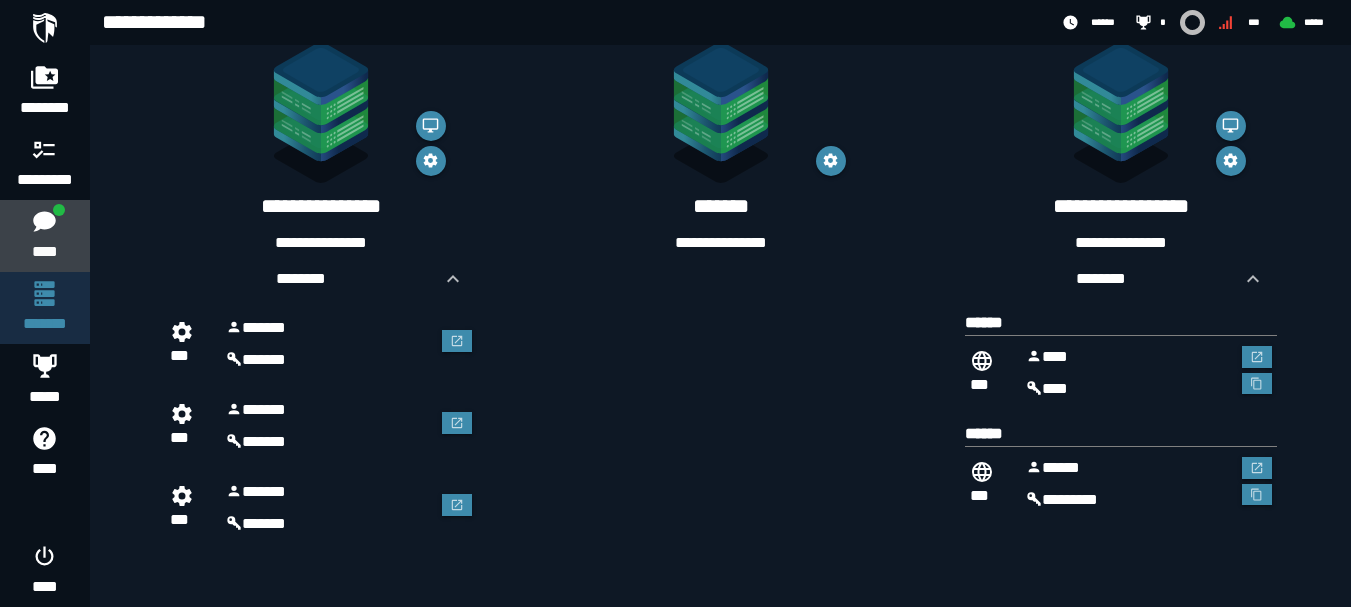 click 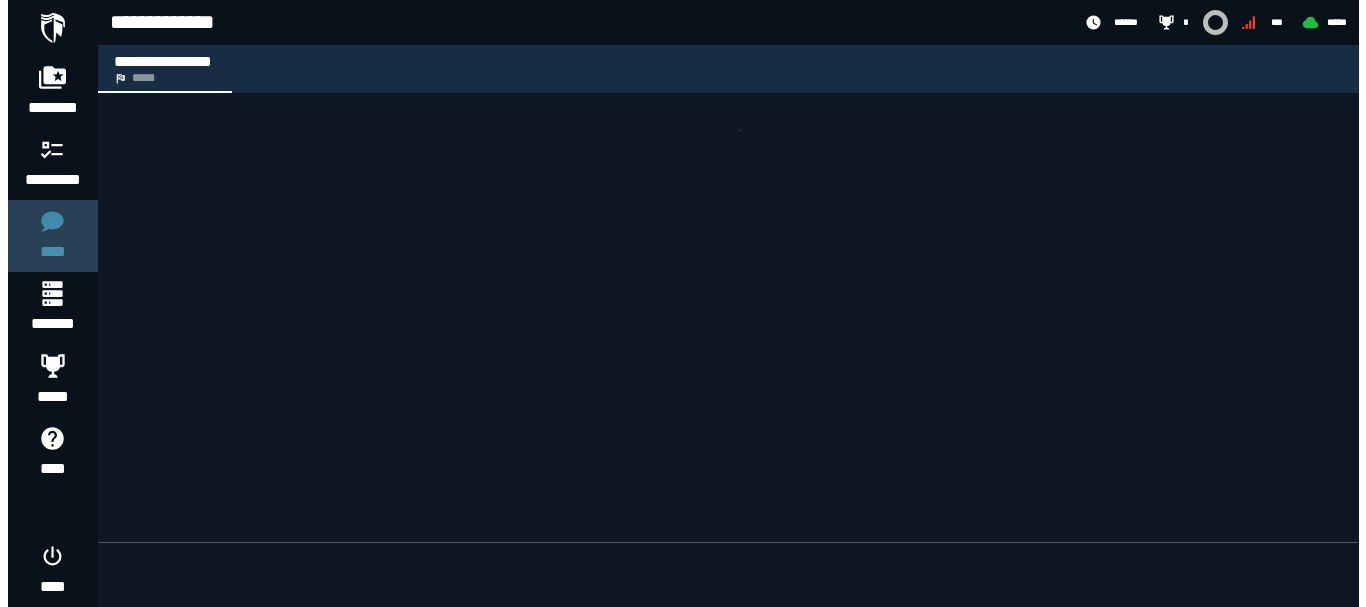 scroll, scrollTop: 0, scrollLeft: 0, axis: both 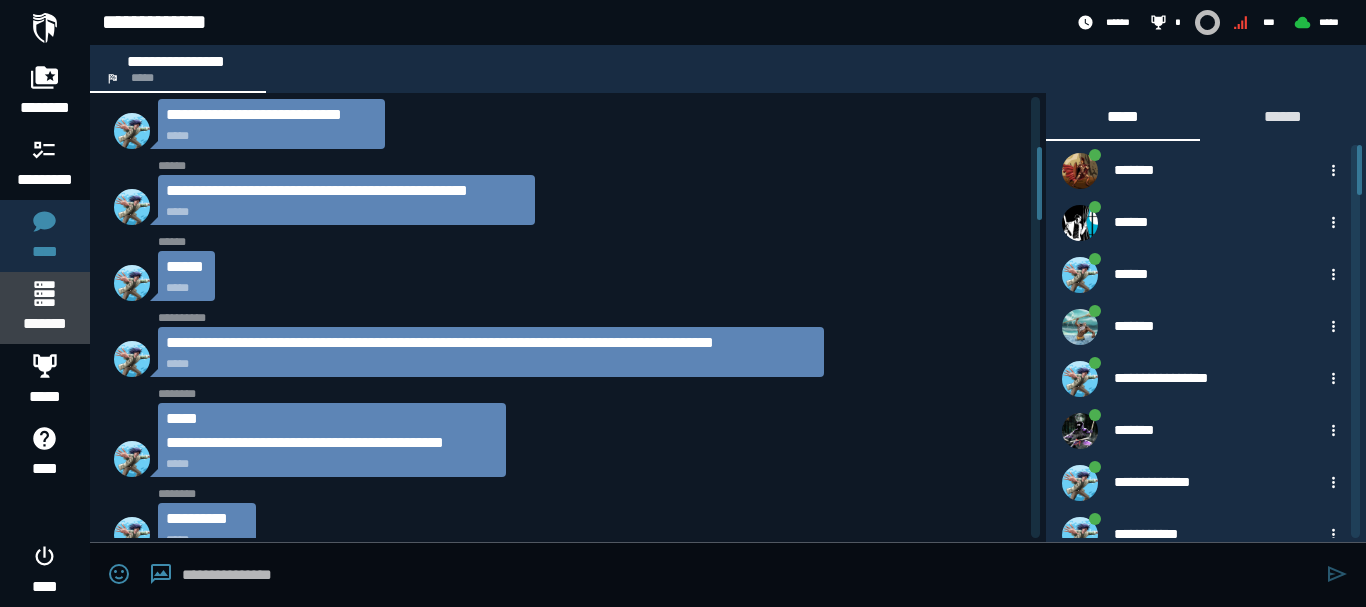 click 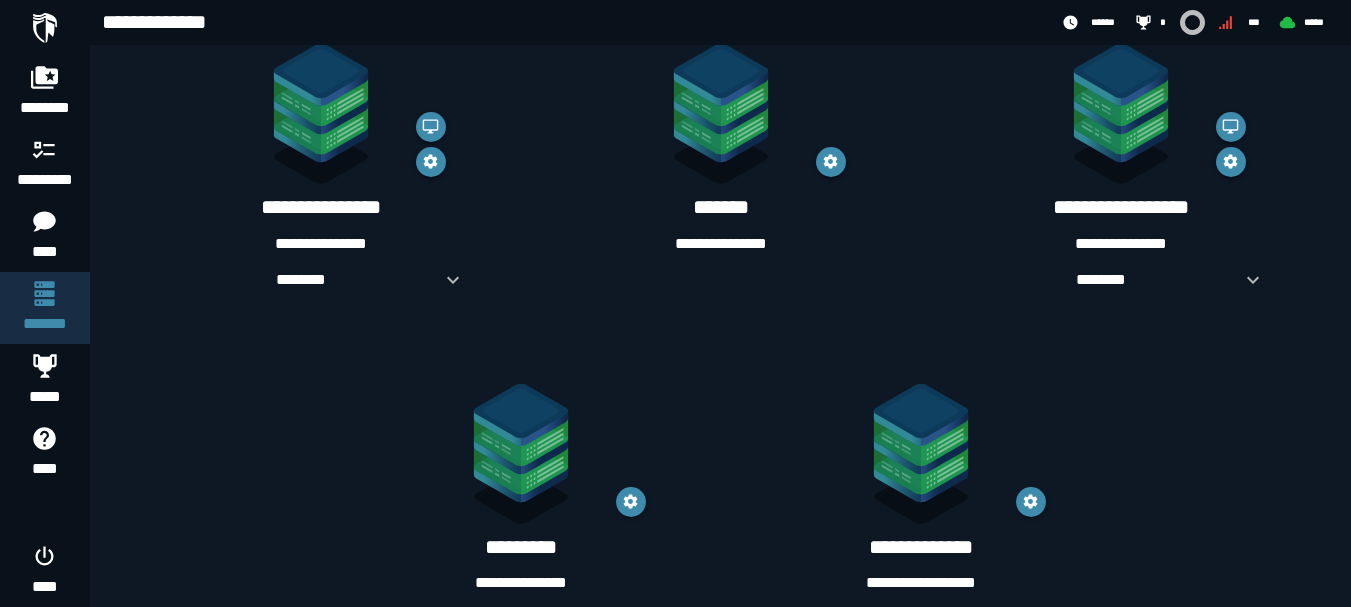 scroll, scrollTop: 400, scrollLeft: 0, axis: vertical 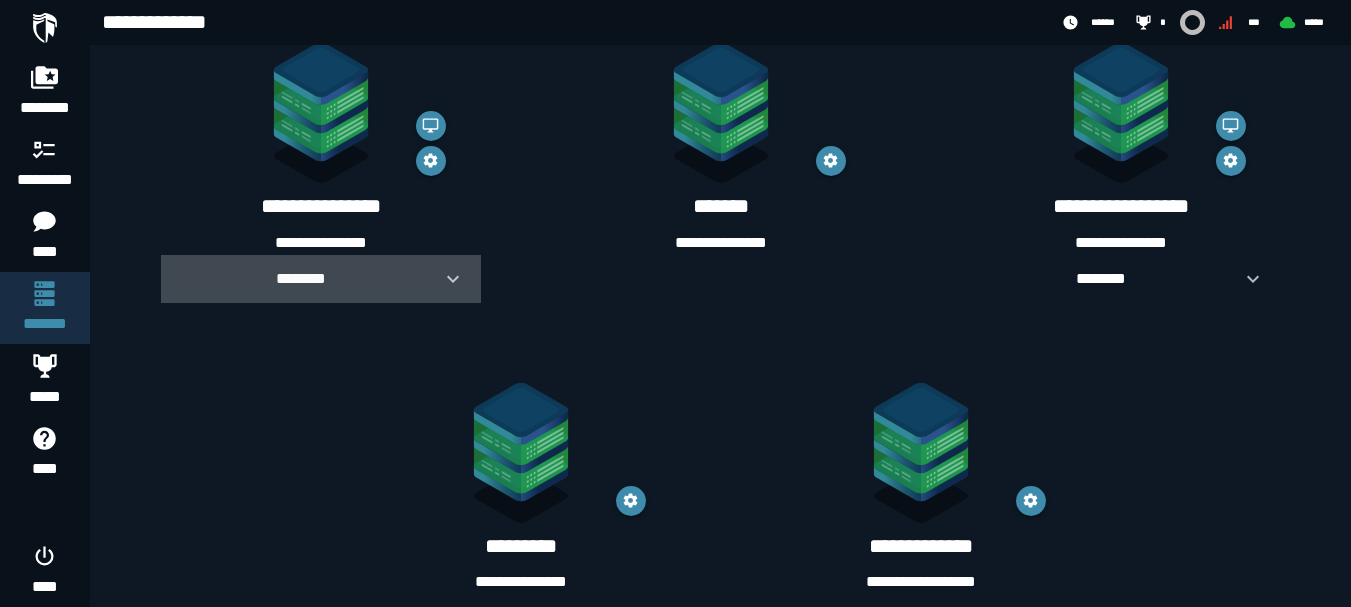 click 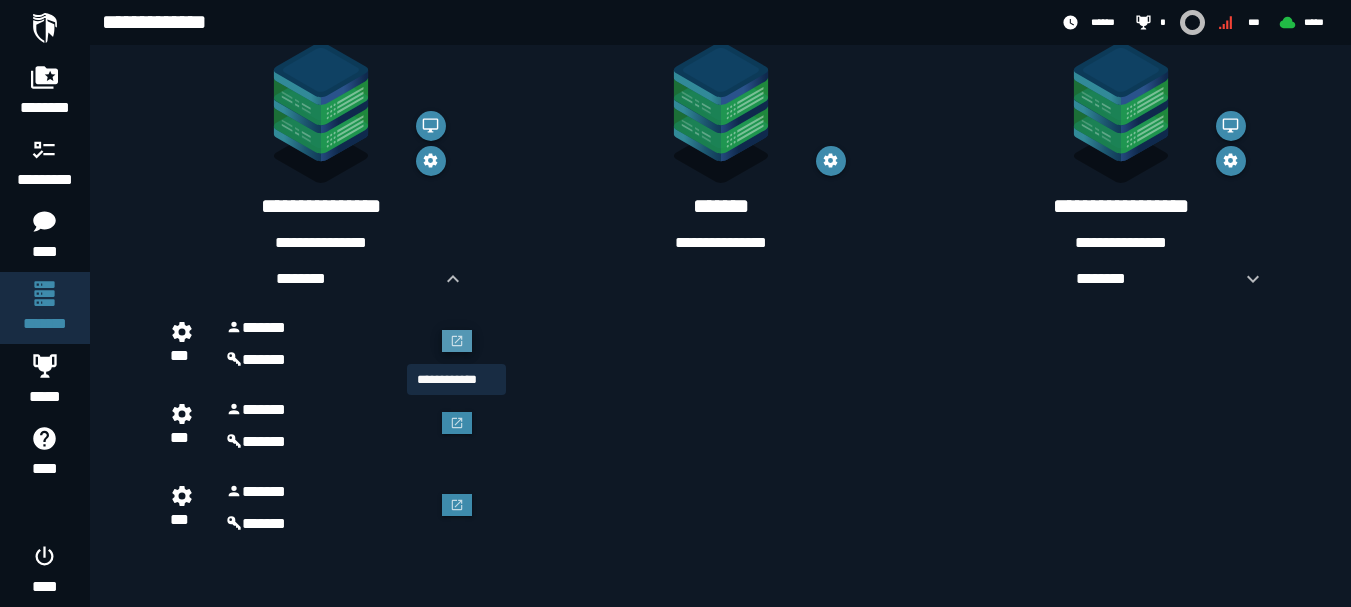 click 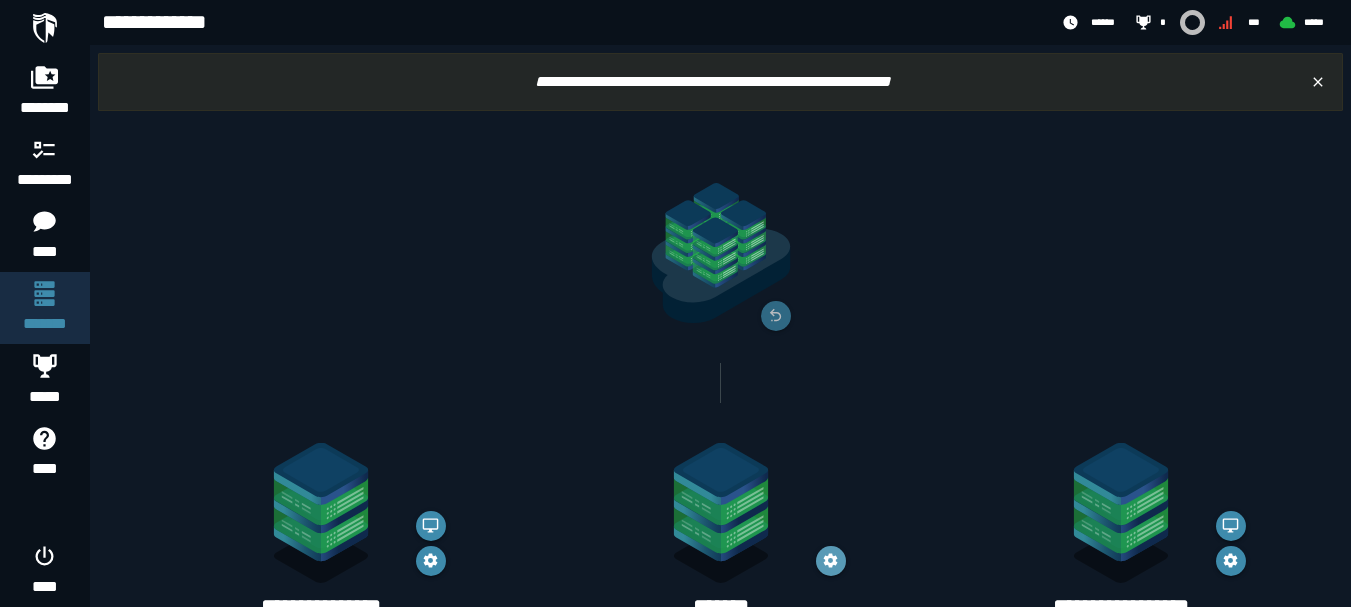 scroll, scrollTop: 400, scrollLeft: 0, axis: vertical 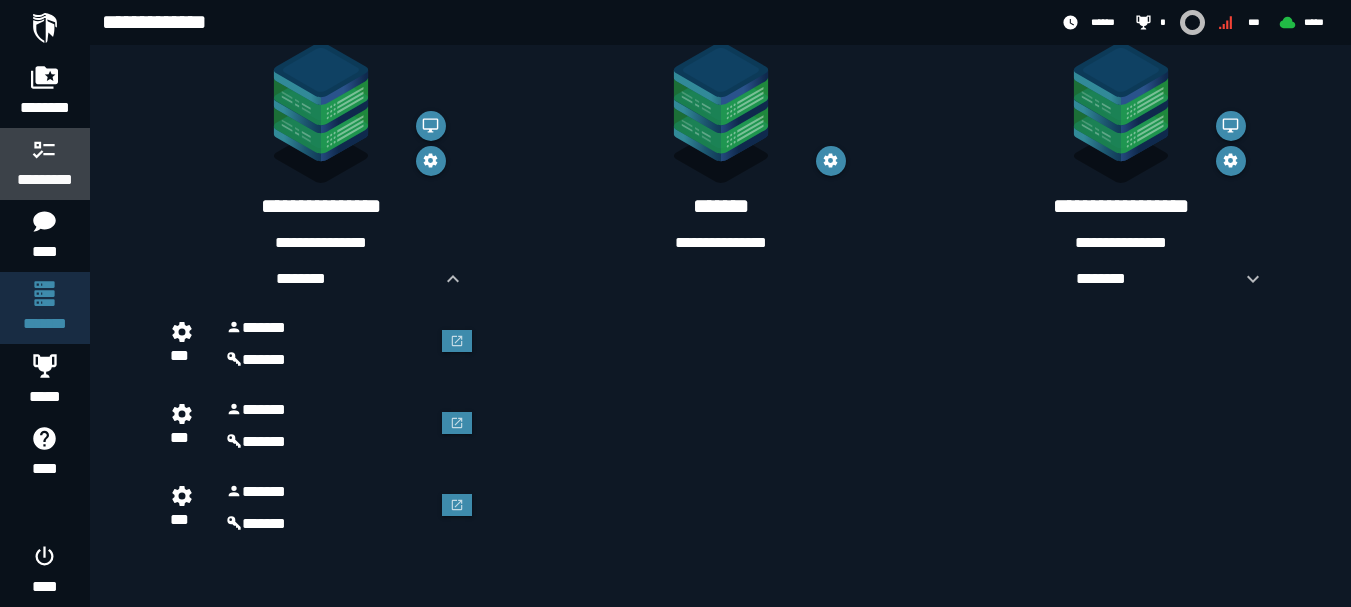 click on "*********" at bounding box center [45, 180] 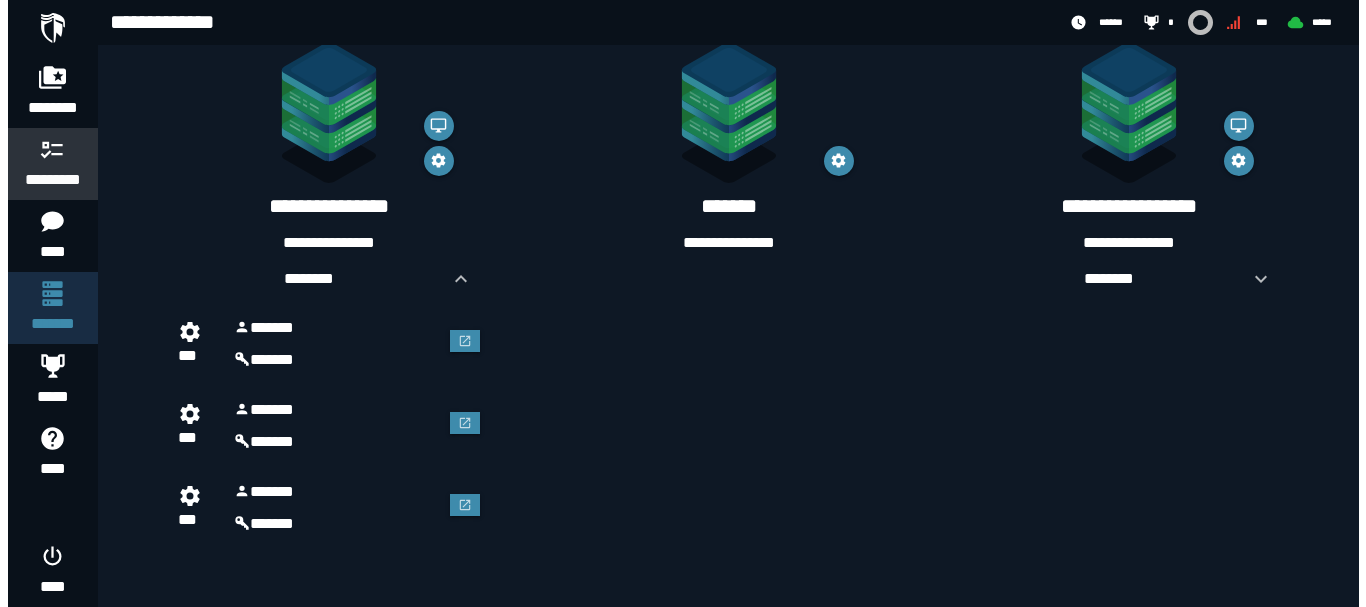 scroll, scrollTop: 0, scrollLeft: 0, axis: both 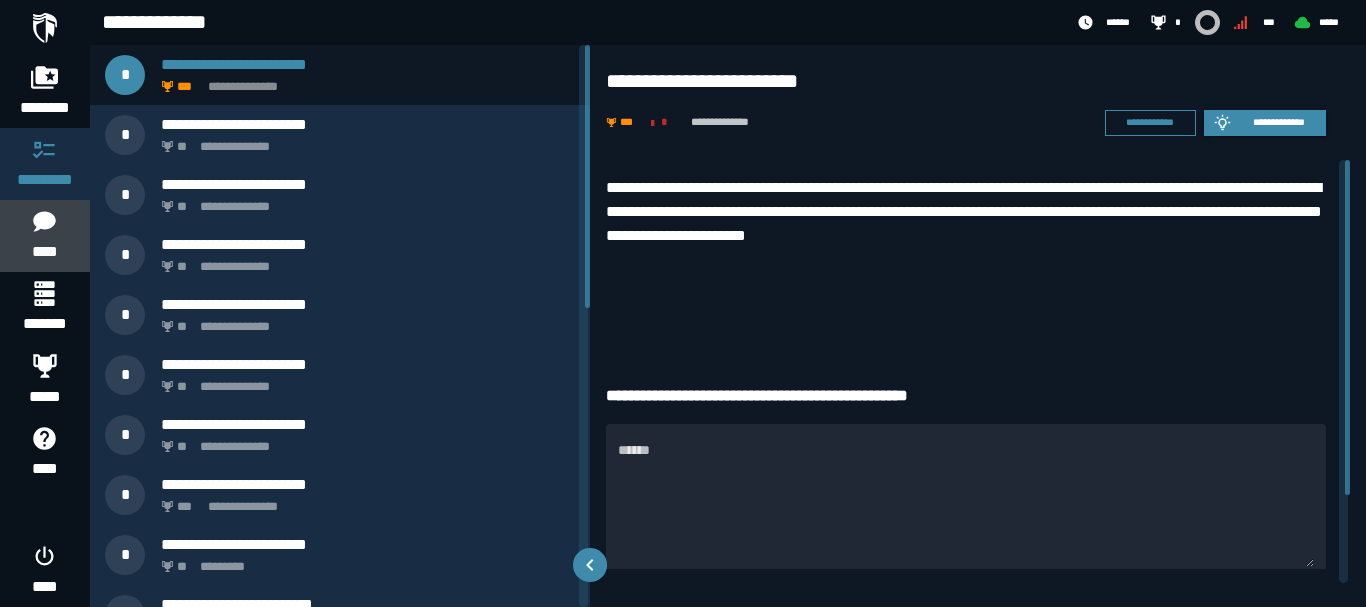 click on "****" at bounding box center (44, 252) 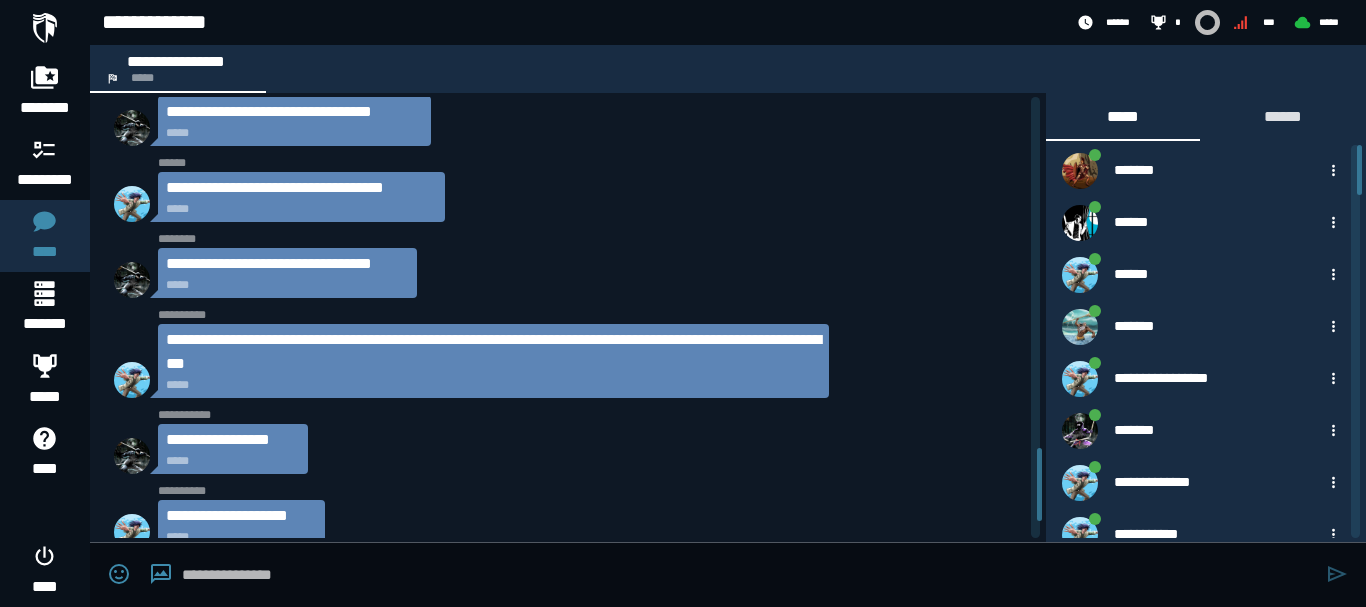 scroll, scrollTop: 2223, scrollLeft: 0, axis: vertical 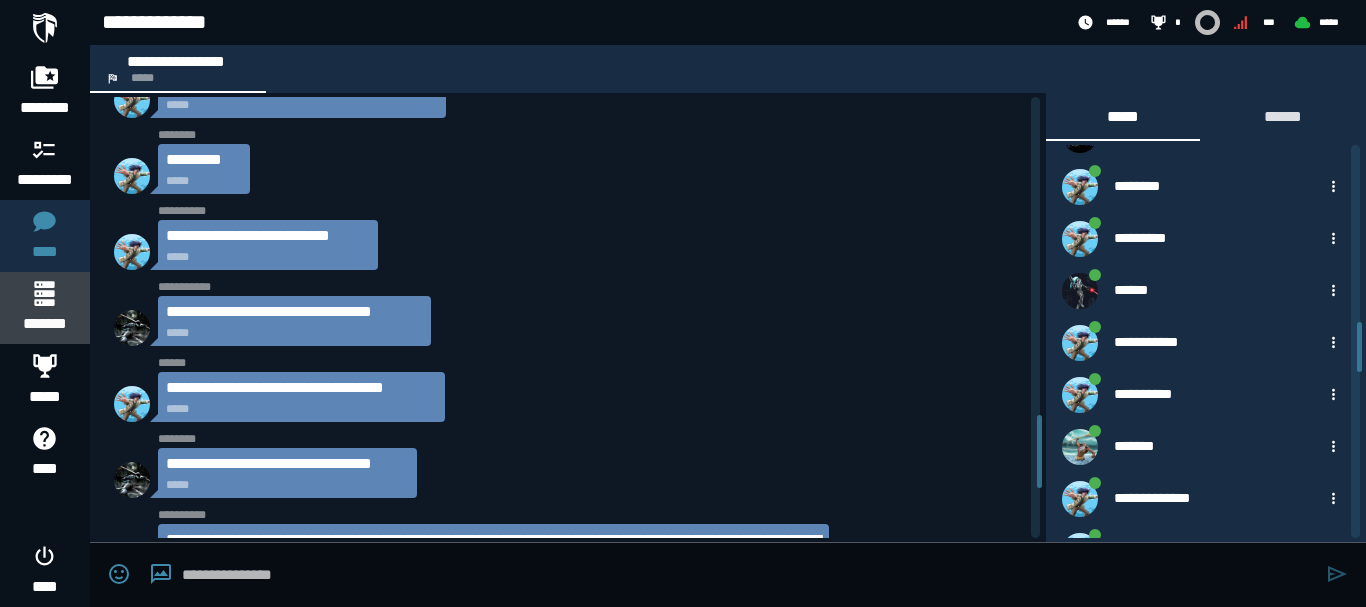 click on "*******" at bounding box center (44, 308) 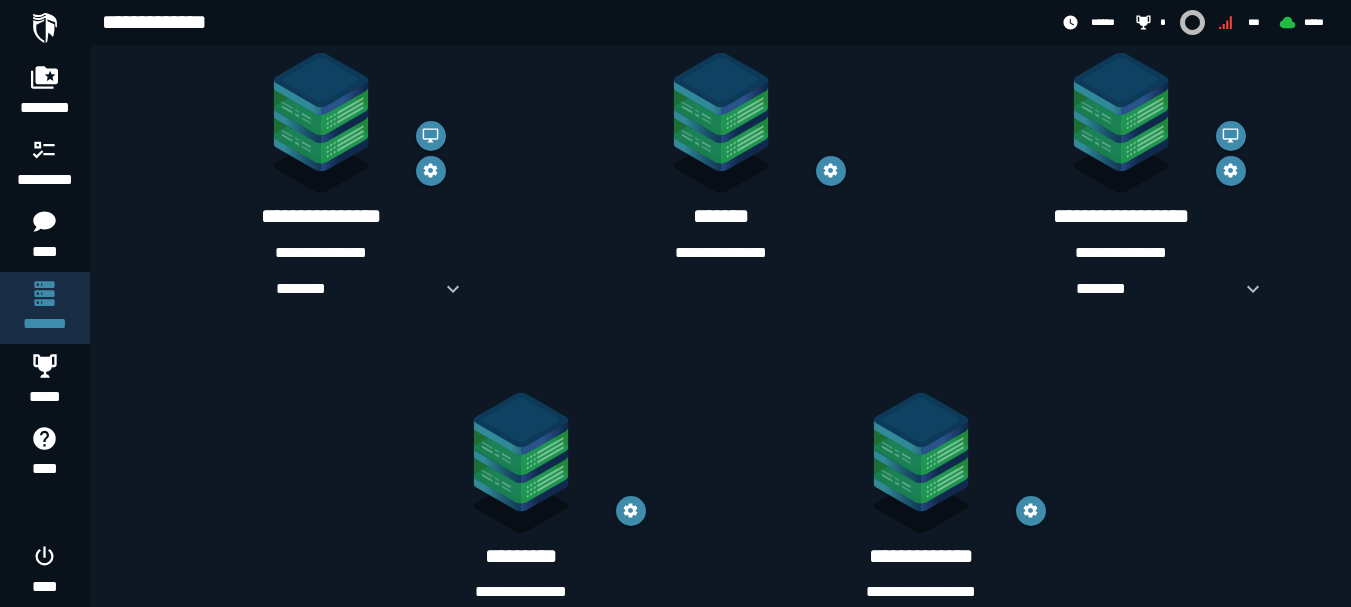 scroll, scrollTop: 432, scrollLeft: 0, axis: vertical 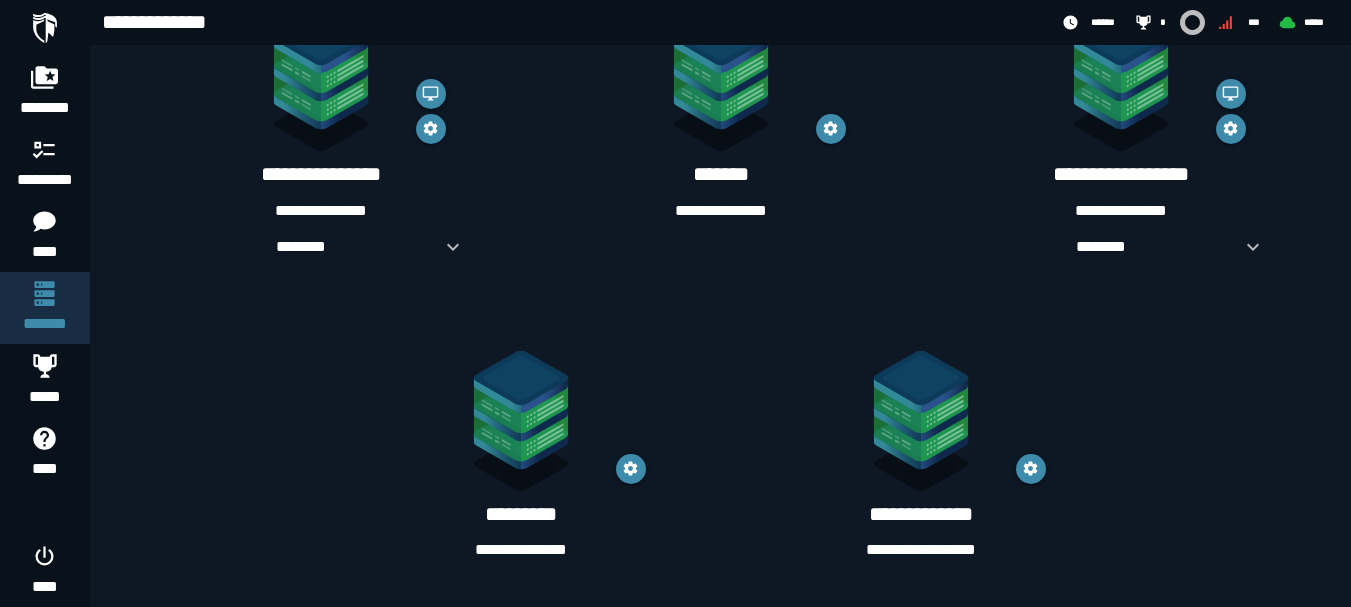 click on "**********" at bounding box center (921, 550) 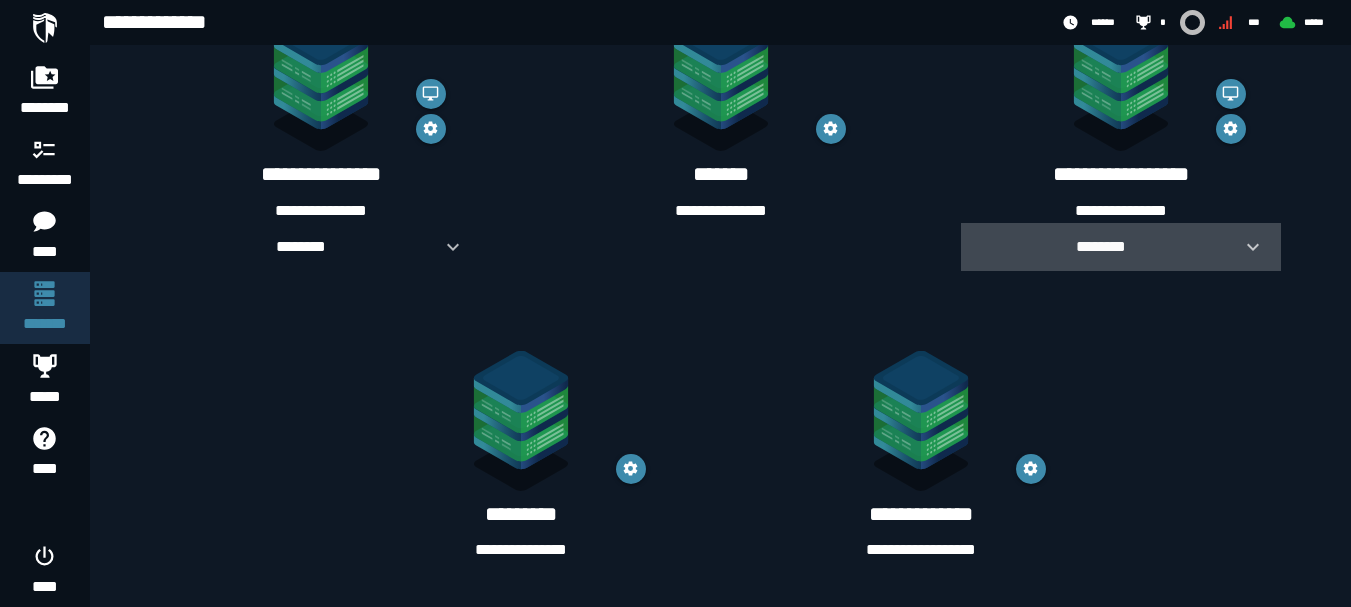 click 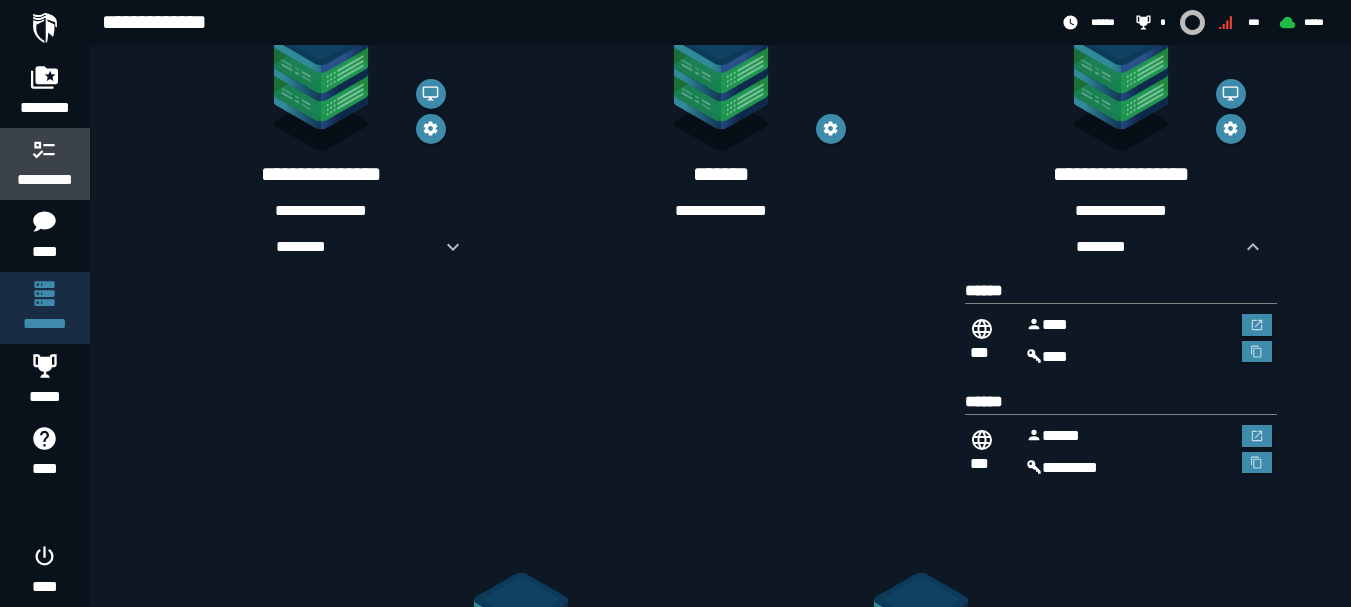 click on "*********" at bounding box center (45, 164) 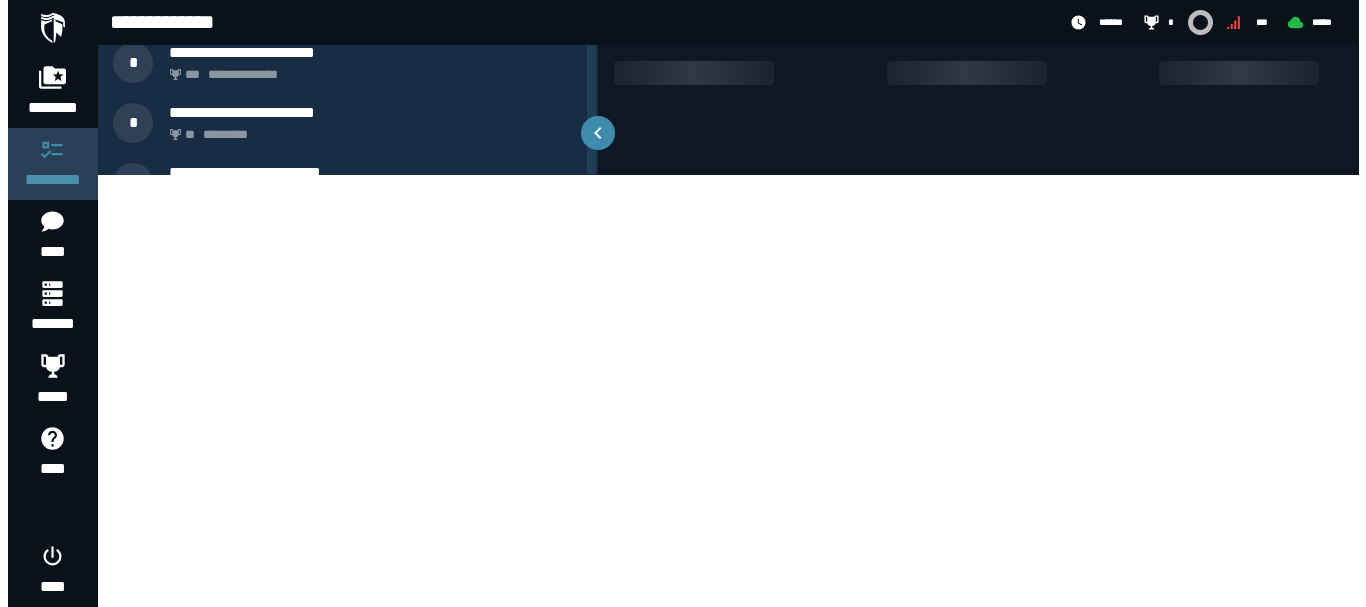 scroll, scrollTop: 0, scrollLeft: 0, axis: both 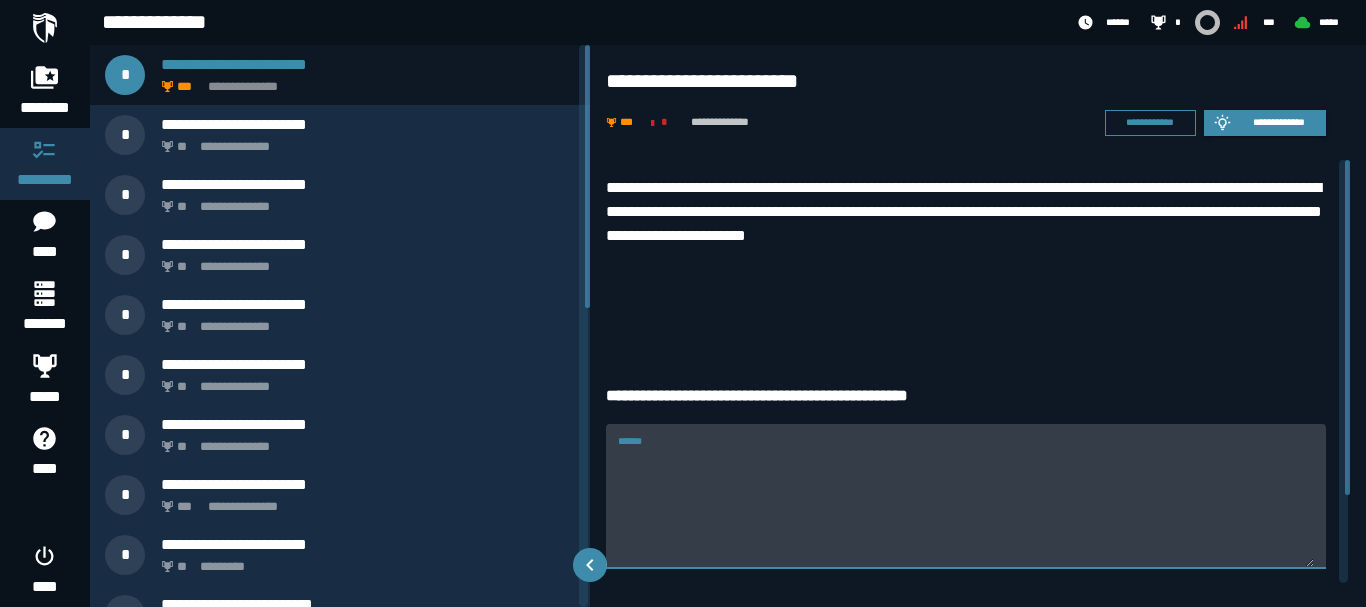 click on "******" at bounding box center [966, 507] 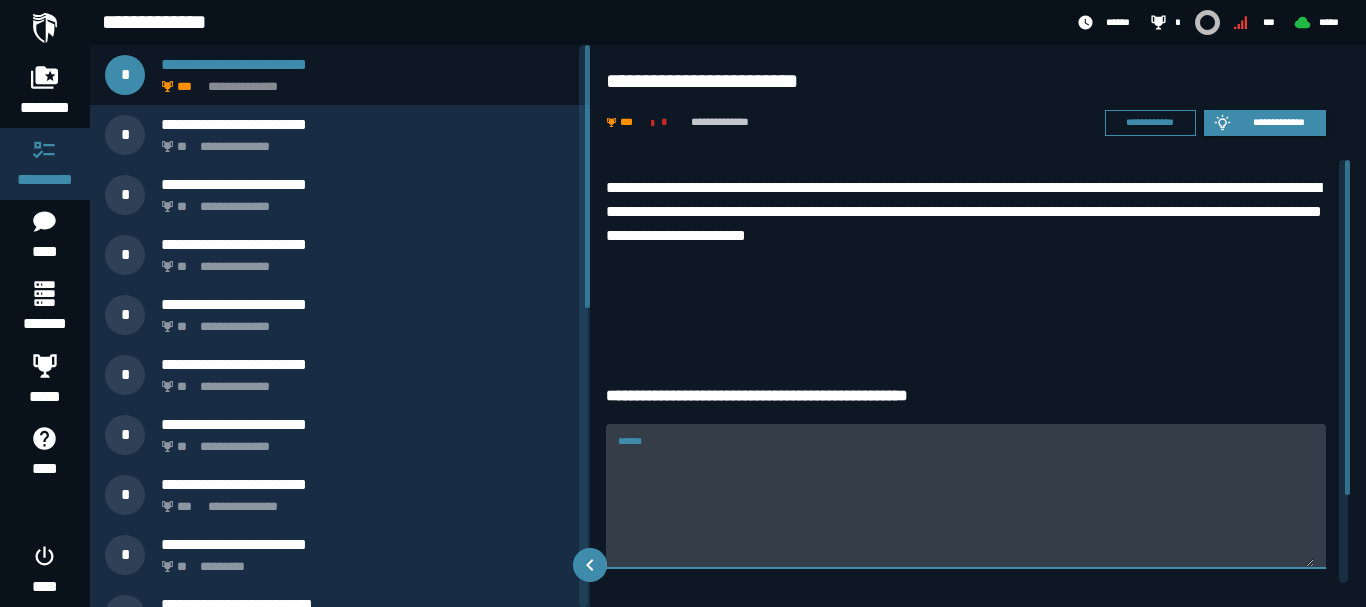 paste on "**********" 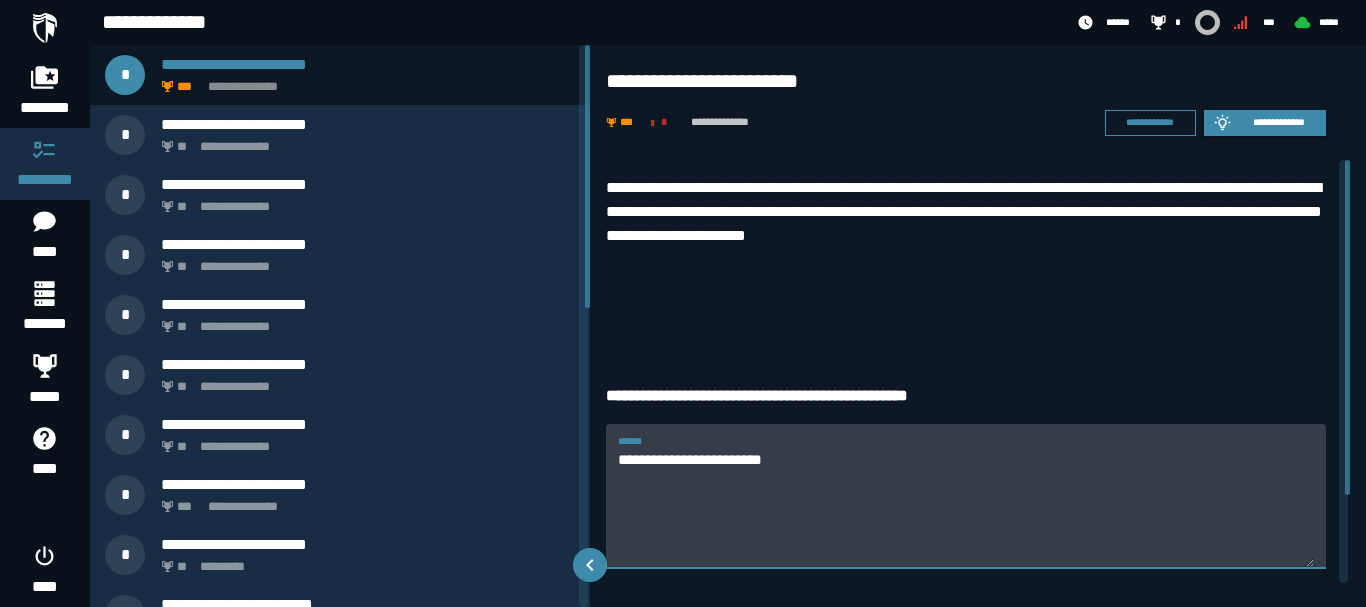 type on "**********" 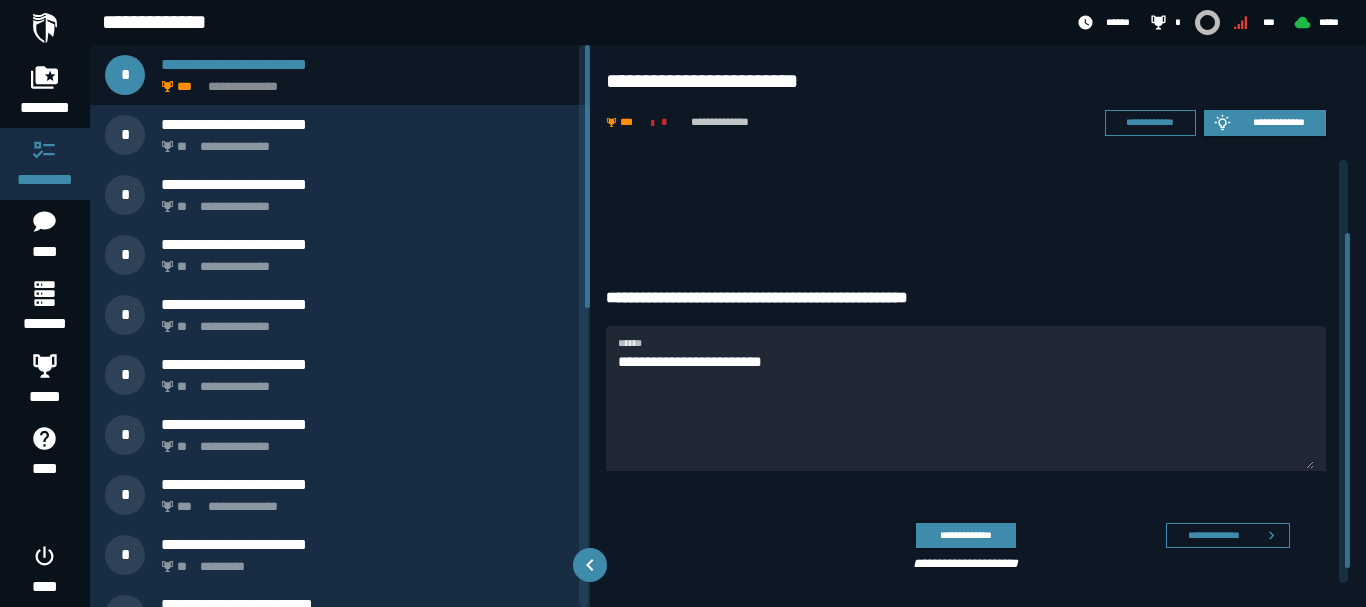 scroll, scrollTop: 103, scrollLeft: 0, axis: vertical 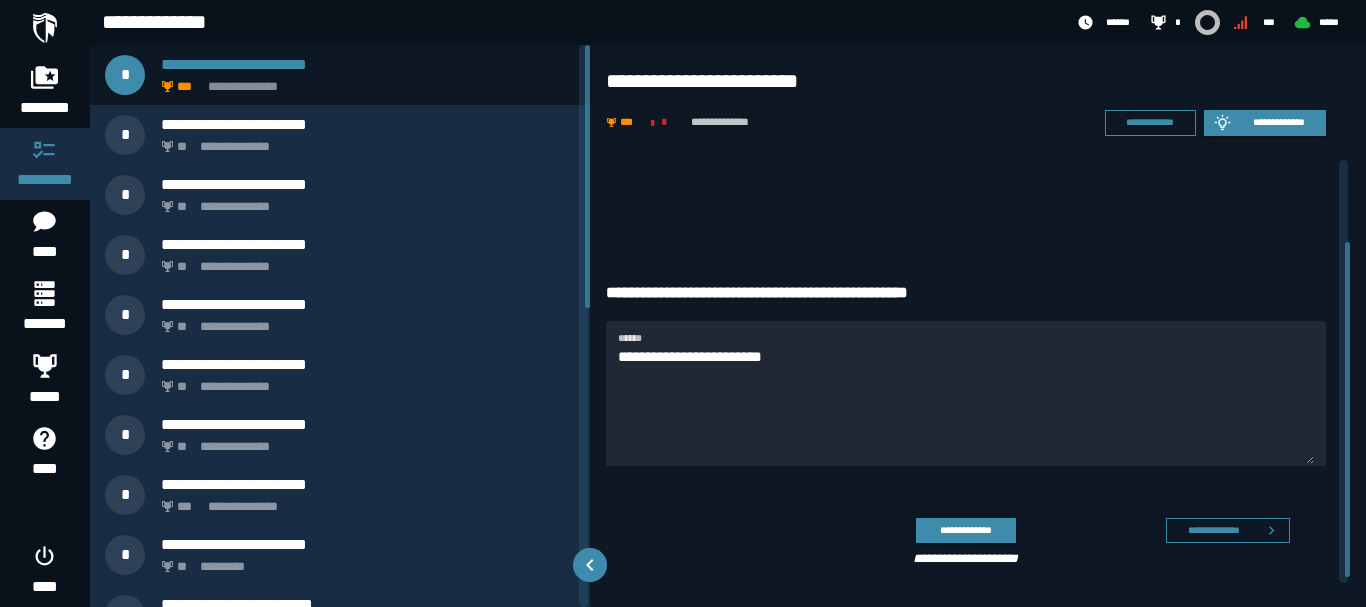 drag, startPoint x: 1349, startPoint y: 327, endPoint x: 1363, endPoint y: 409, distance: 83.18654 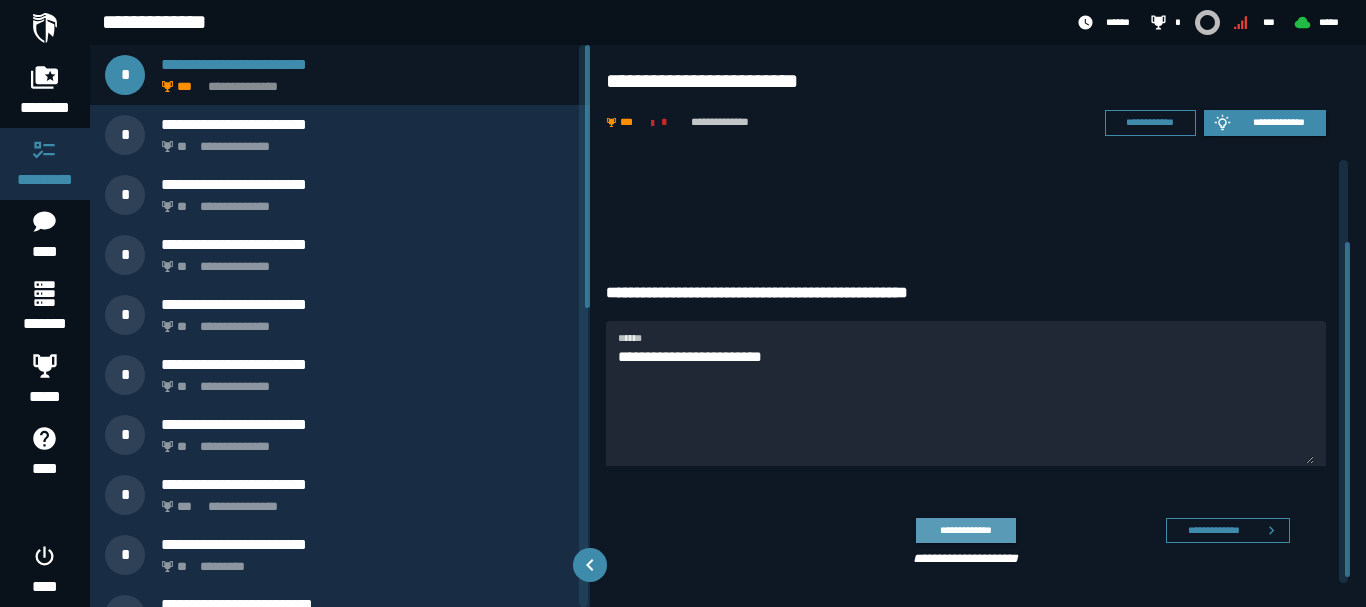 click on "**********" at bounding box center [965, 530] 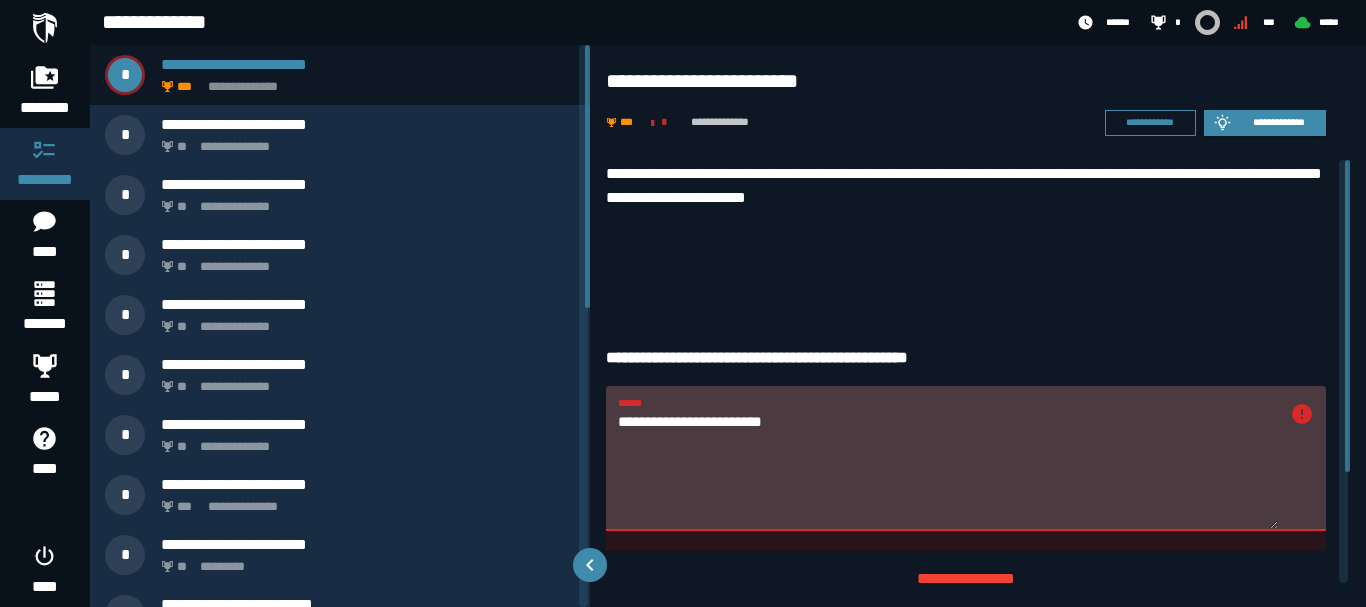 scroll, scrollTop: 0, scrollLeft: 0, axis: both 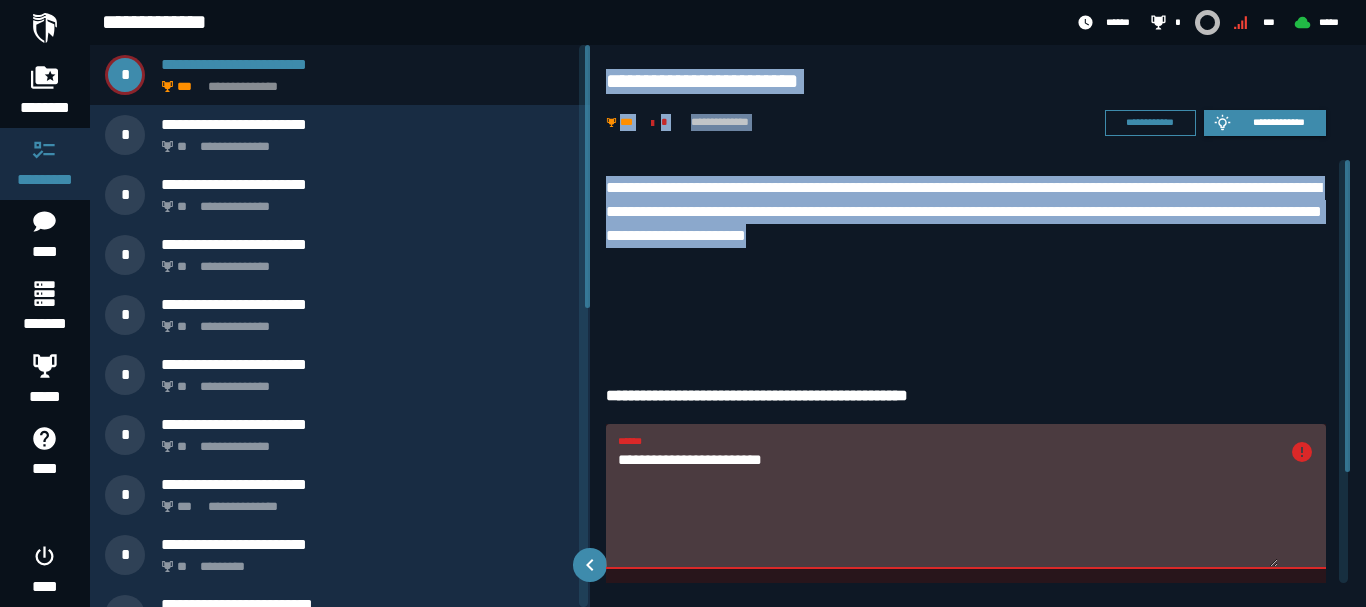 drag, startPoint x: 613, startPoint y: 78, endPoint x: 1099, endPoint y: 249, distance: 515.2058 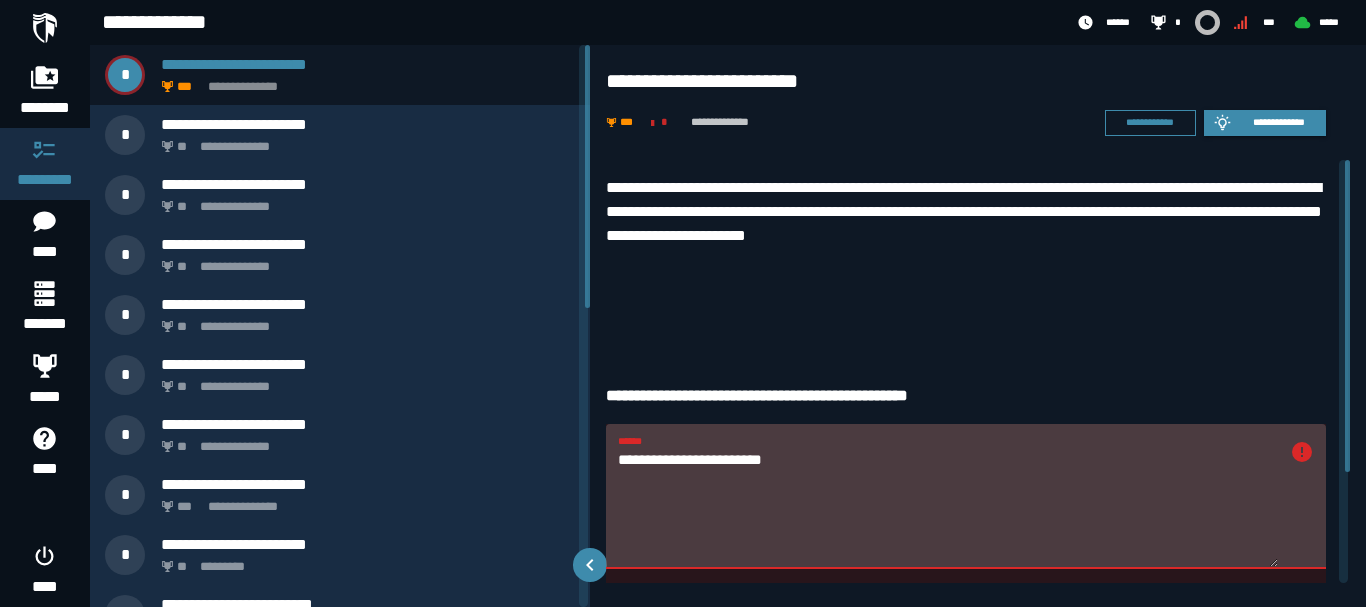 click on "**********" at bounding box center [948, 507] 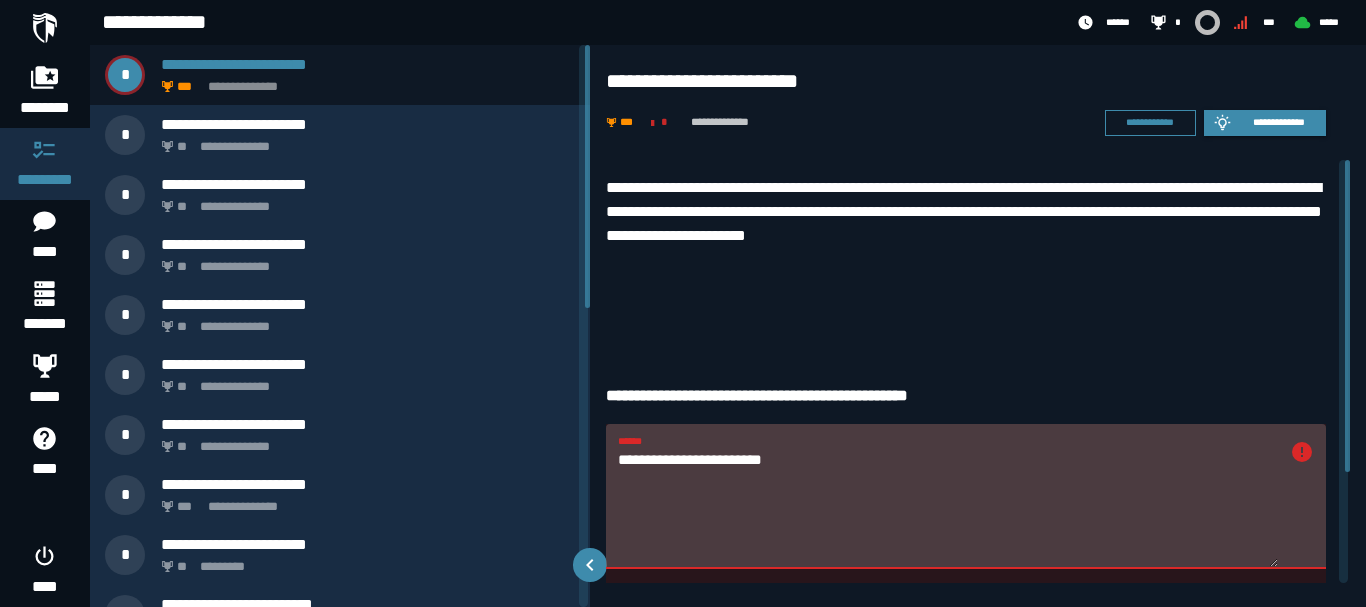 drag, startPoint x: 821, startPoint y: 472, endPoint x: 597, endPoint y: 458, distance: 224.43707 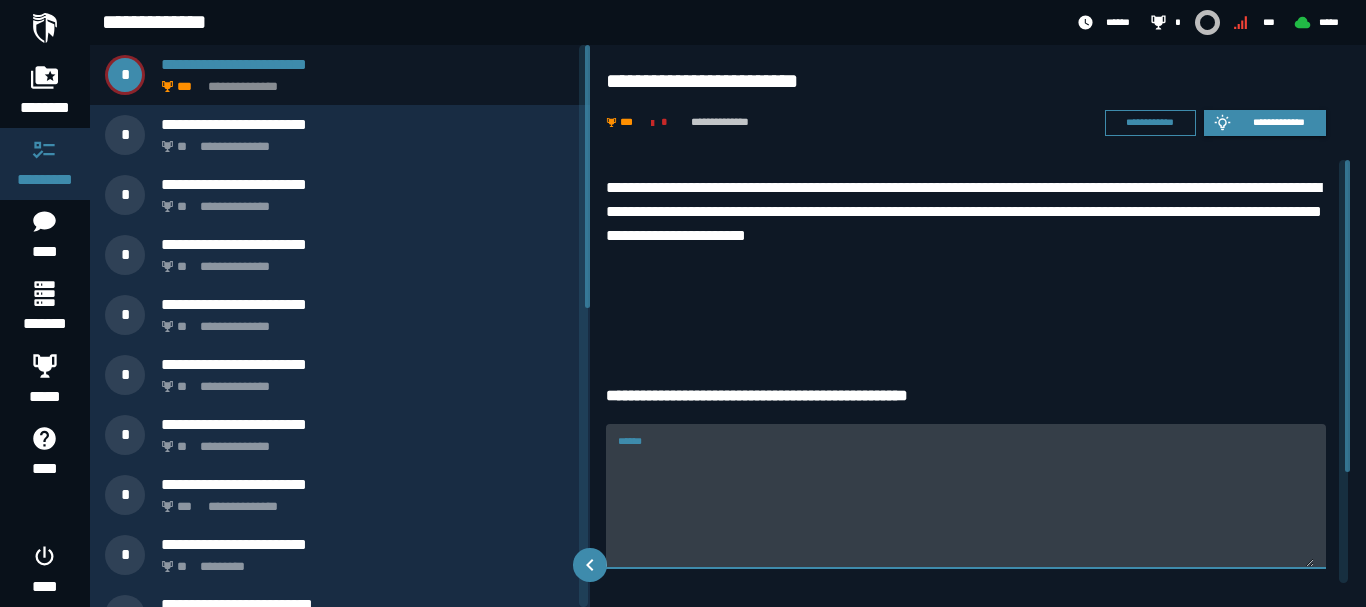 click on "******" at bounding box center (966, 507) 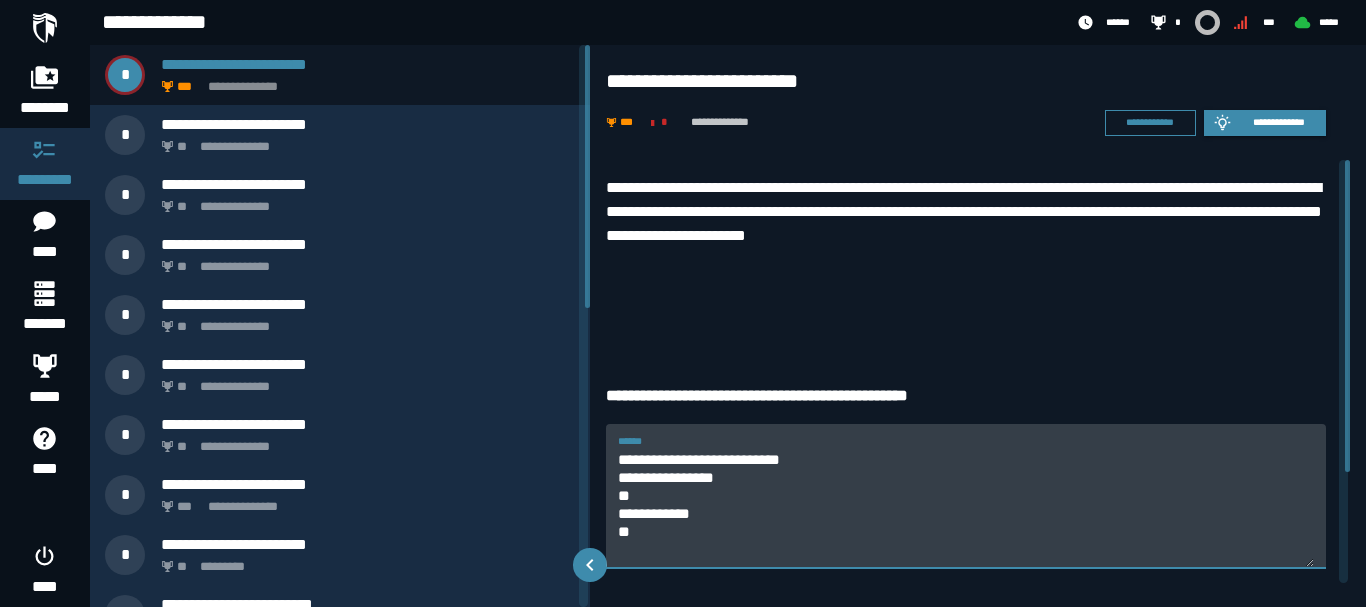 scroll, scrollTop: 227, scrollLeft: 0, axis: vertical 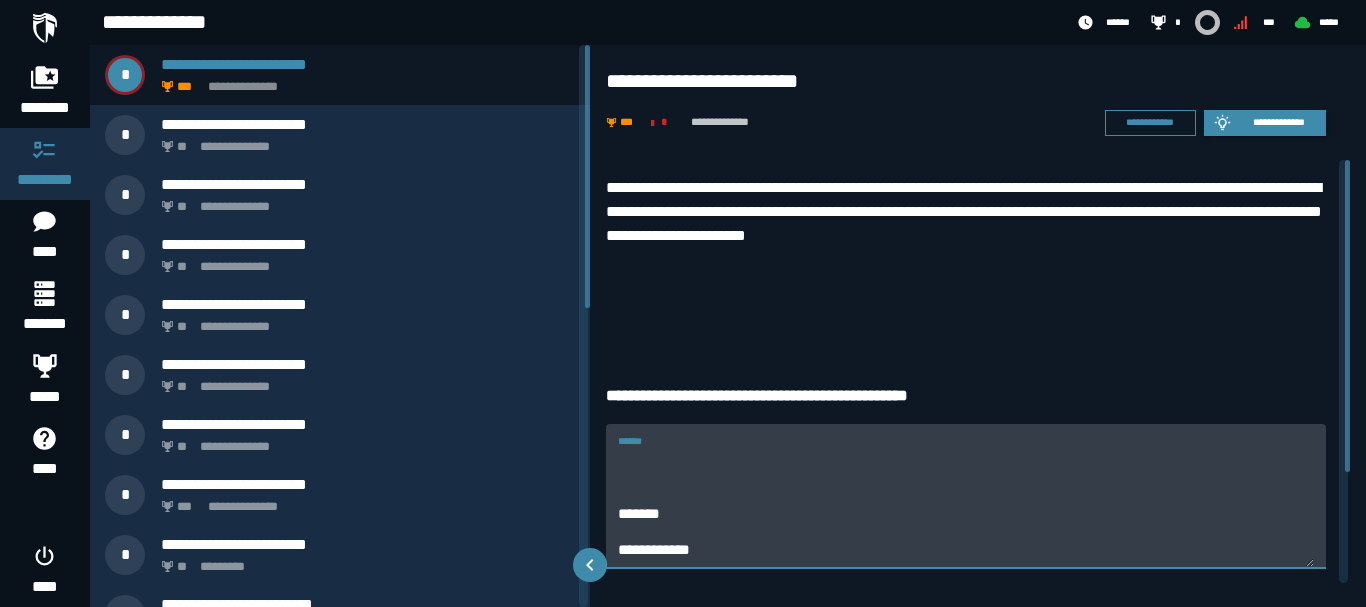 drag, startPoint x: 617, startPoint y: 474, endPoint x: 712, endPoint y: 524, distance: 107.35455 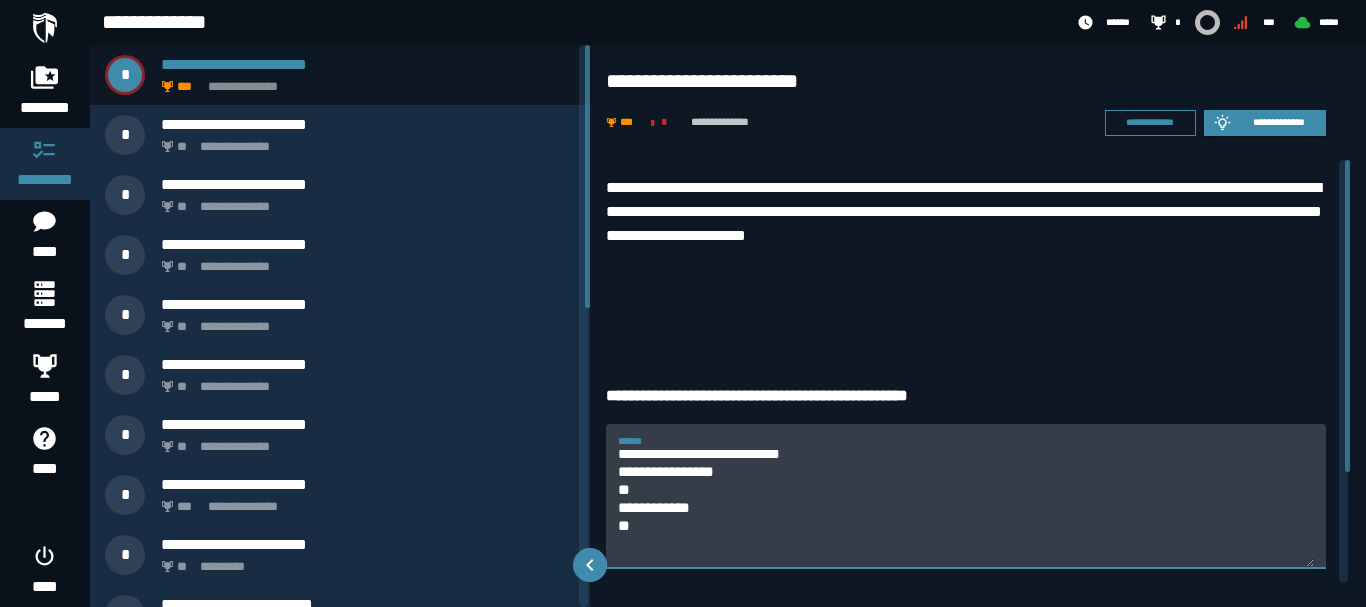 scroll, scrollTop: 0, scrollLeft: 0, axis: both 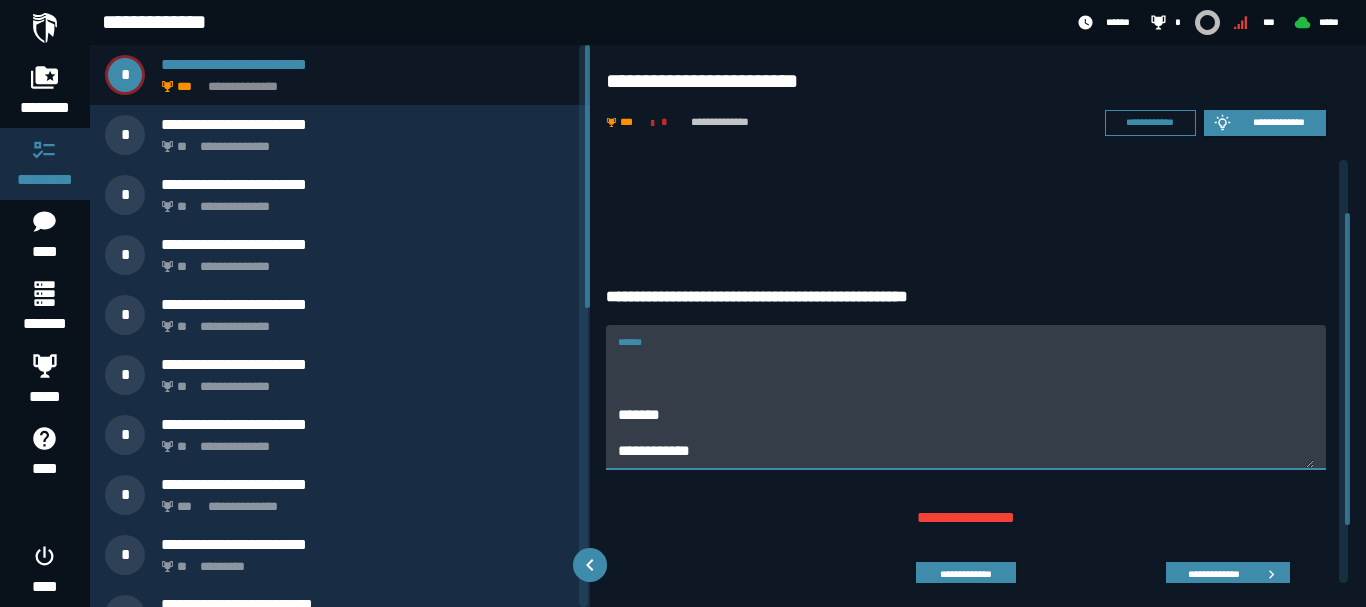 drag, startPoint x: 618, startPoint y: 479, endPoint x: 738, endPoint y: 565, distance: 147.63469 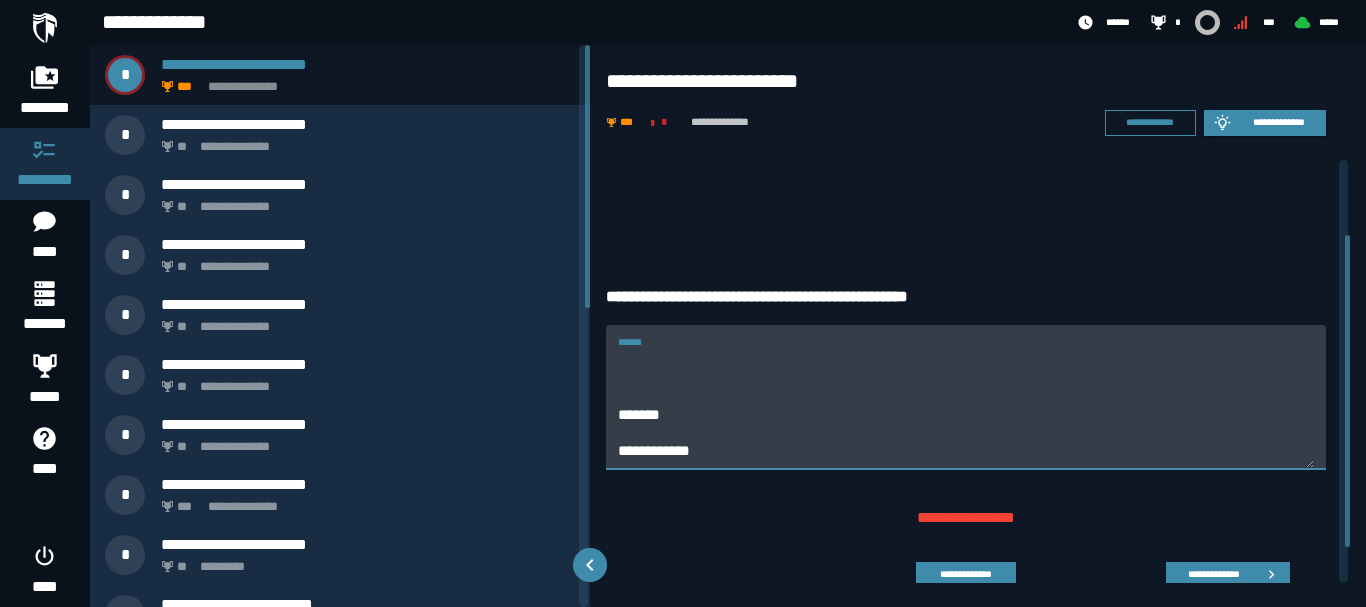 scroll, scrollTop: 102, scrollLeft: 0, axis: vertical 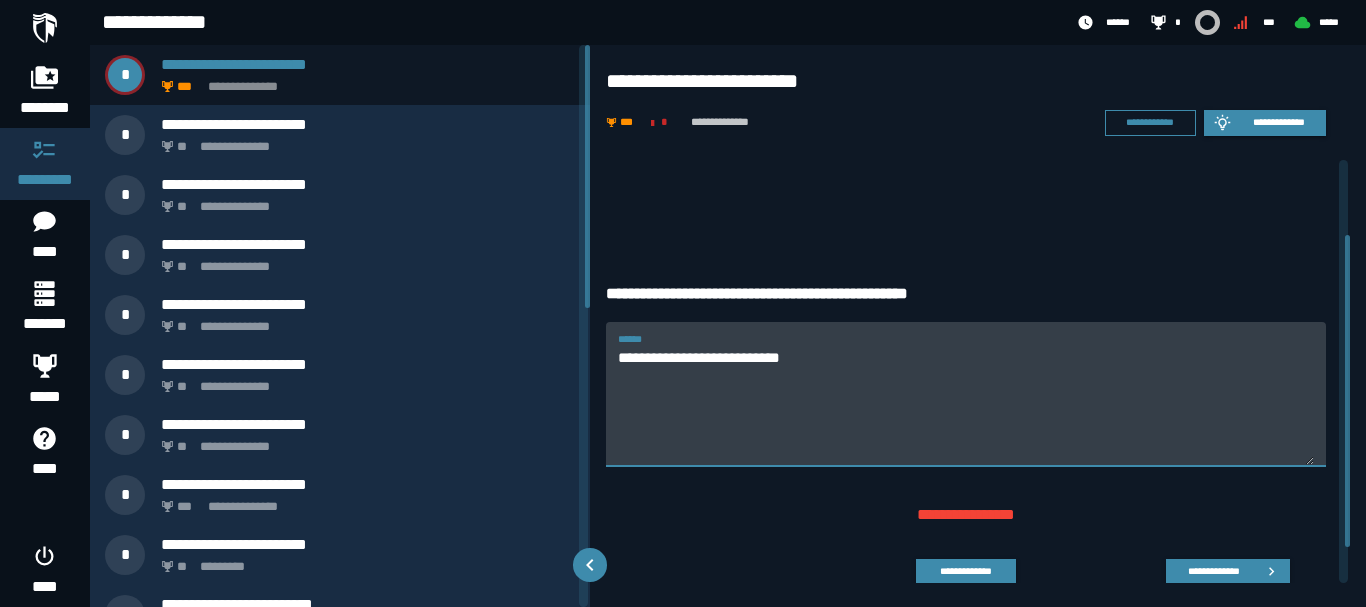click on "**********" at bounding box center [966, 405] 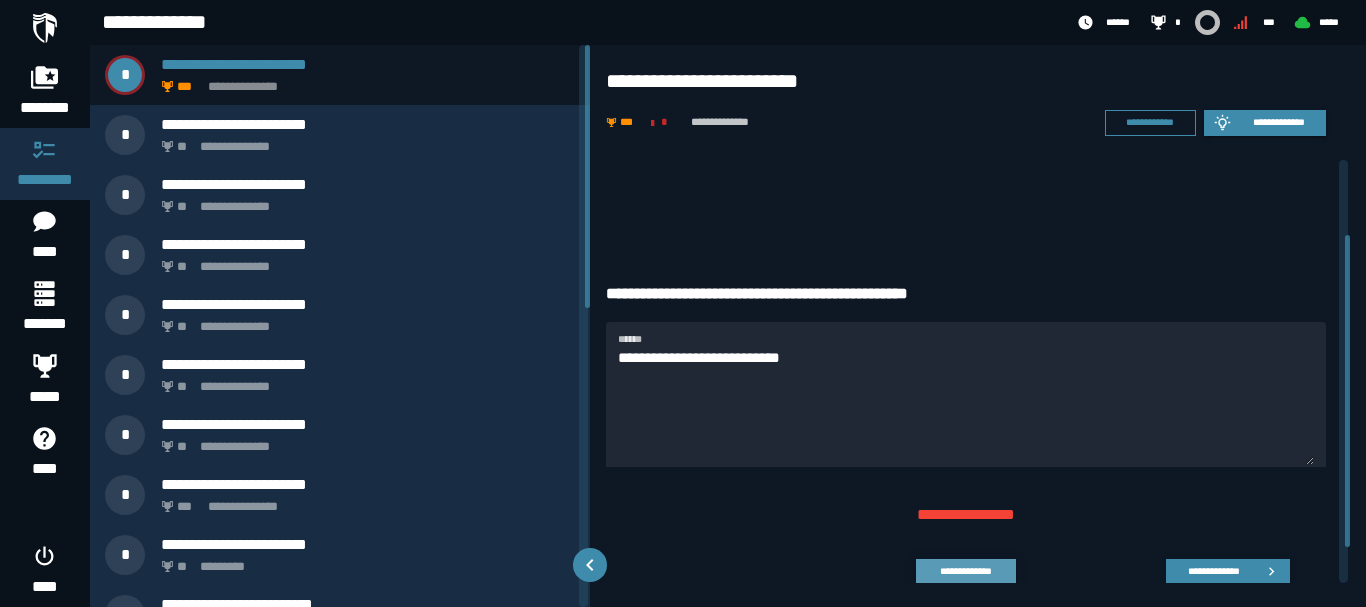click on "**********" at bounding box center (965, 571) 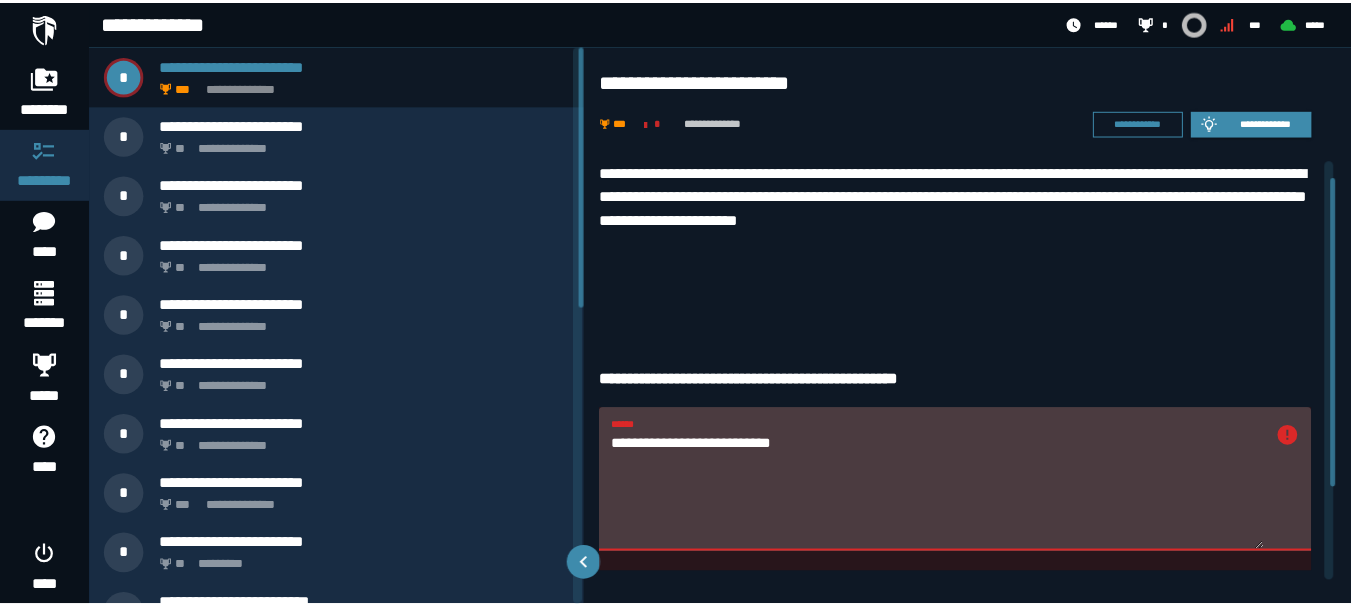 scroll, scrollTop: 0, scrollLeft: 0, axis: both 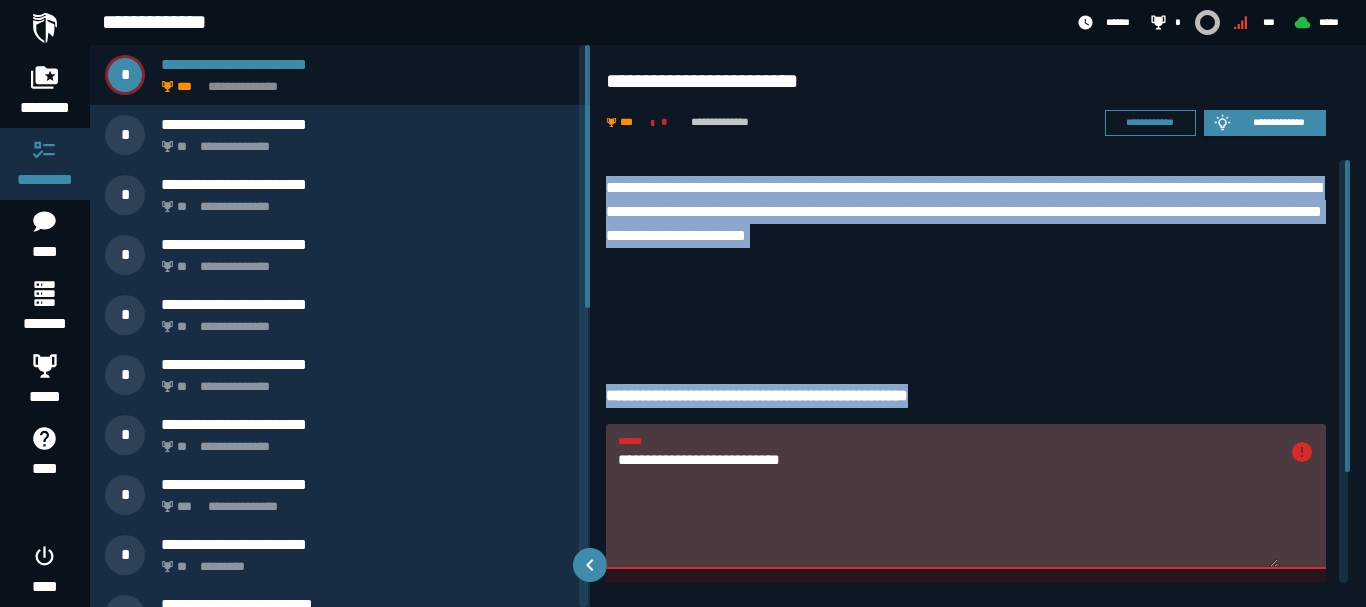 drag, startPoint x: 603, startPoint y: 393, endPoint x: 973, endPoint y: 401, distance: 370.0865 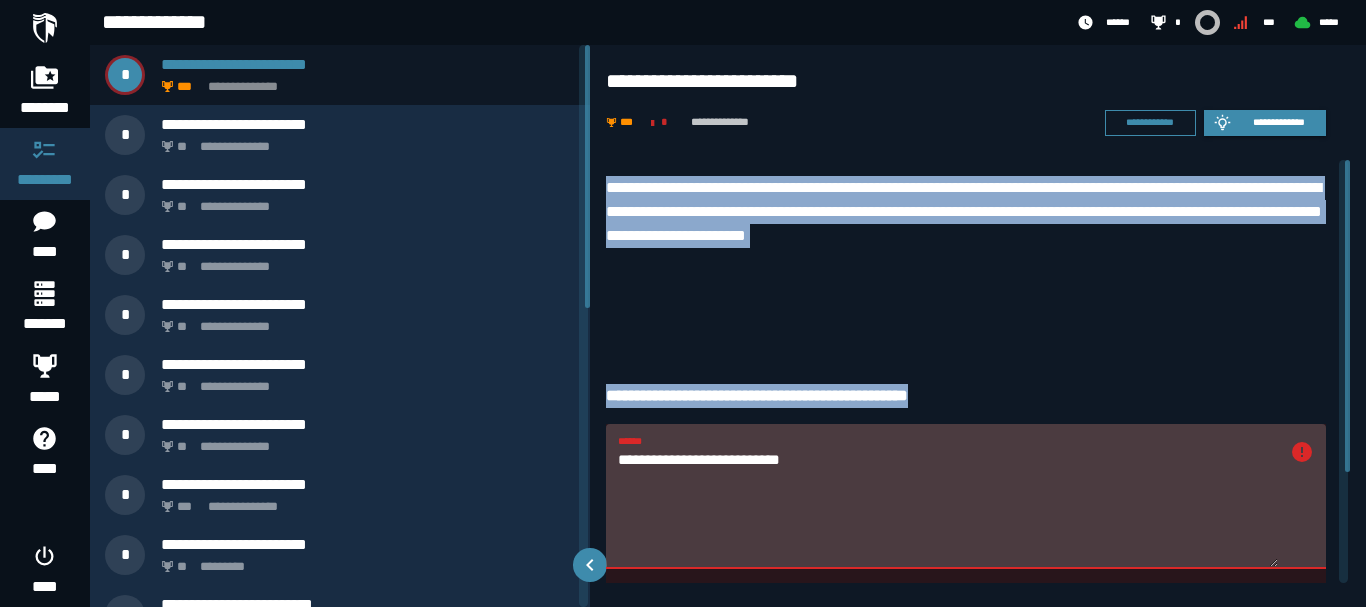 copy on "**********" 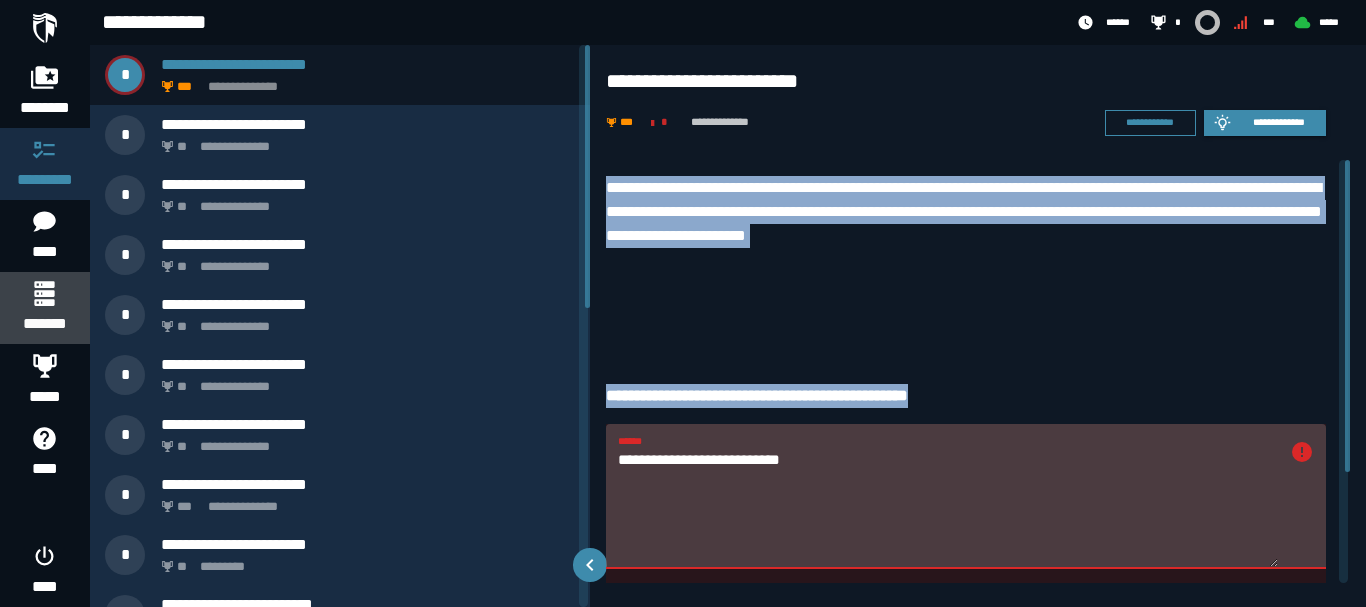 click on "*******" at bounding box center [44, 308] 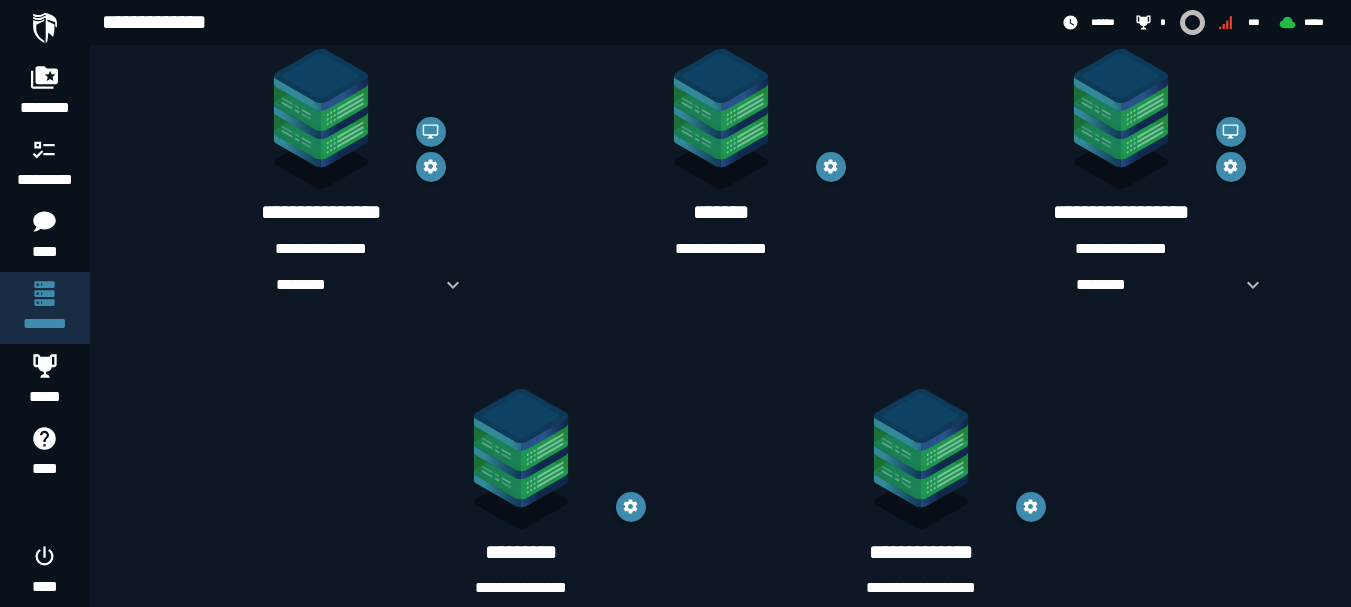 scroll, scrollTop: 400, scrollLeft: 0, axis: vertical 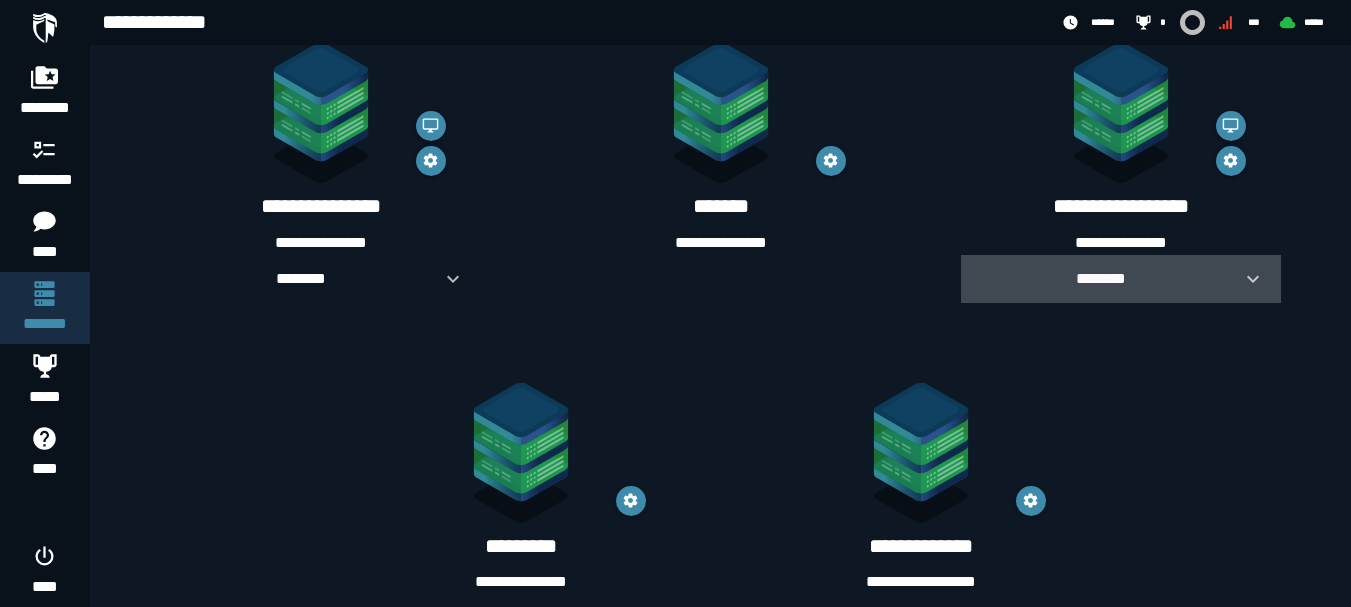 click 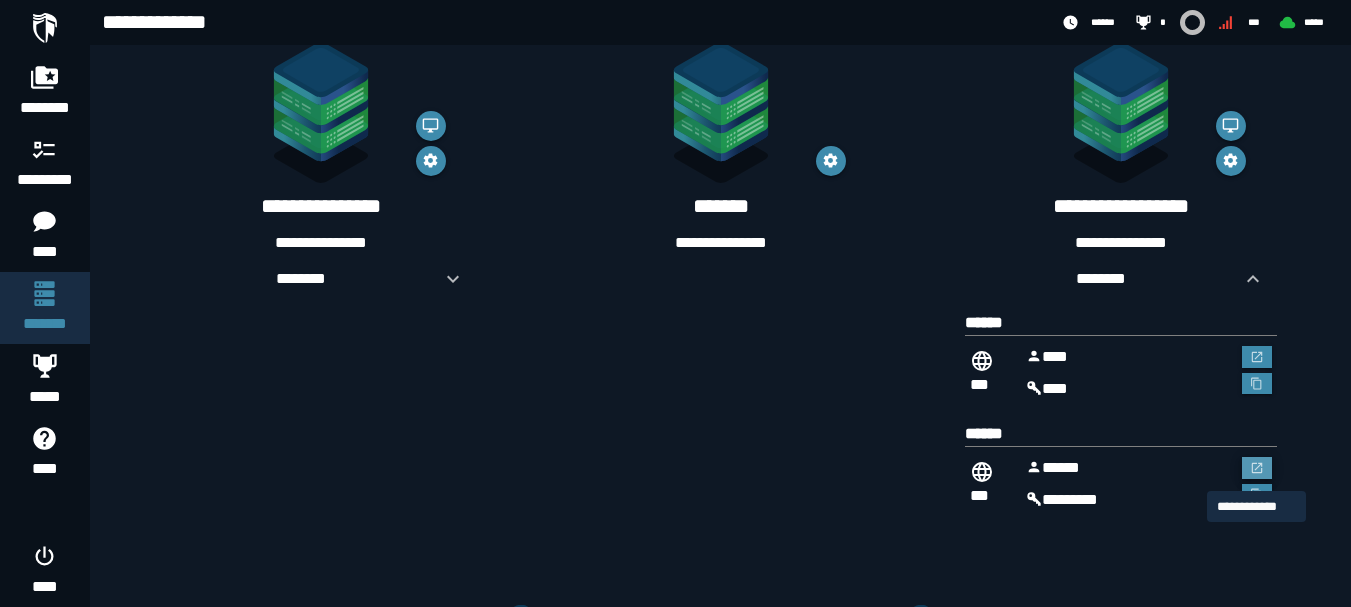 click 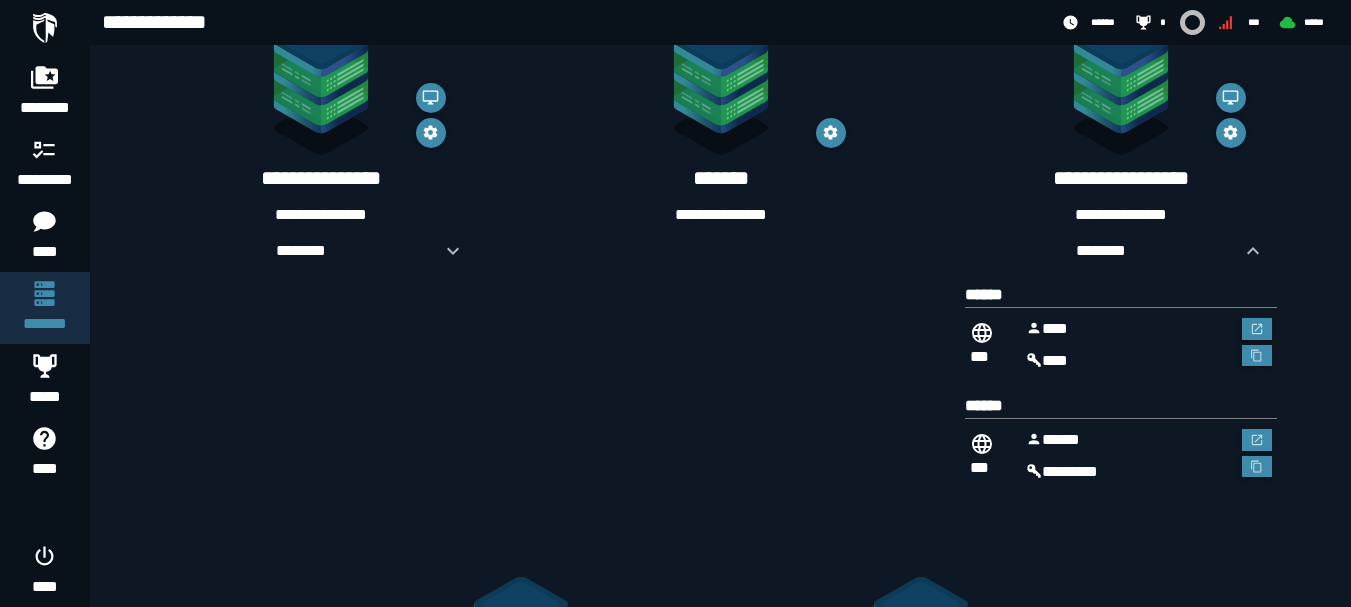 scroll, scrollTop: 400, scrollLeft: 0, axis: vertical 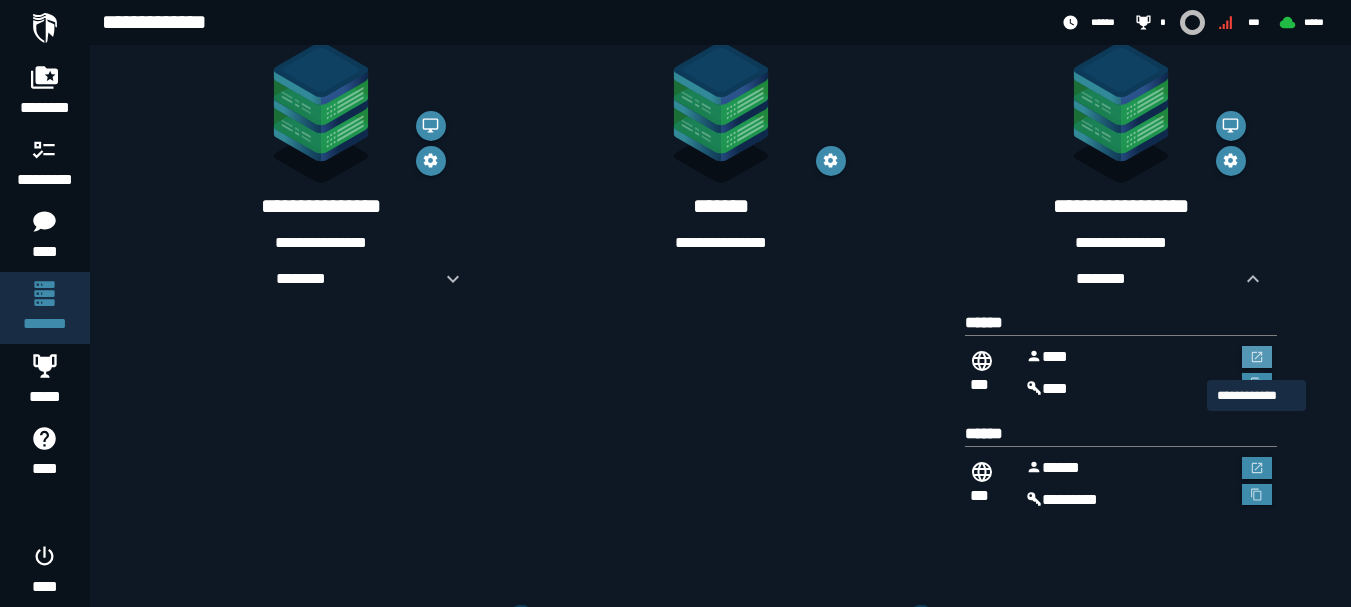 click 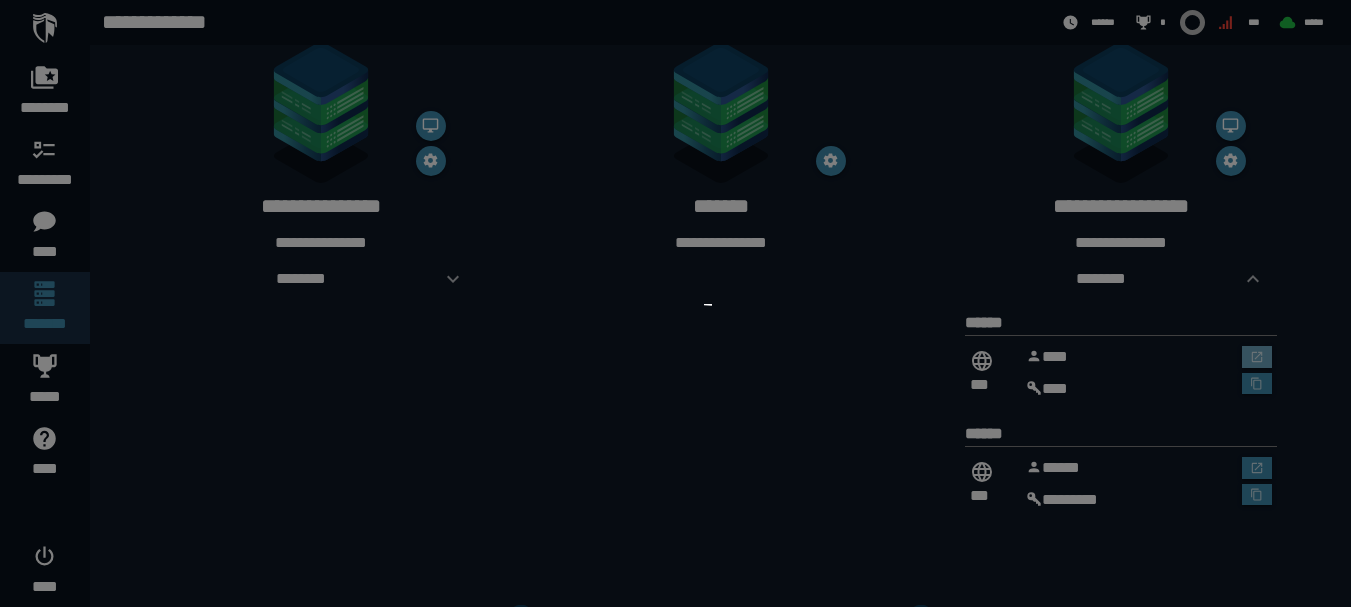 scroll, scrollTop: 0, scrollLeft: 0, axis: both 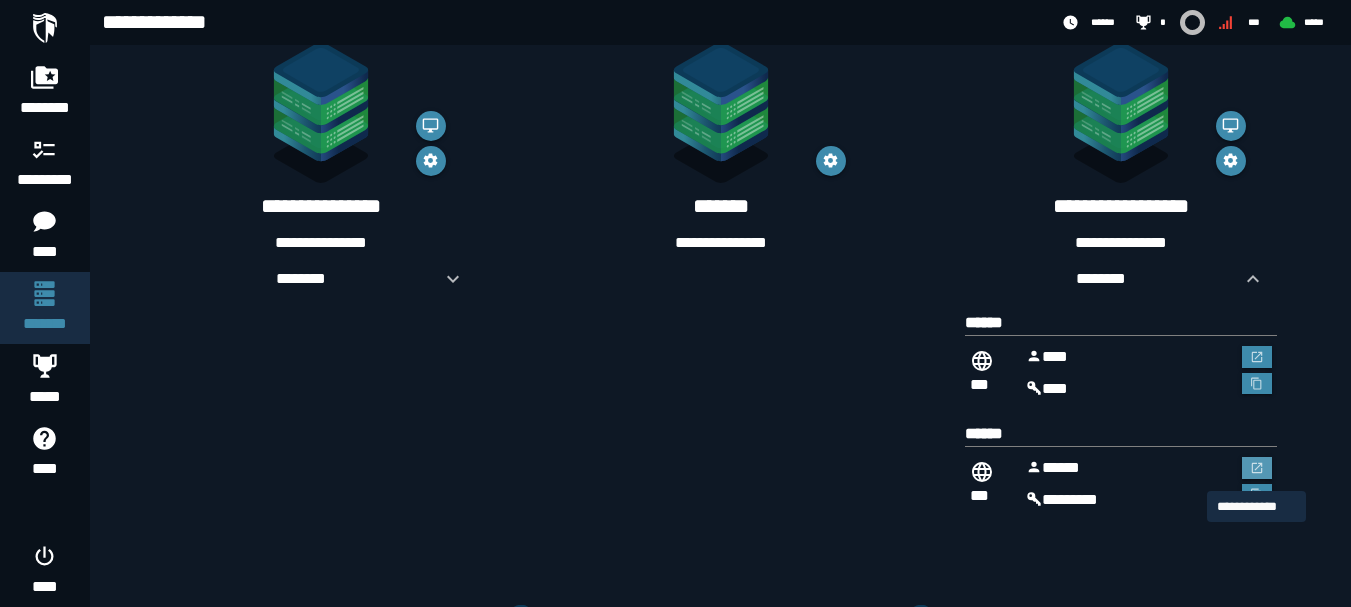 click 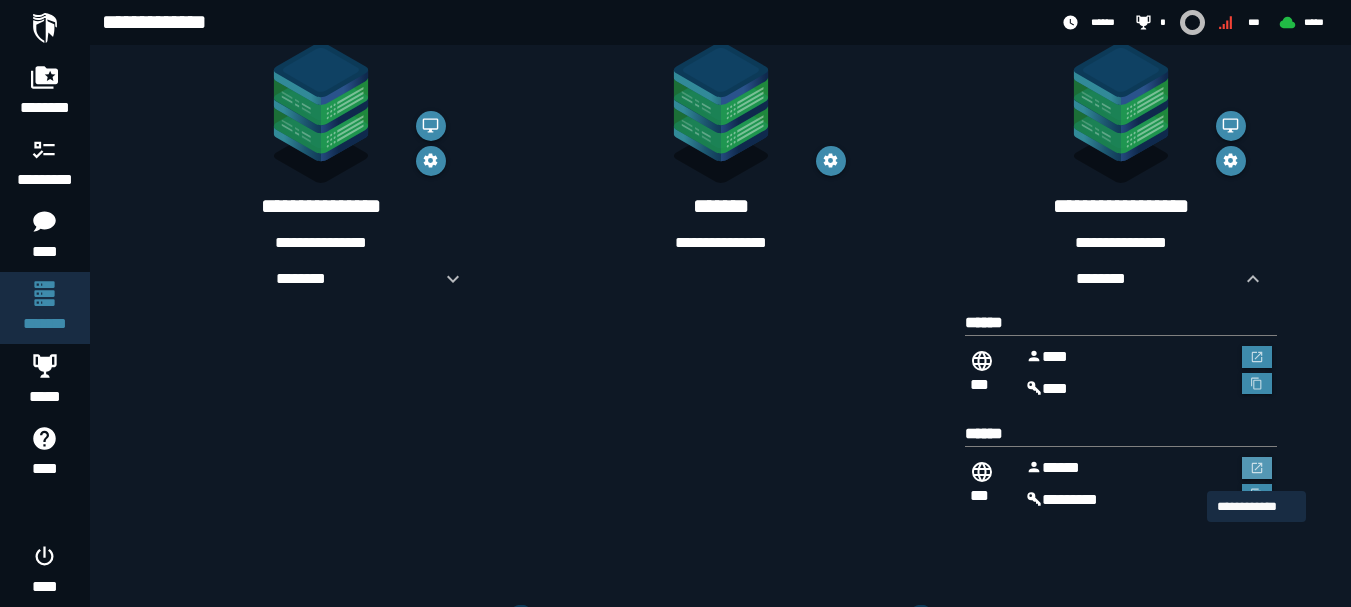 scroll, scrollTop: 0, scrollLeft: 0, axis: both 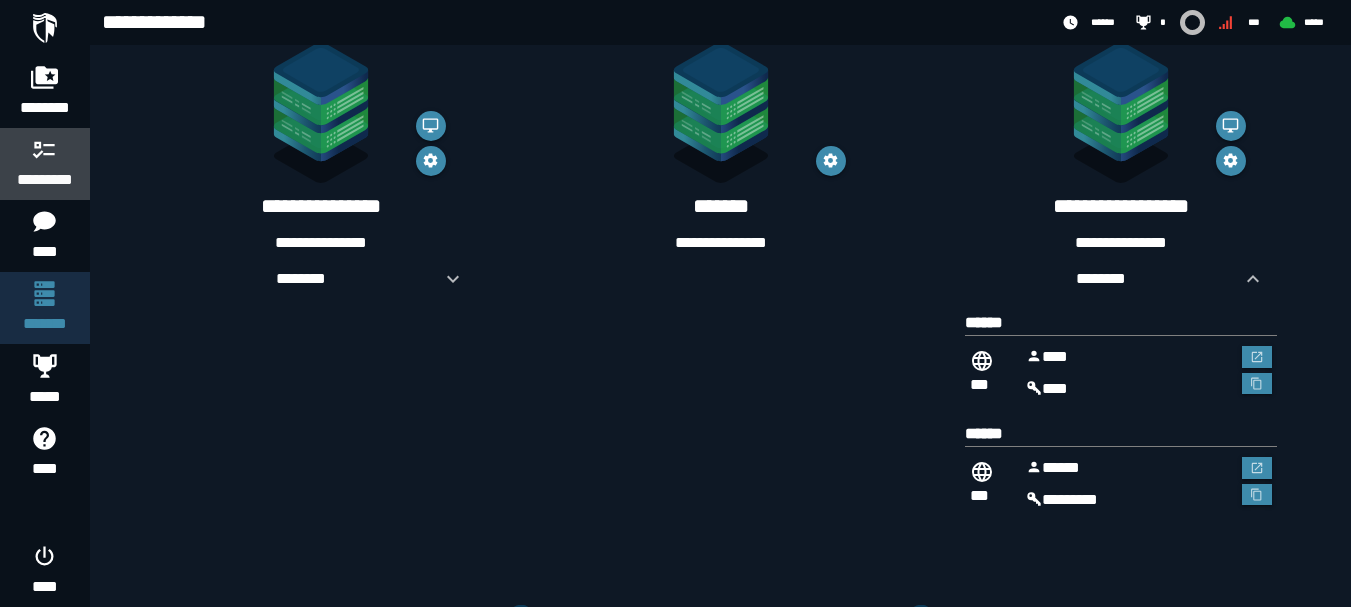 click on "*********" at bounding box center [45, 180] 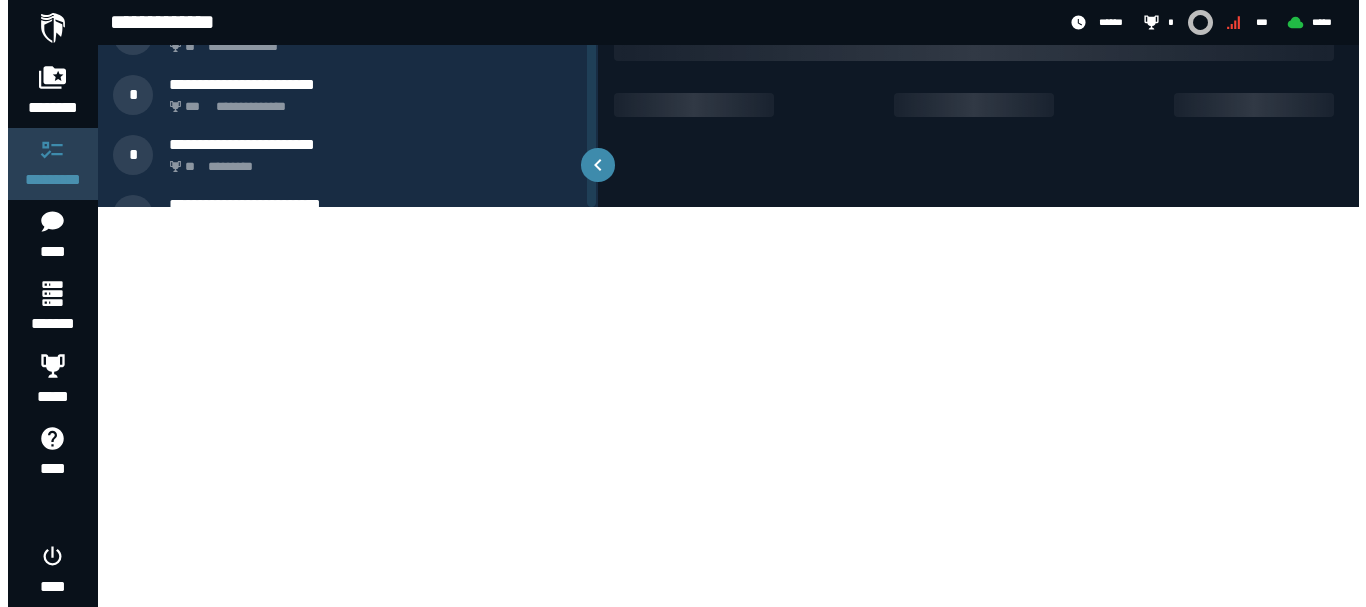 scroll, scrollTop: 0, scrollLeft: 0, axis: both 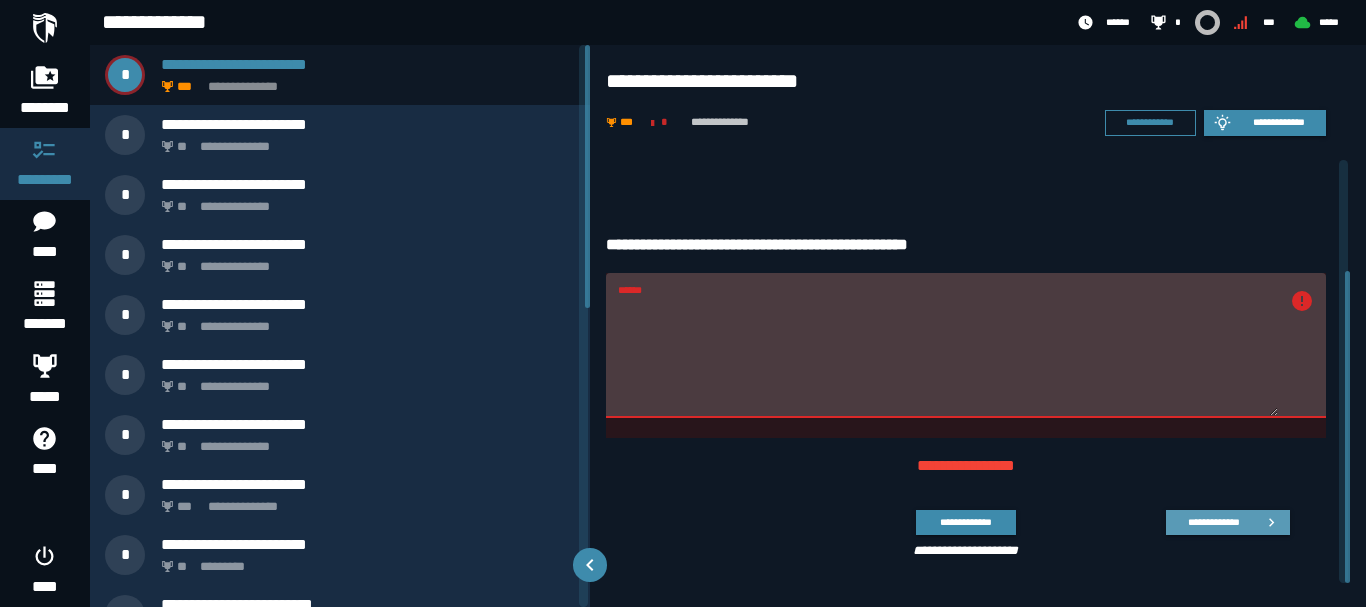 click on "**********" at bounding box center (1213, 522) 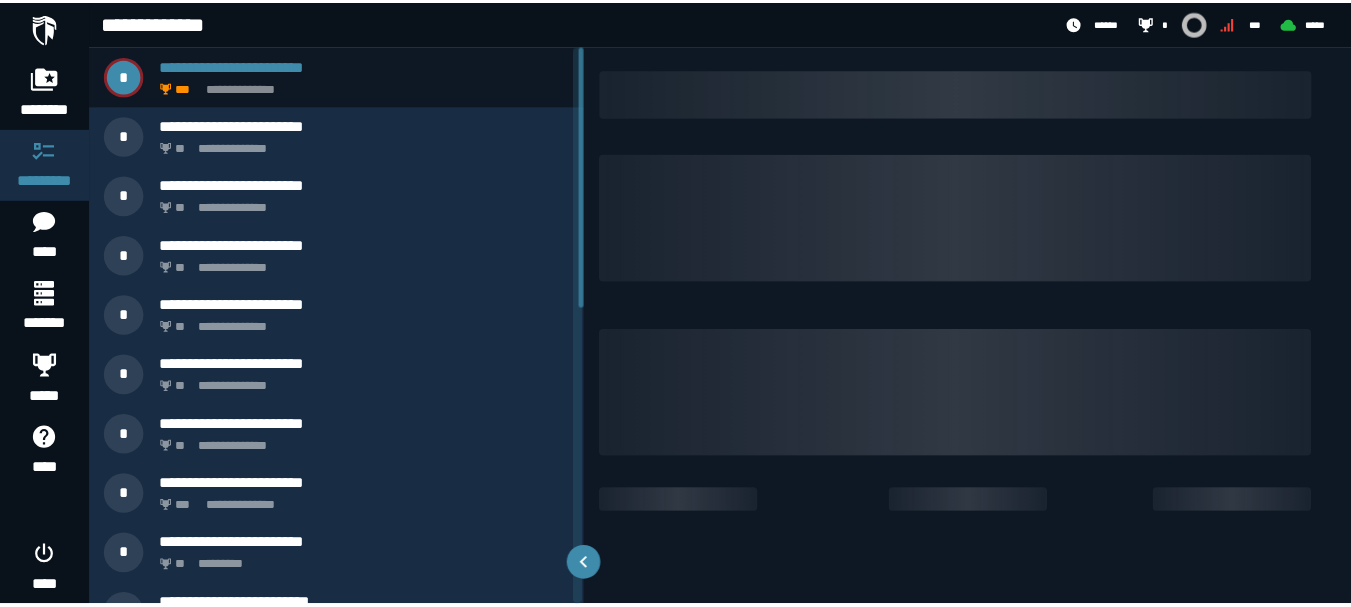 scroll, scrollTop: 0, scrollLeft: 0, axis: both 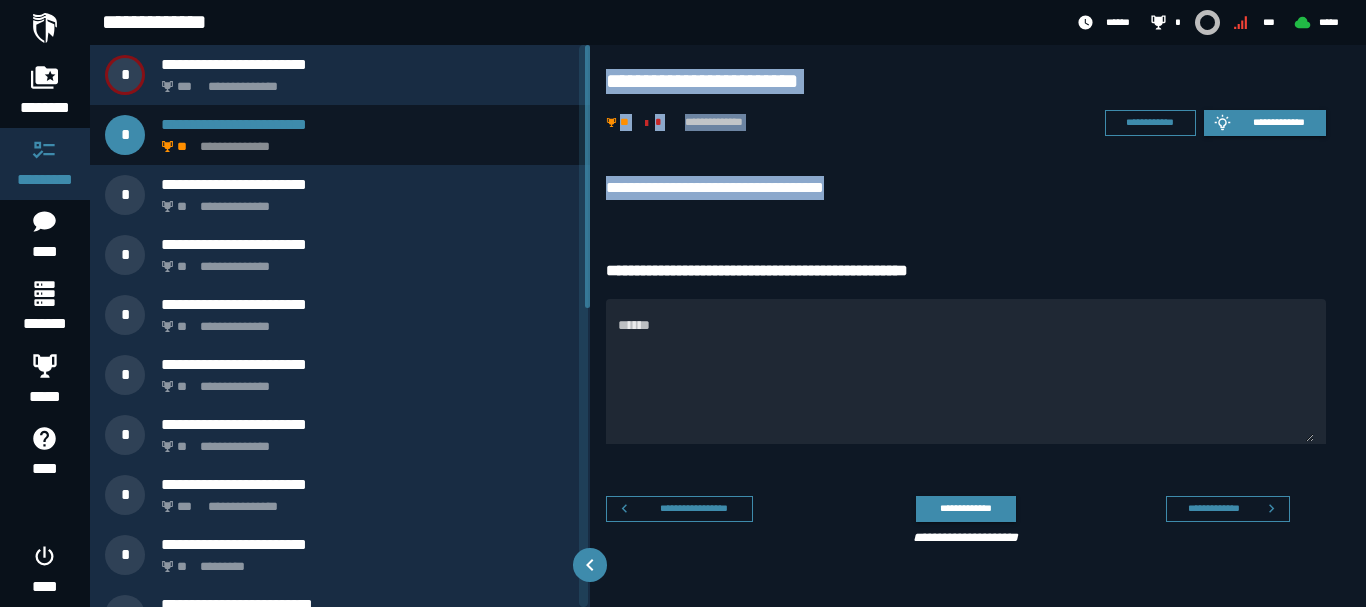 drag, startPoint x: 604, startPoint y: 75, endPoint x: 918, endPoint y: 202, distance: 338.7108 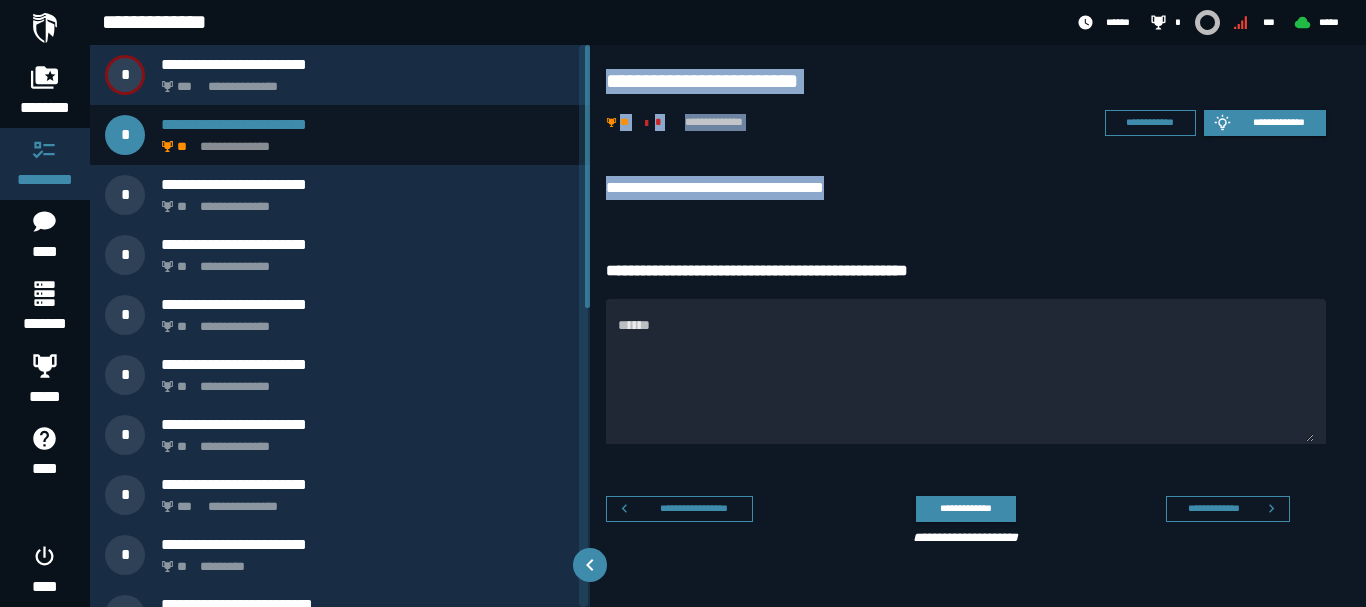 copy on "**********" 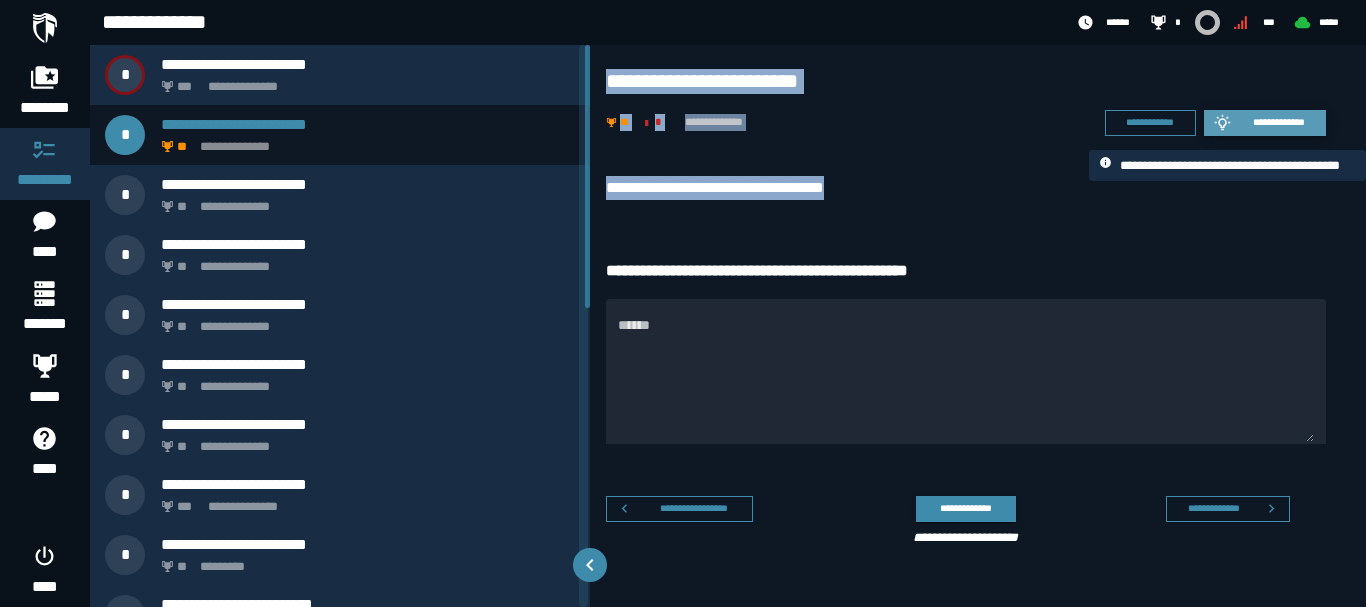 click on "**********" at bounding box center (1279, 122) 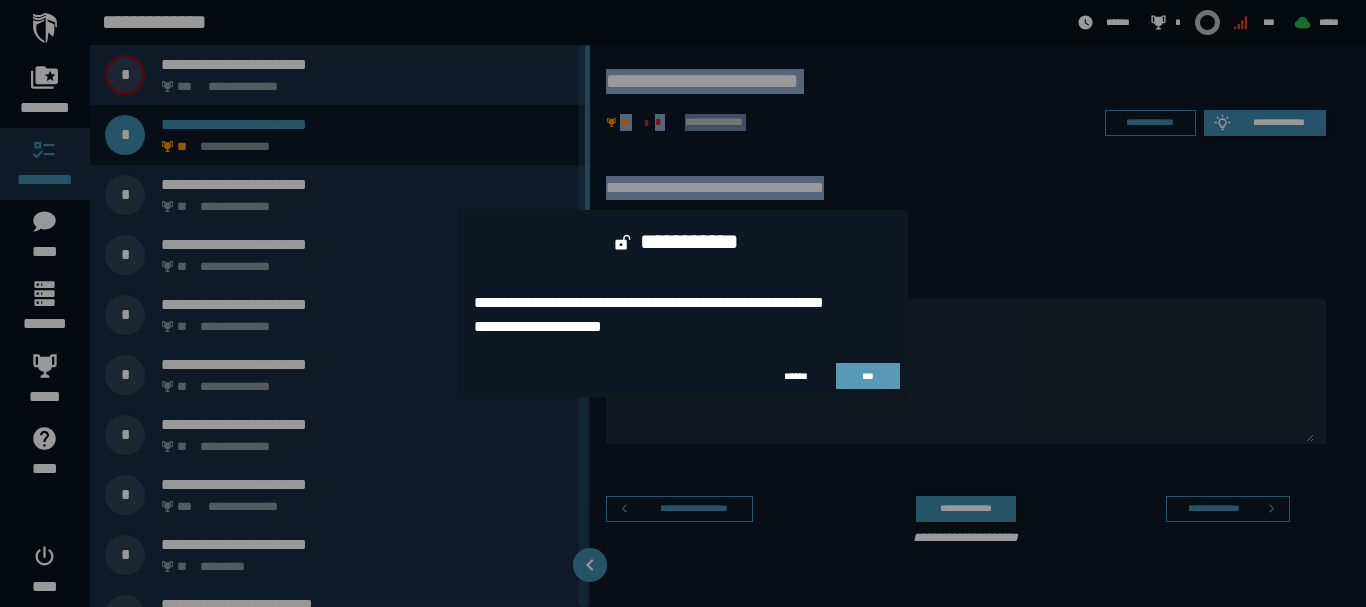 click on "***" at bounding box center (868, 376) 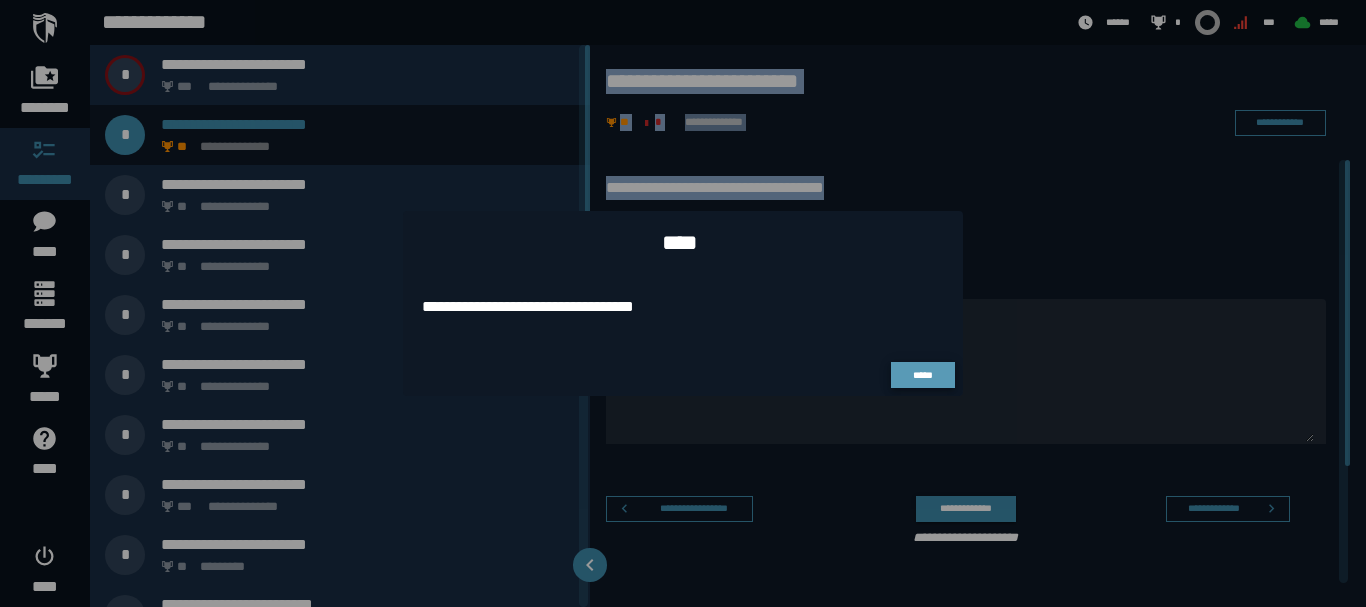click on "*****" at bounding box center (923, 375) 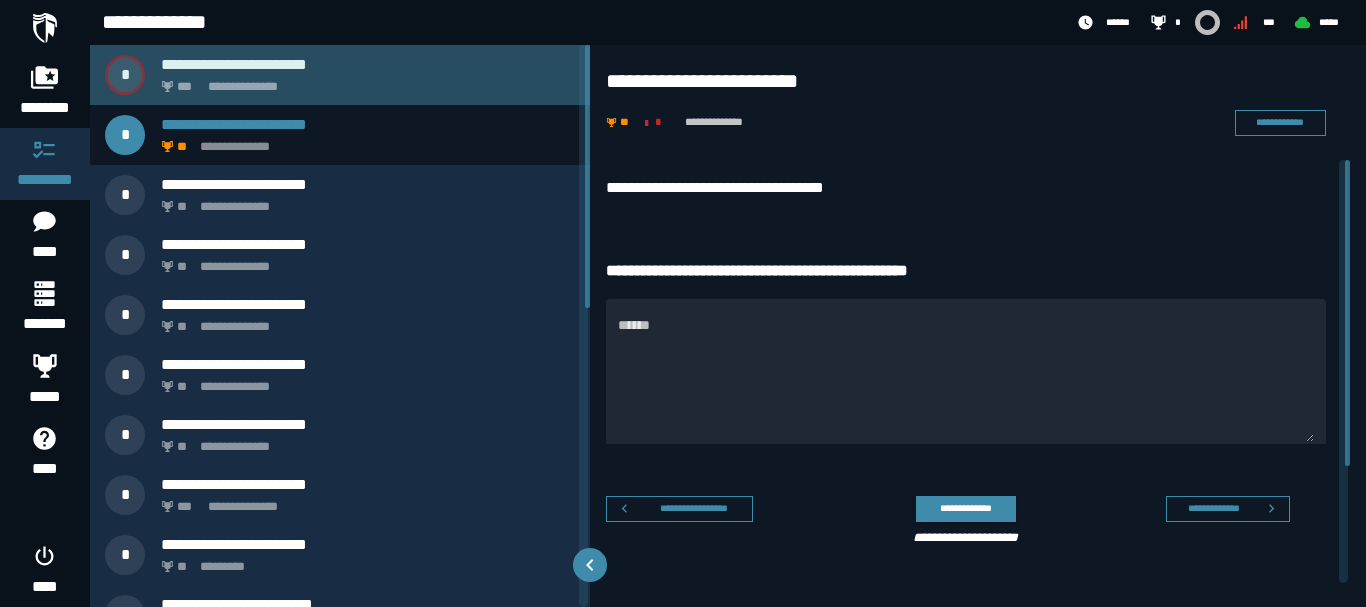 click on "**********" at bounding box center [364, 81] 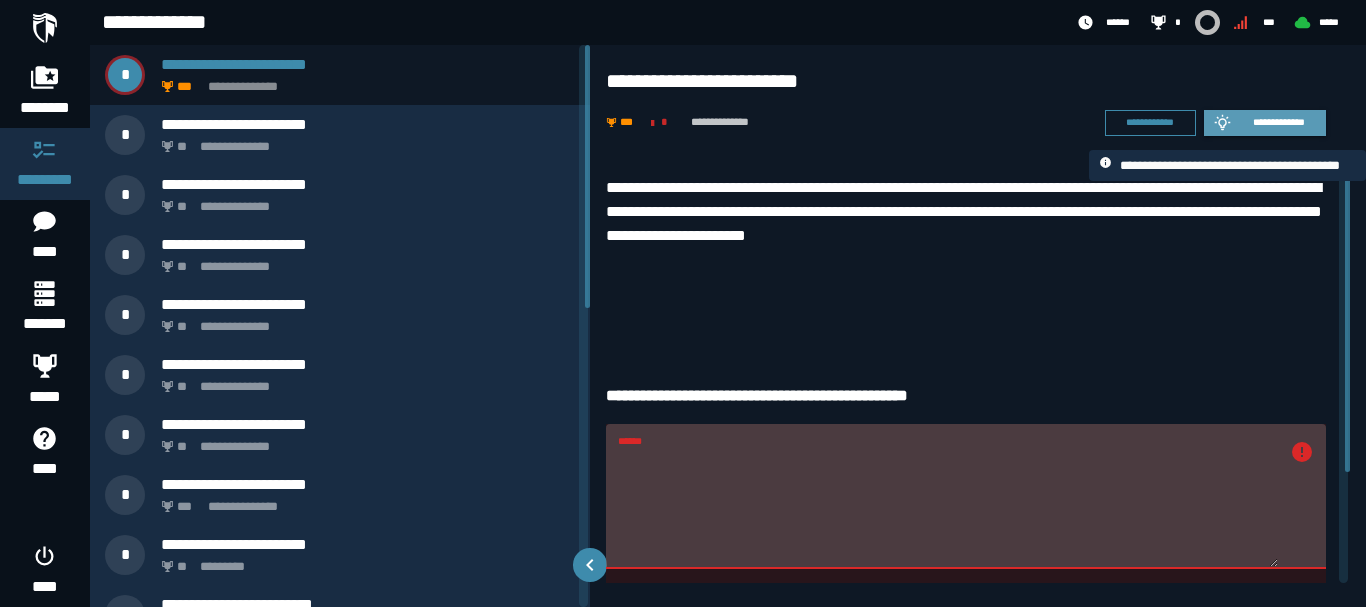click on "**********" at bounding box center (1279, 122) 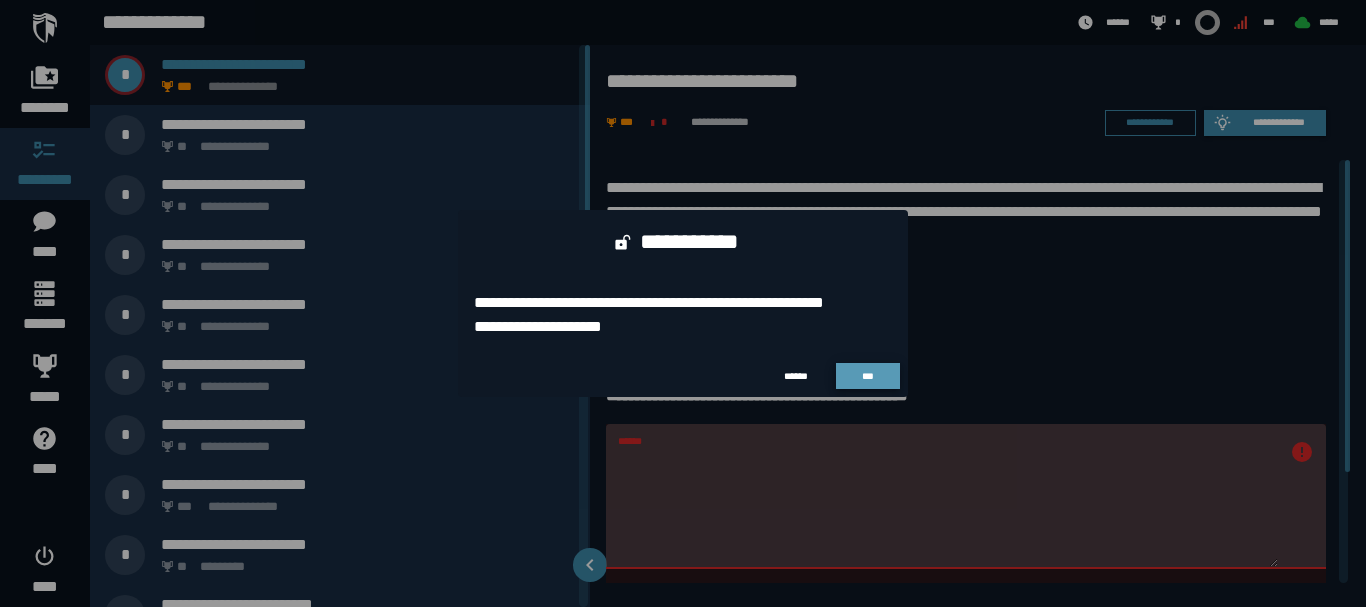 click on "***" at bounding box center [868, 376] 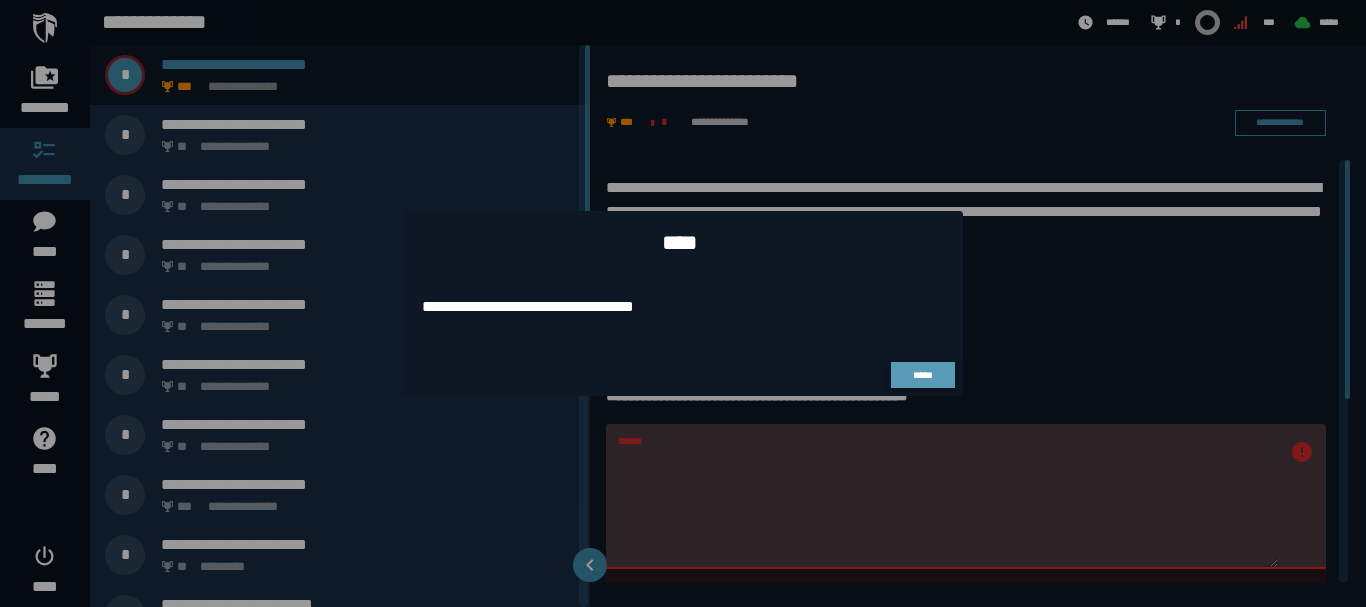 click on "*****" at bounding box center [923, 375] 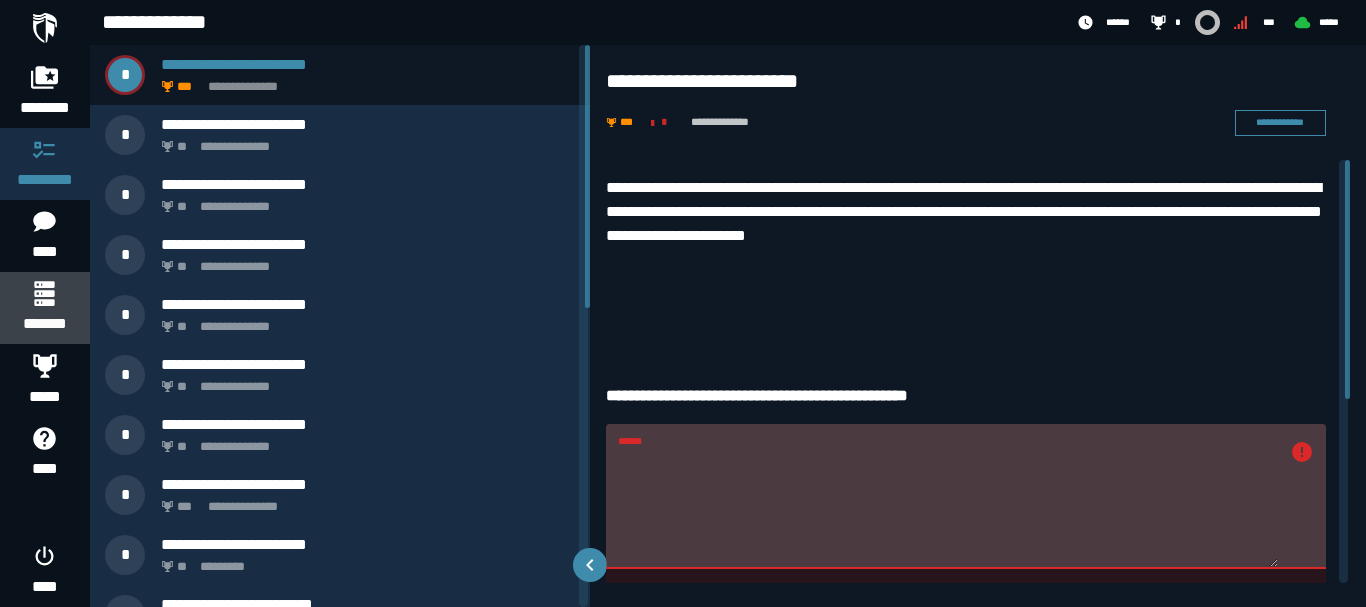 click on "*******" at bounding box center (44, 324) 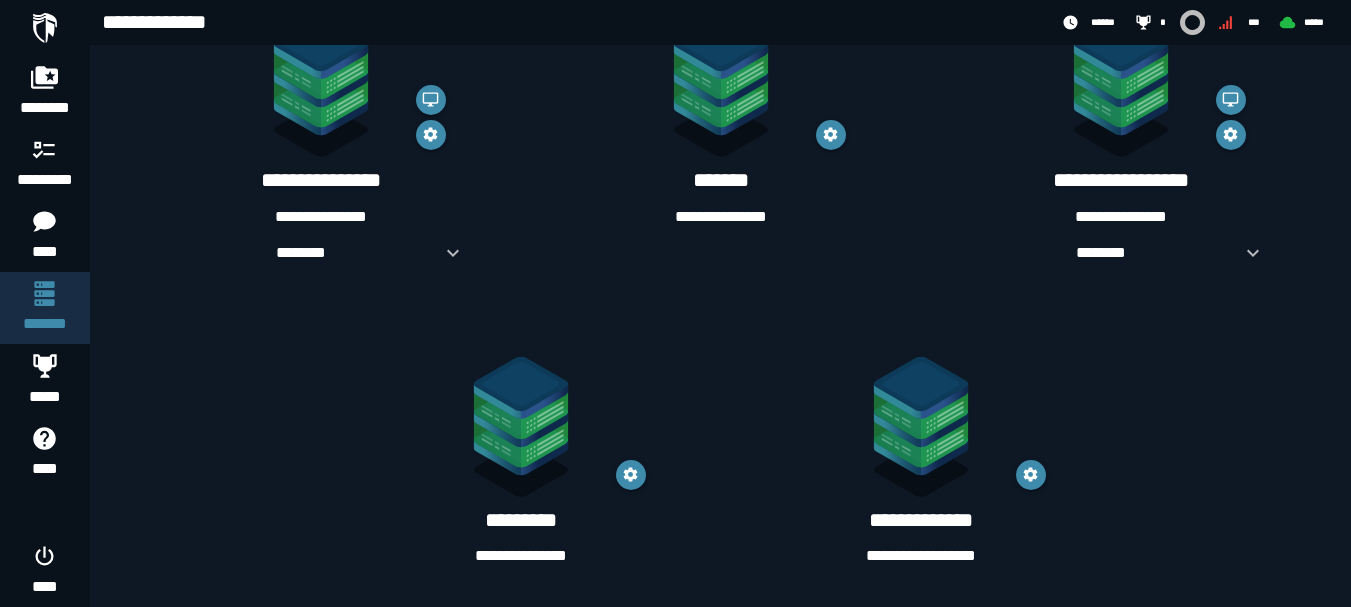 scroll, scrollTop: 432, scrollLeft: 0, axis: vertical 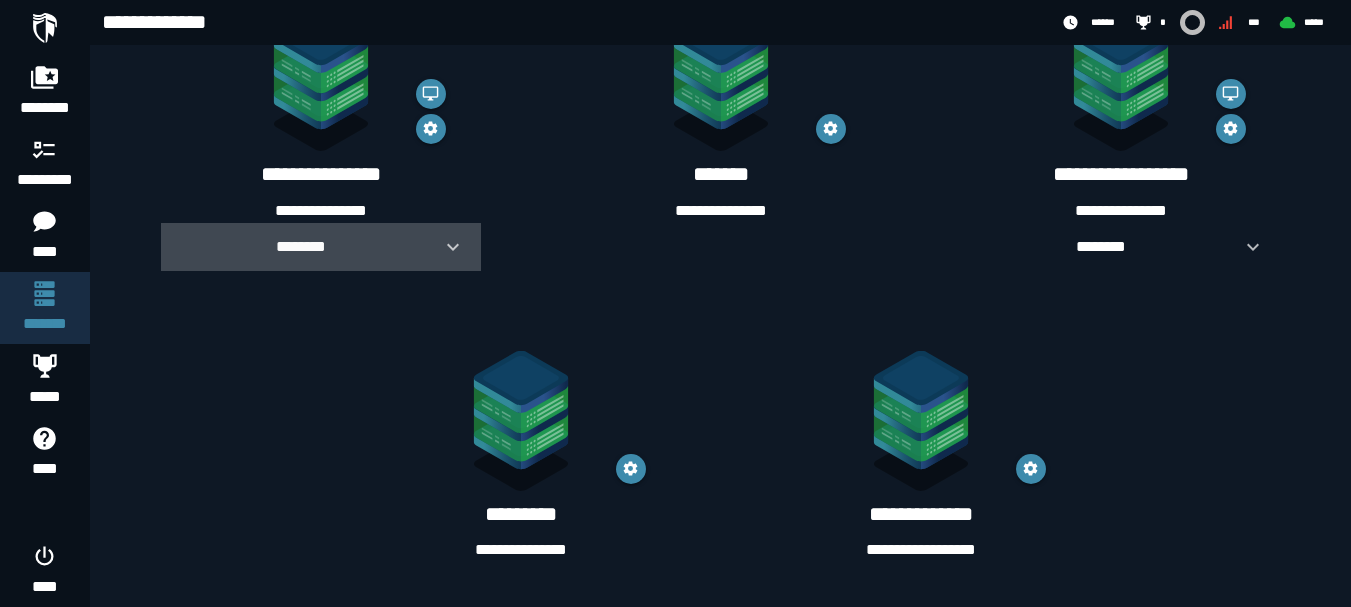 click 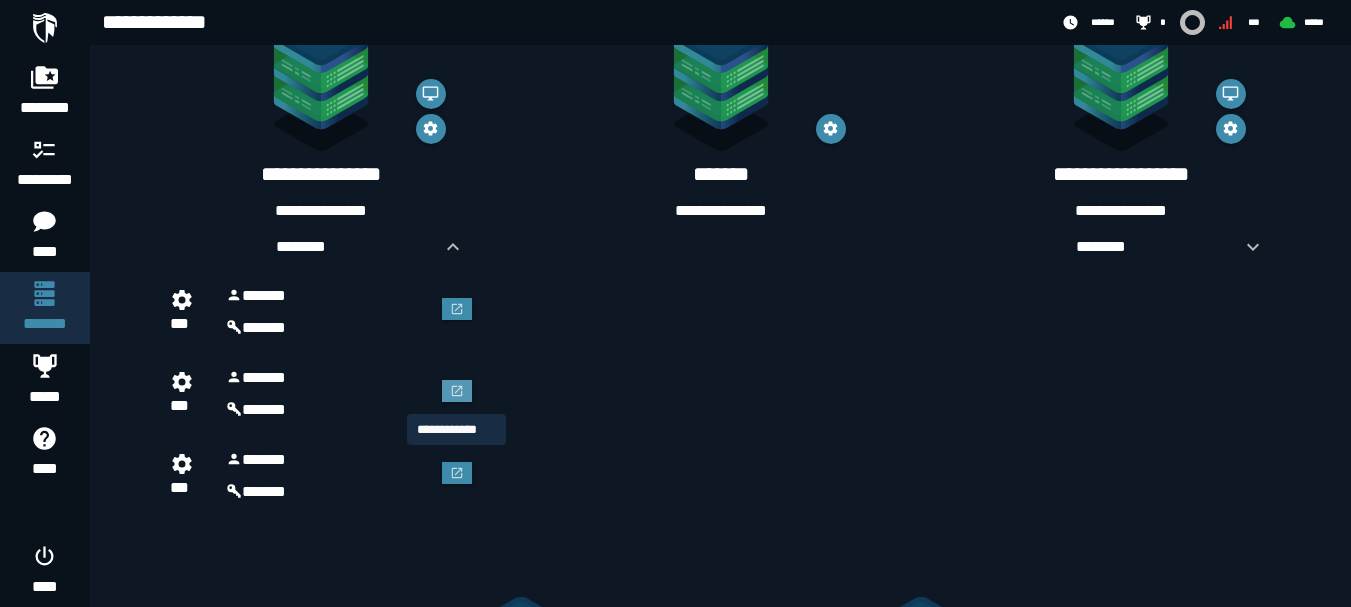 click 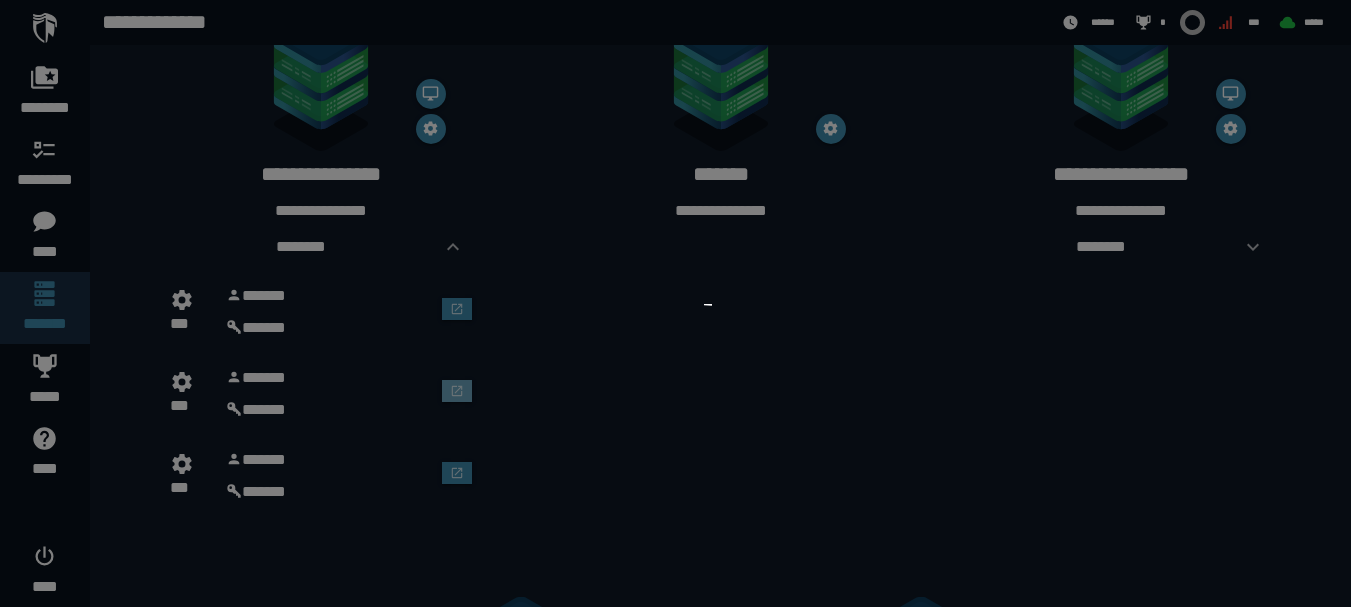 scroll, scrollTop: 0, scrollLeft: 0, axis: both 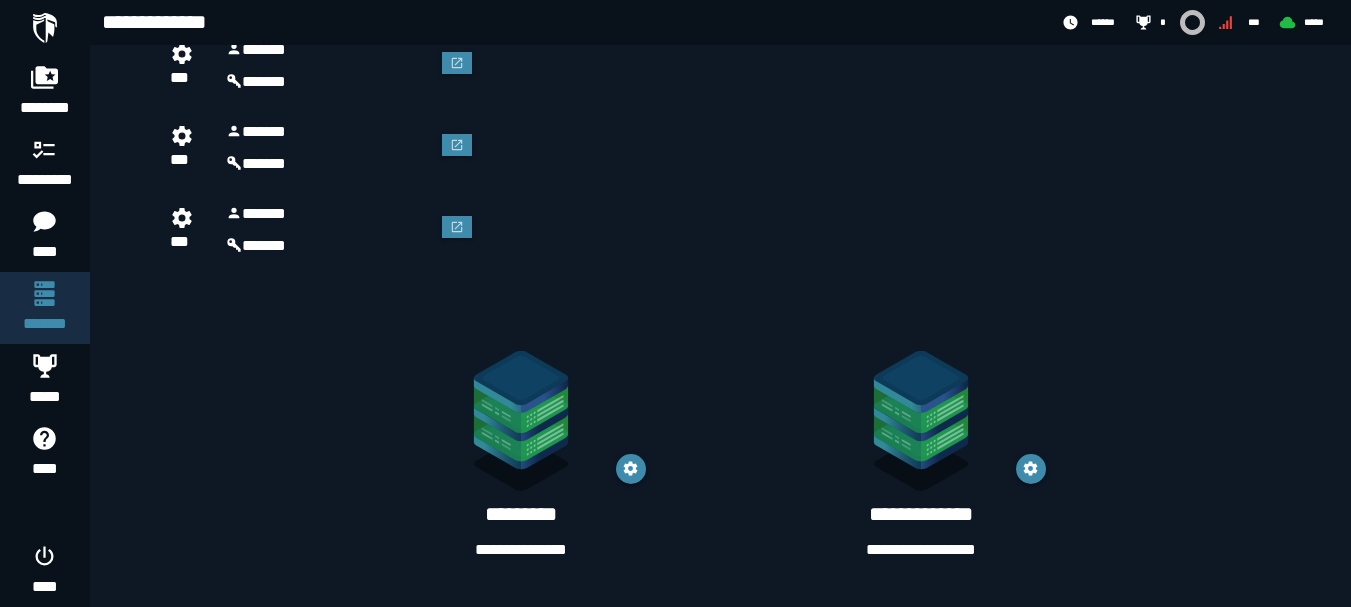 click 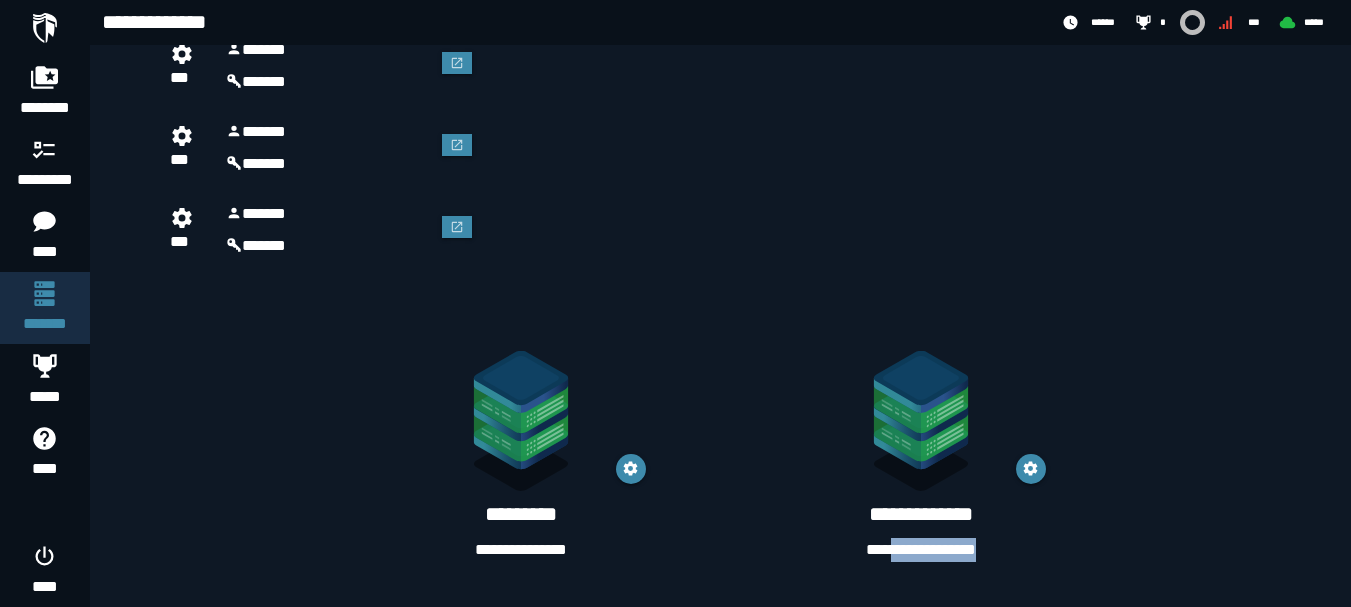 click on "**********" at bounding box center [921, 550] 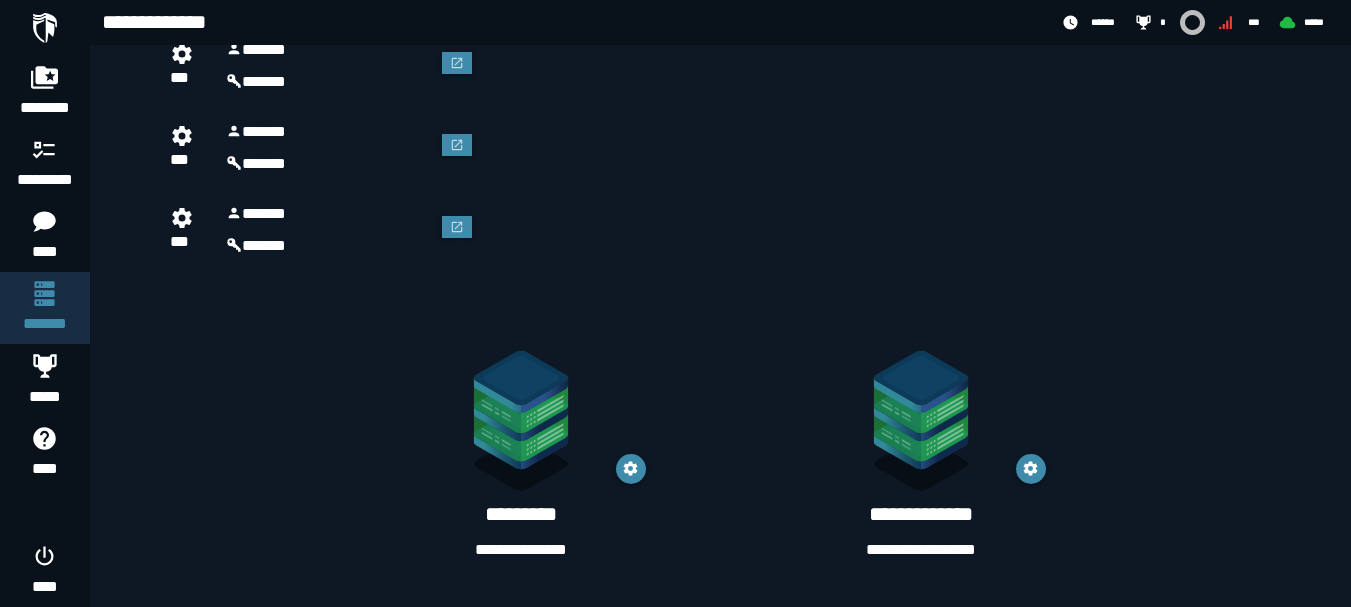 click on "**********" at bounding box center (921, 514) 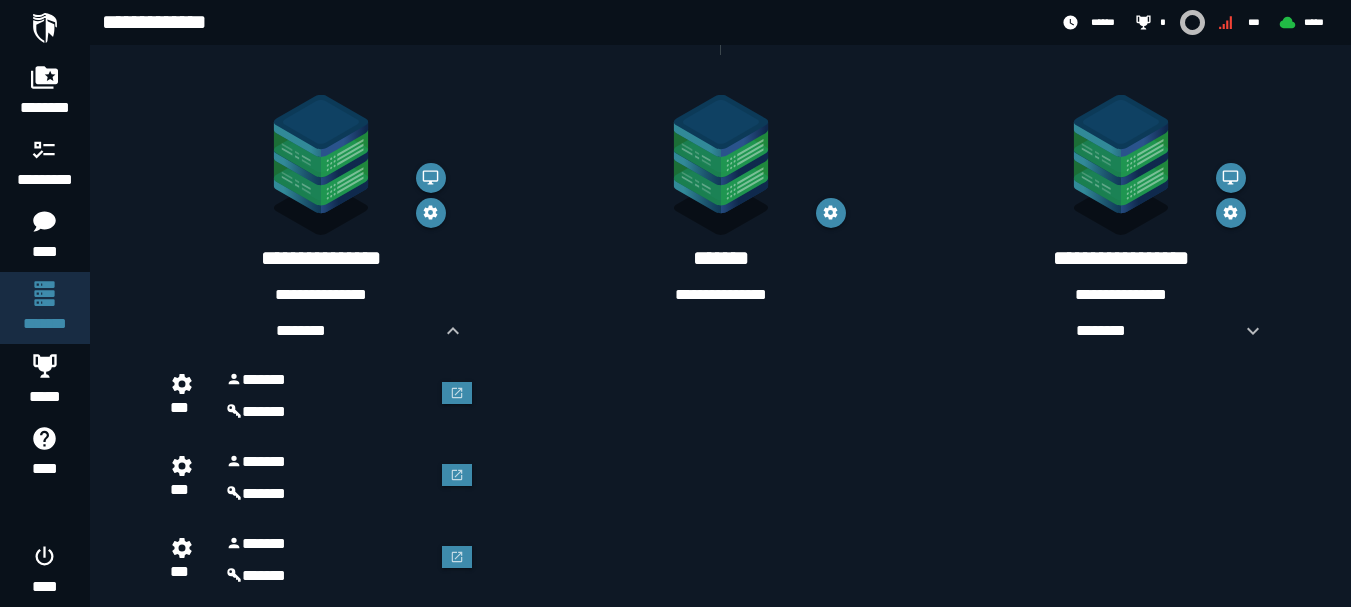 scroll, scrollTop: 300, scrollLeft: 0, axis: vertical 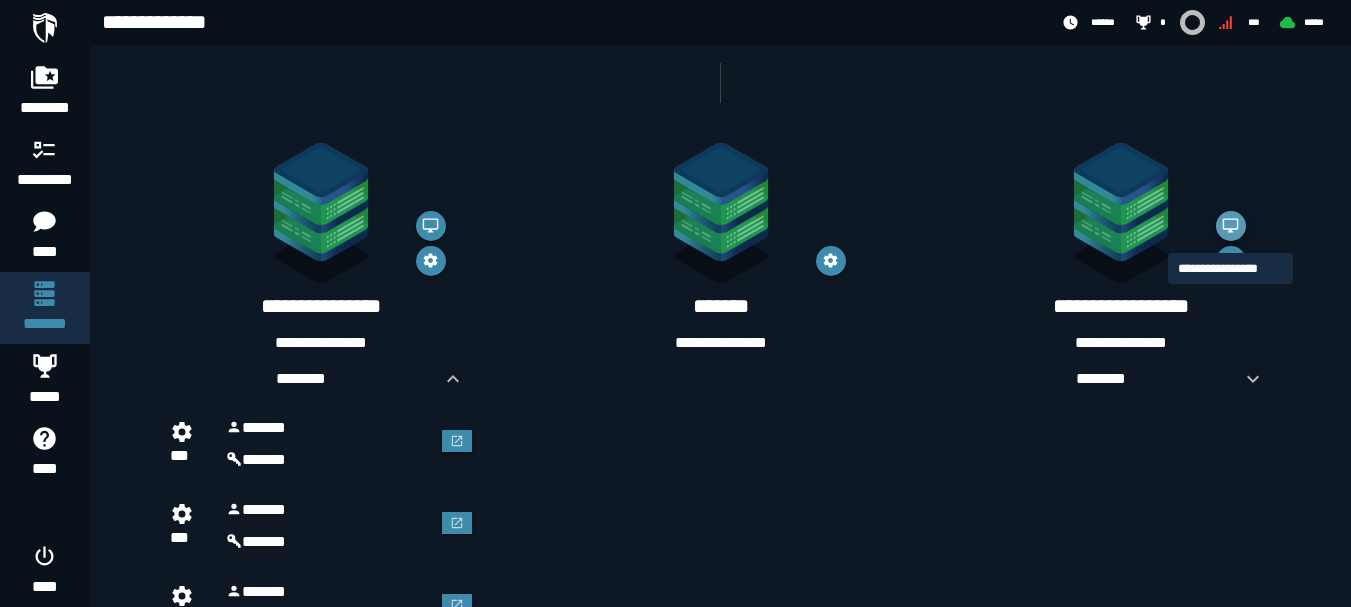 click 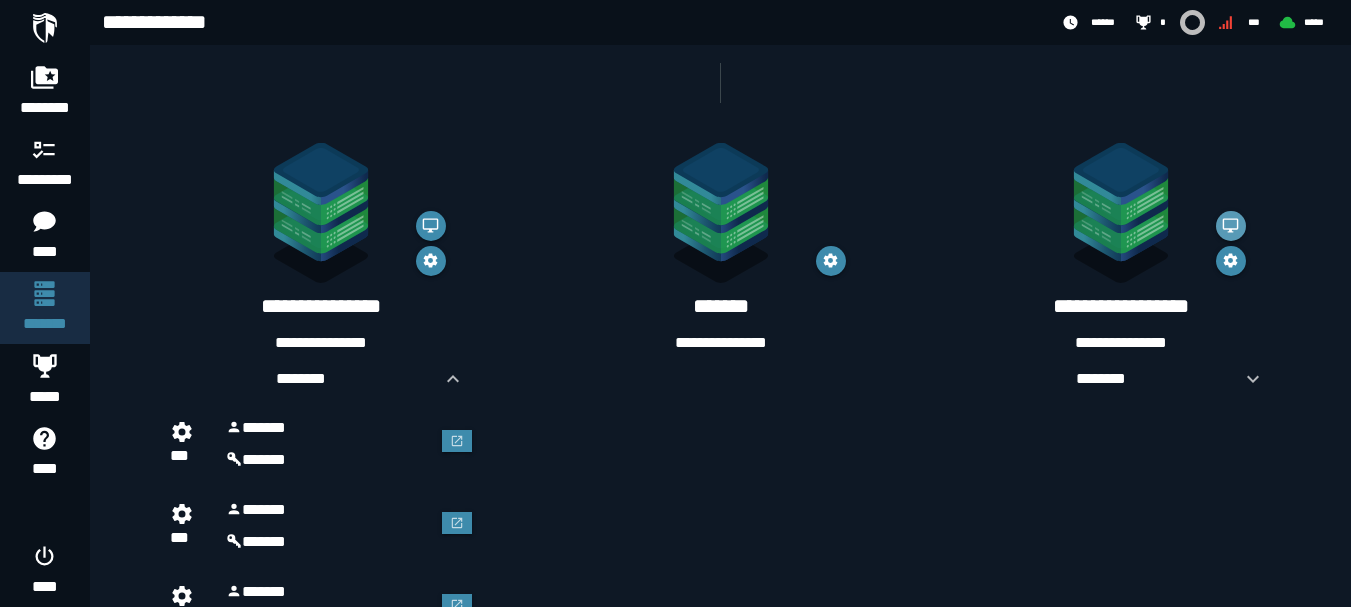 scroll, scrollTop: 300, scrollLeft: 0, axis: vertical 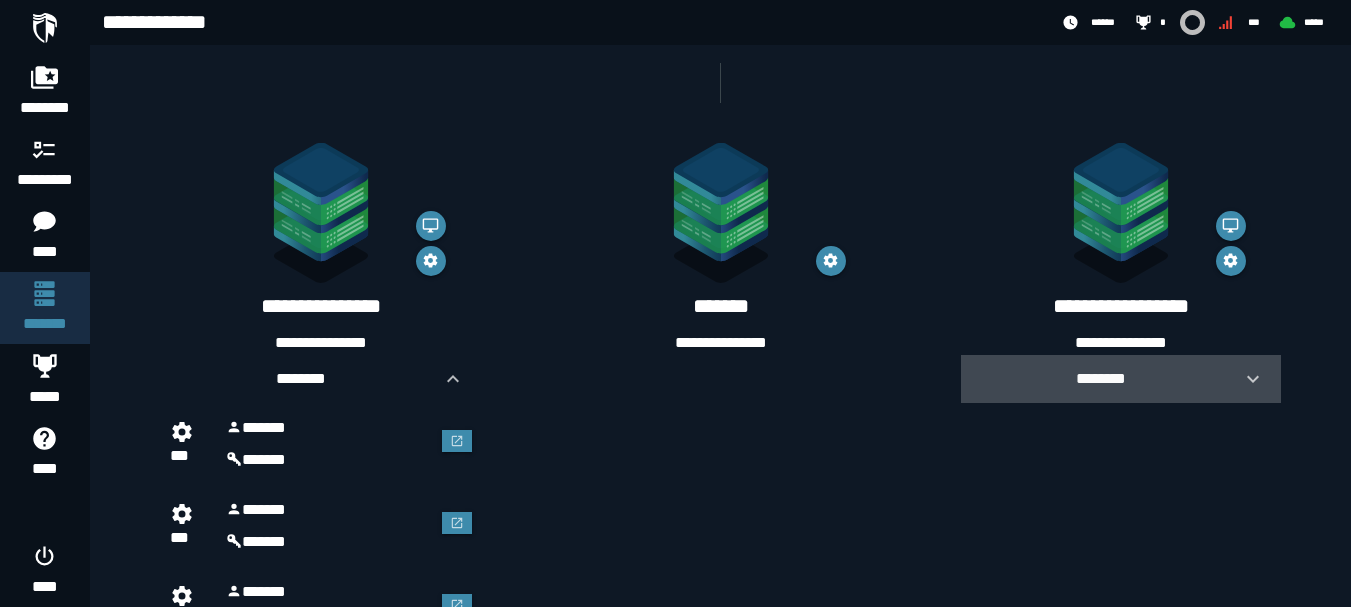 click on "********" at bounding box center [1121, 379] 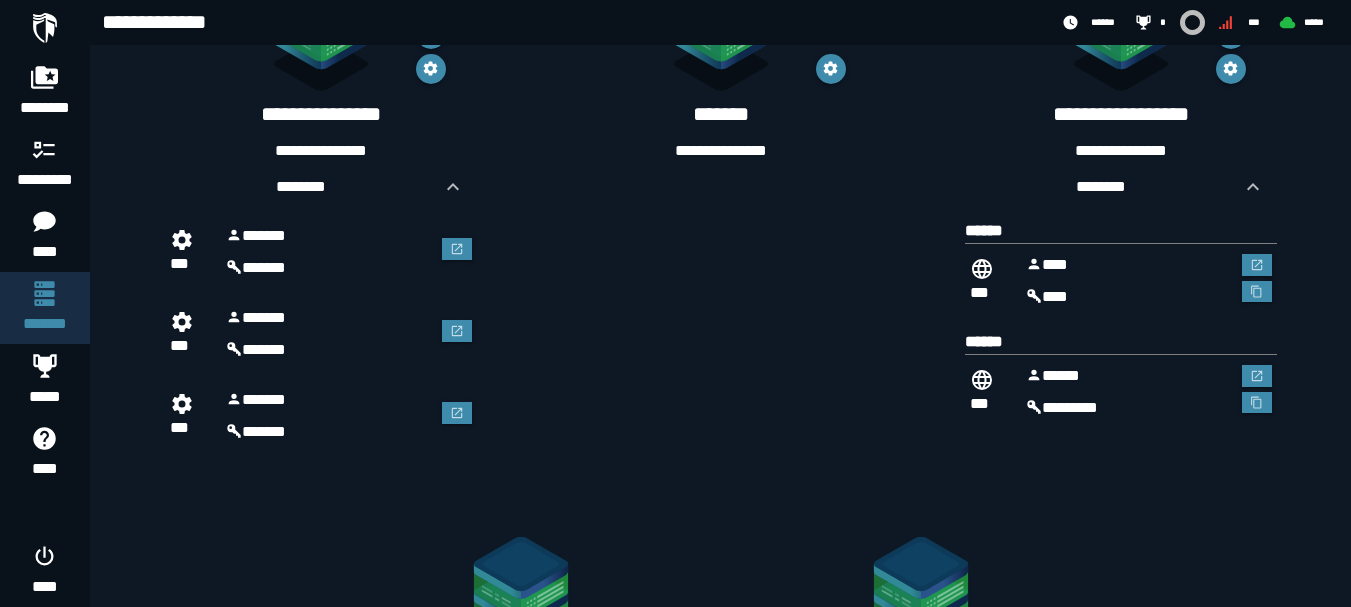 scroll, scrollTop: 500, scrollLeft: 0, axis: vertical 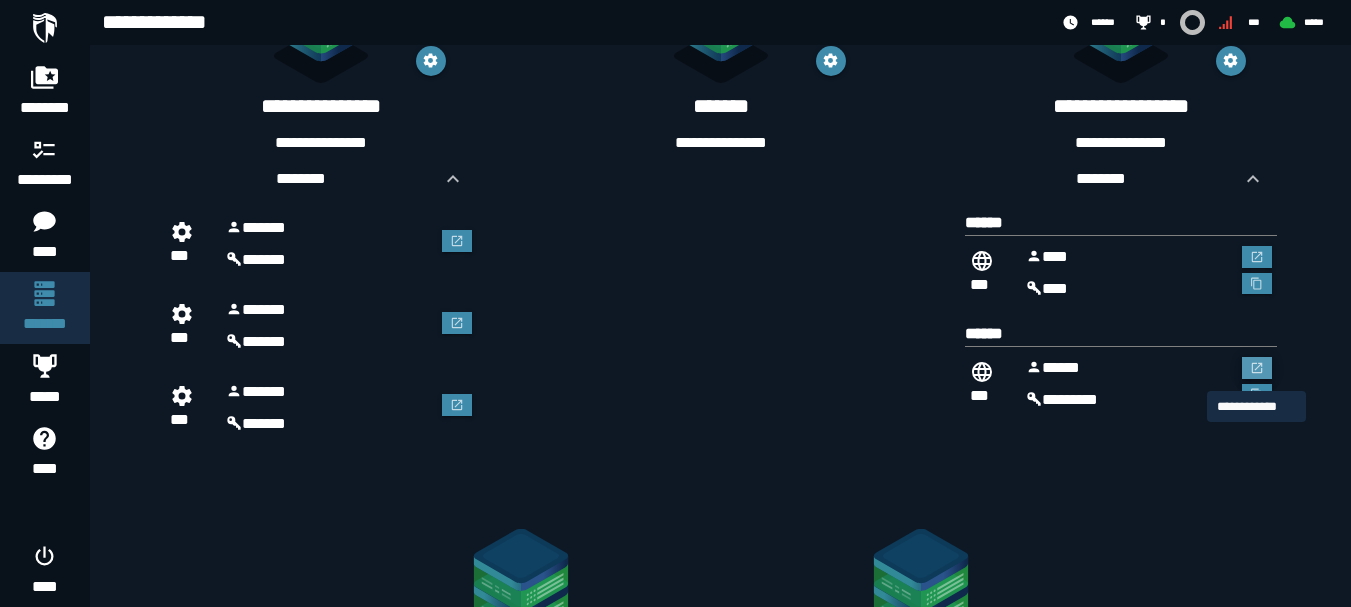 click 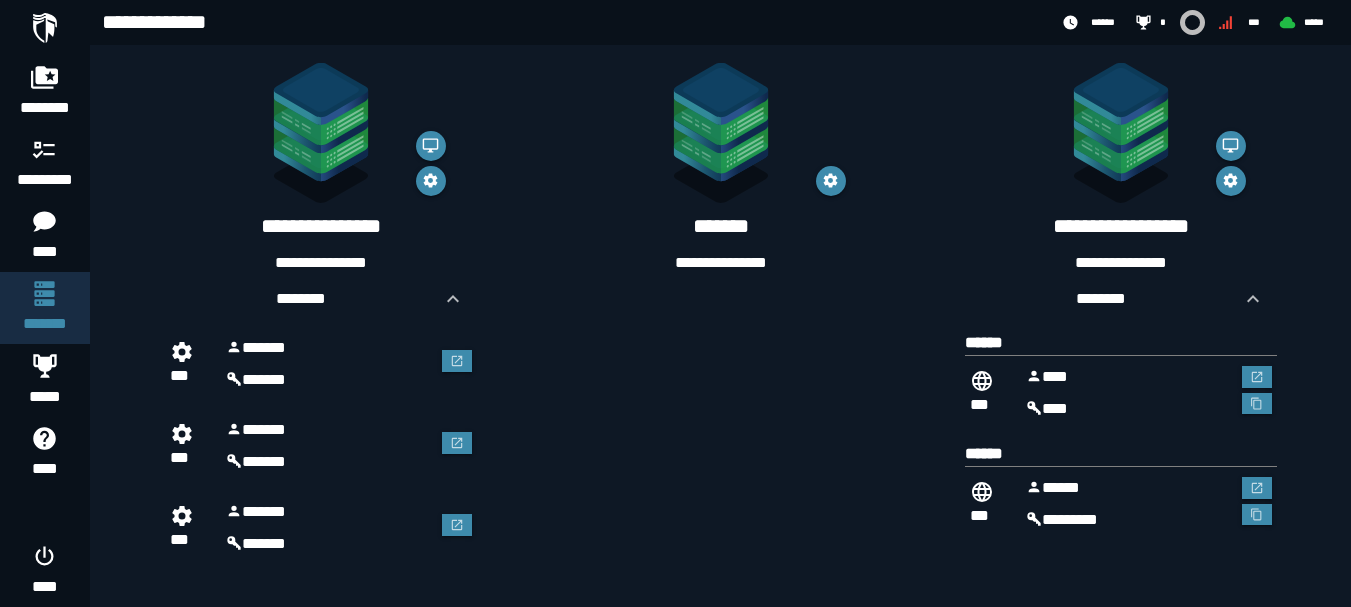 scroll, scrollTop: 400, scrollLeft: 0, axis: vertical 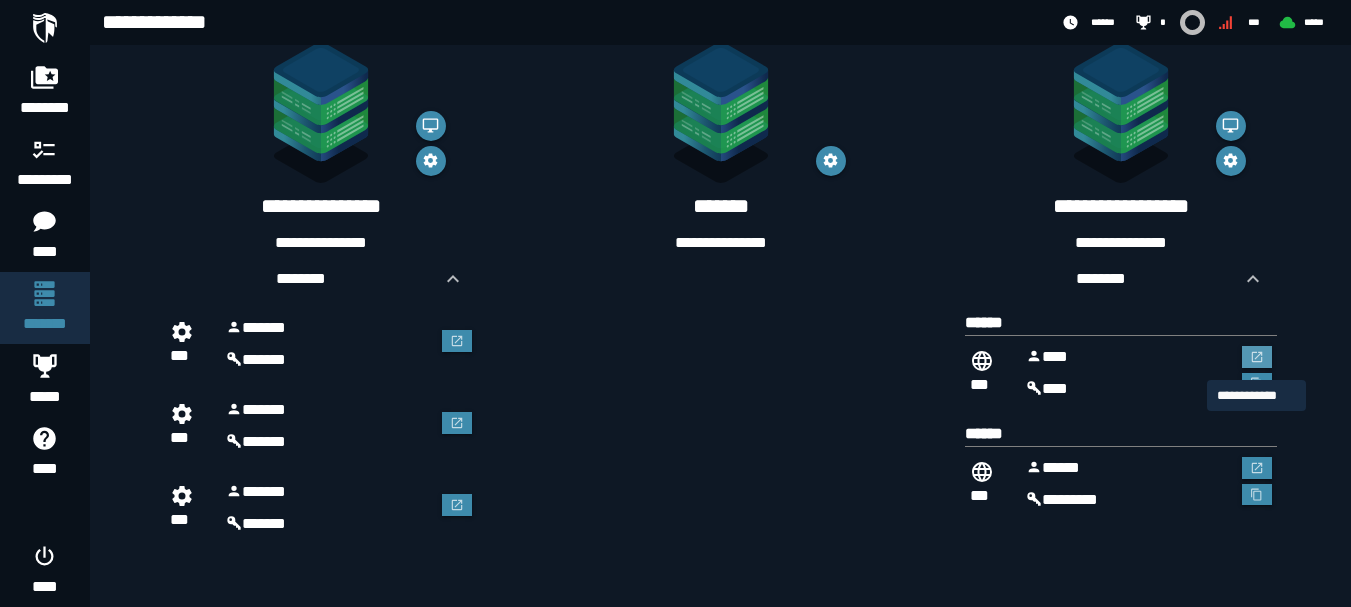click 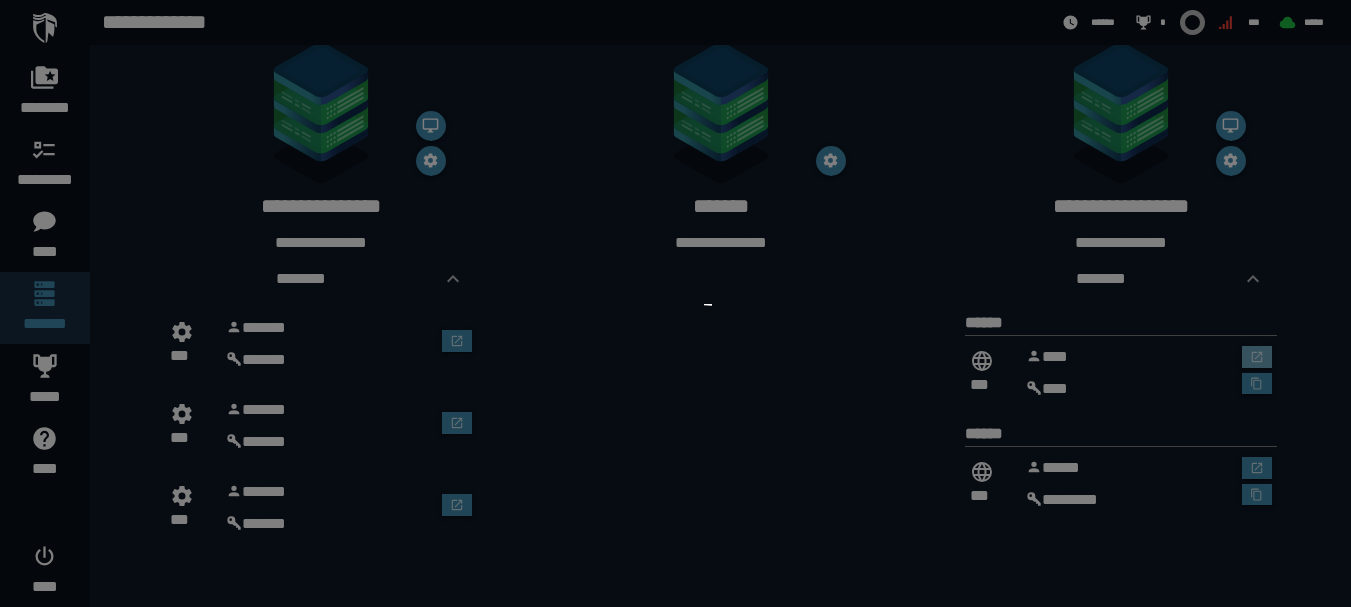 scroll, scrollTop: 0, scrollLeft: 0, axis: both 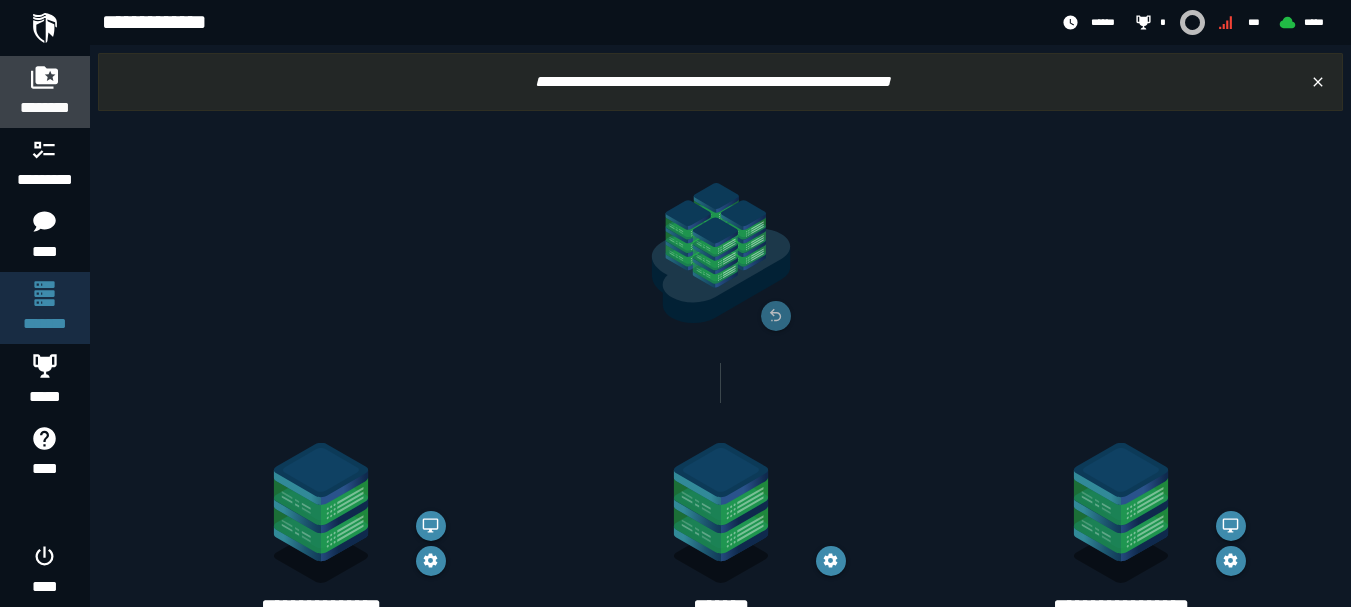 click 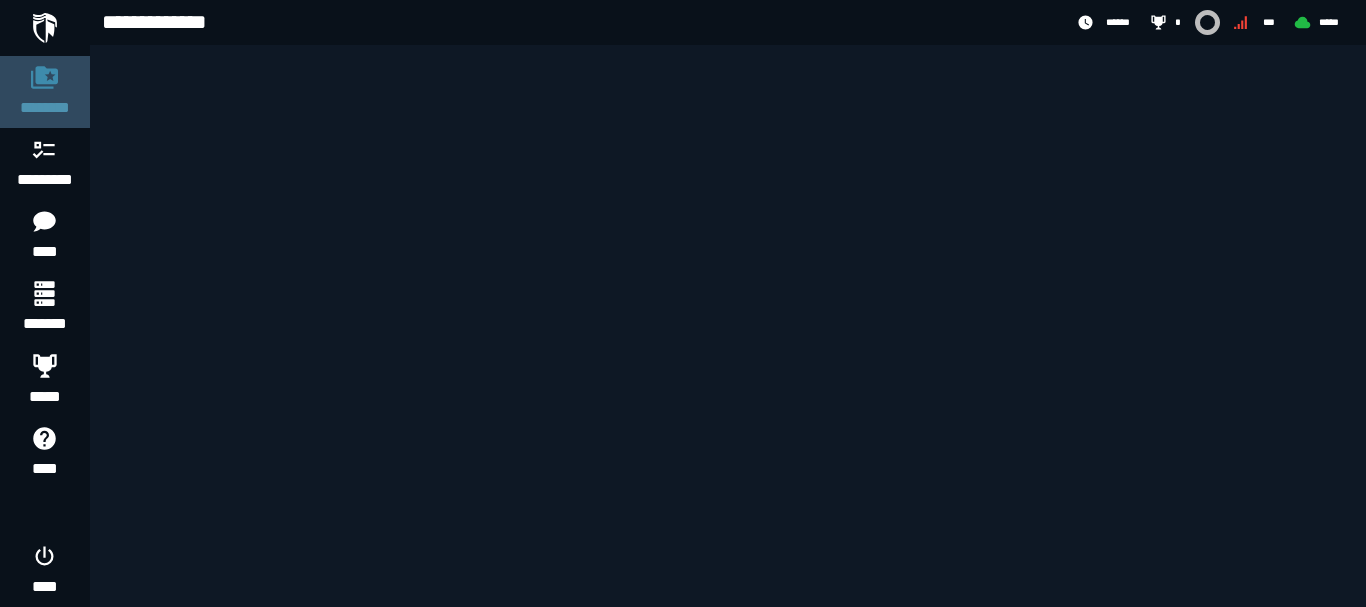 click on "********" at bounding box center (45, 108) 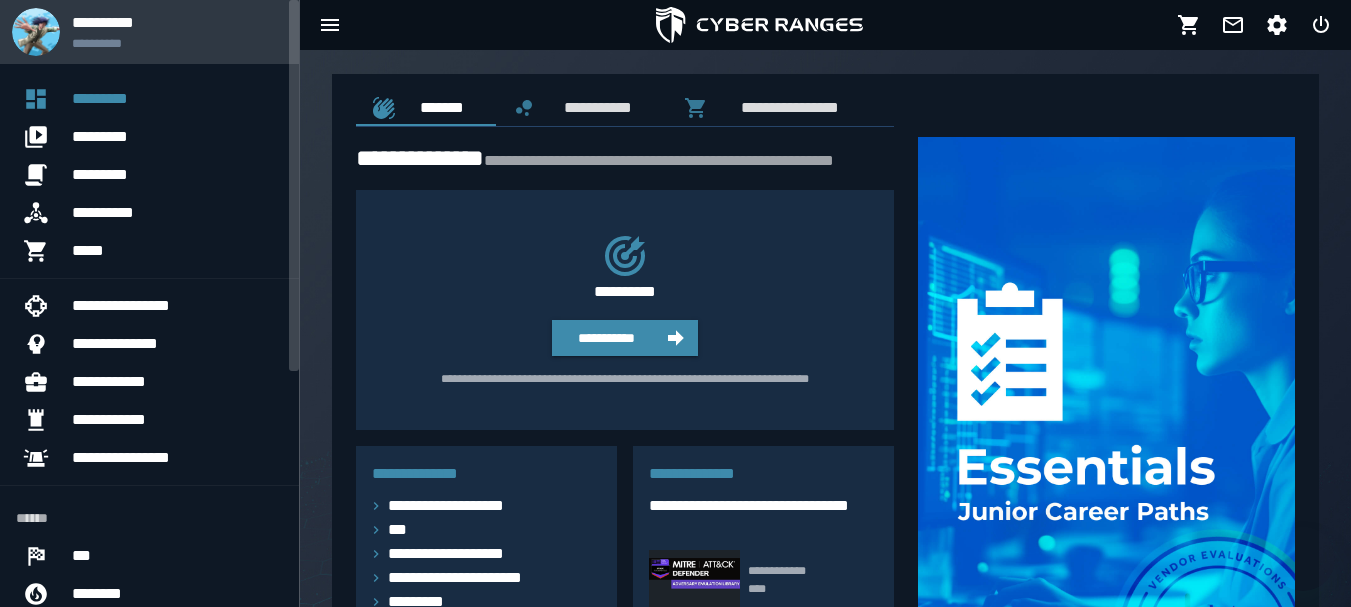 scroll, scrollTop: 0, scrollLeft: 0, axis: both 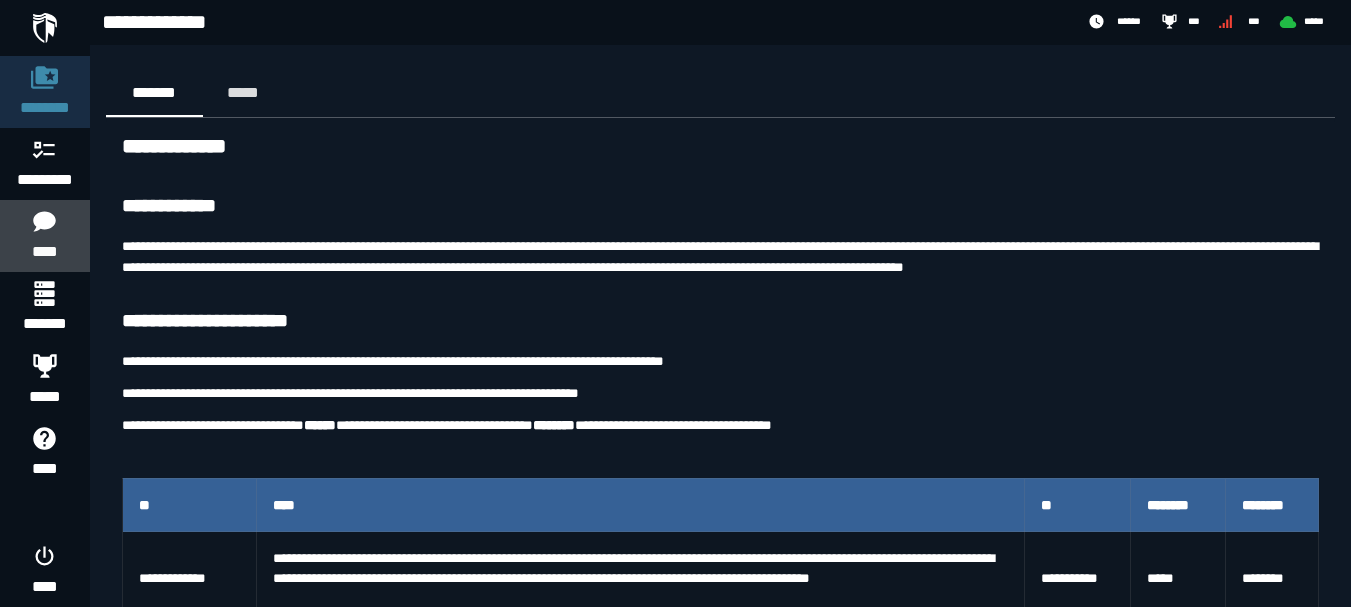 click 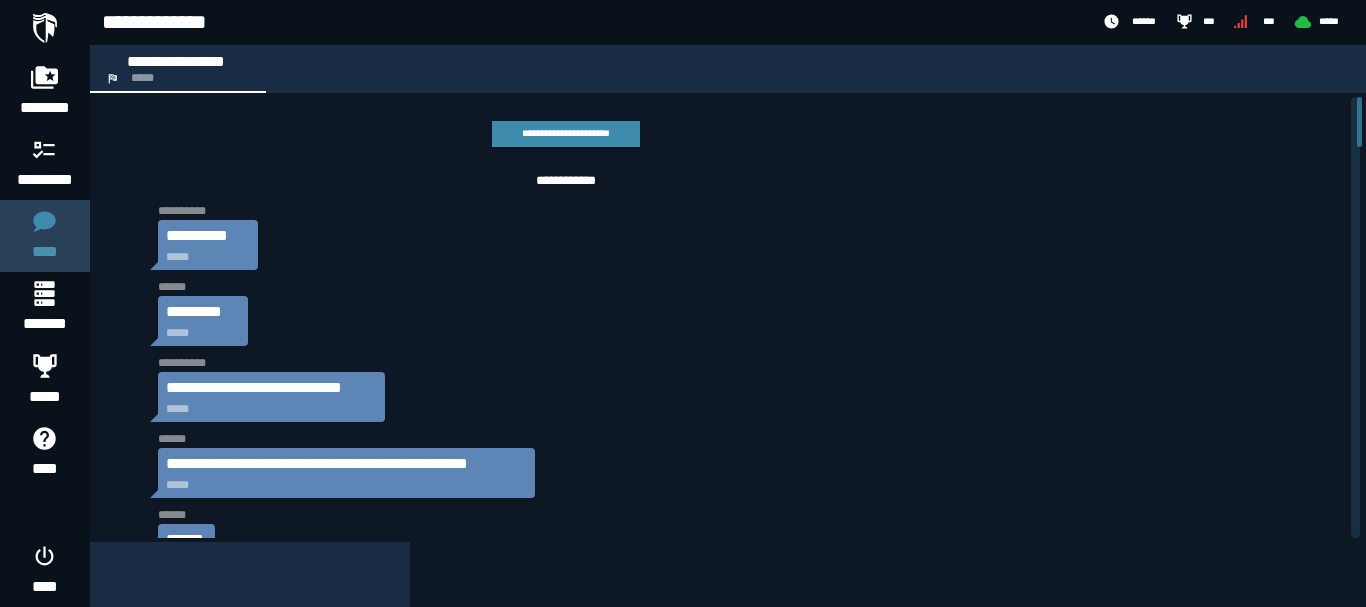 scroll, scrollTop: 3684, scrollLeft: 0, axis: vertical 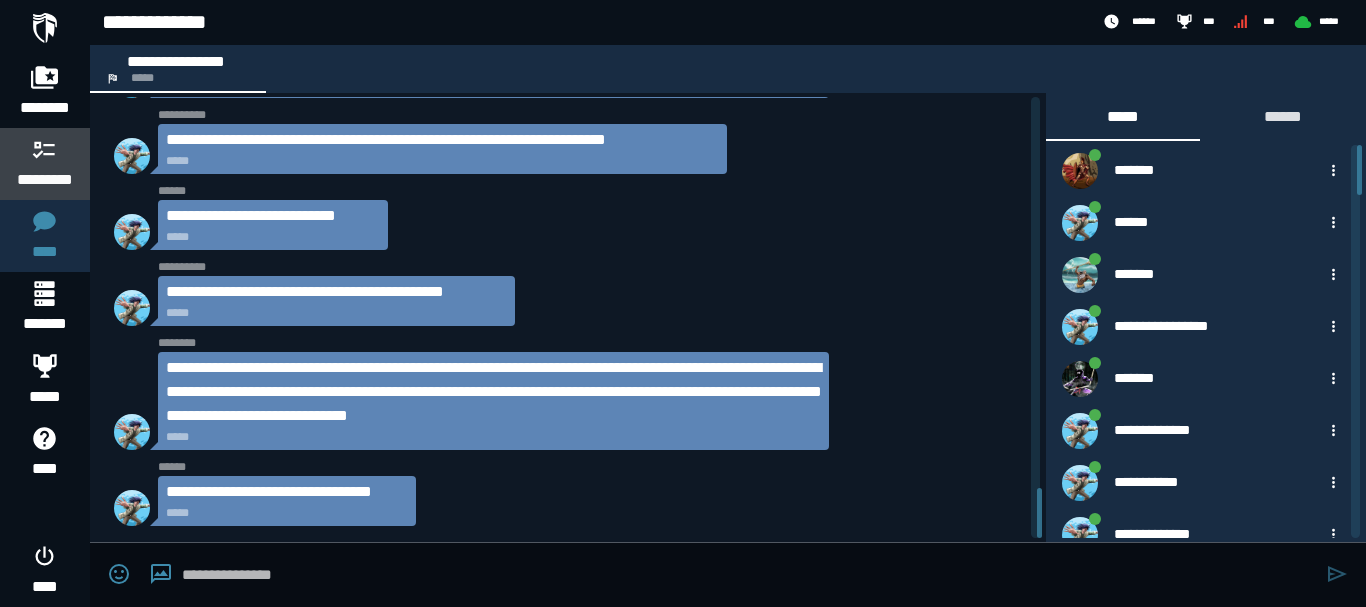 click 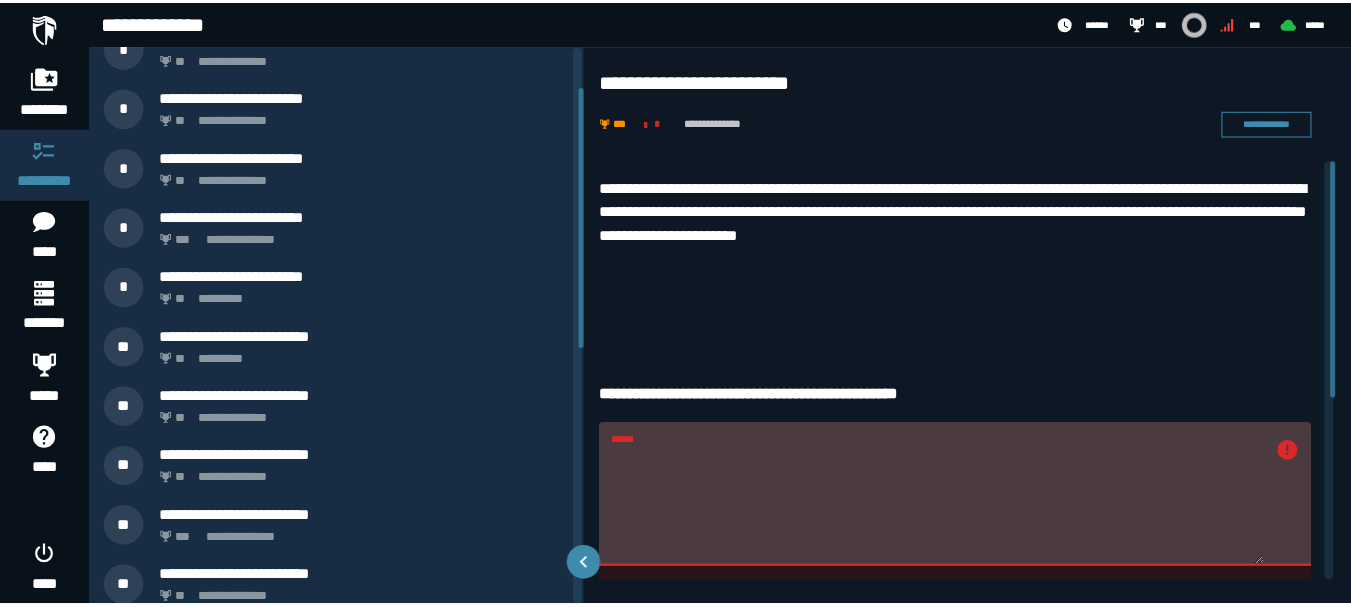 scroll, scrollTop: 0, scrollLeft: 0, axis: both 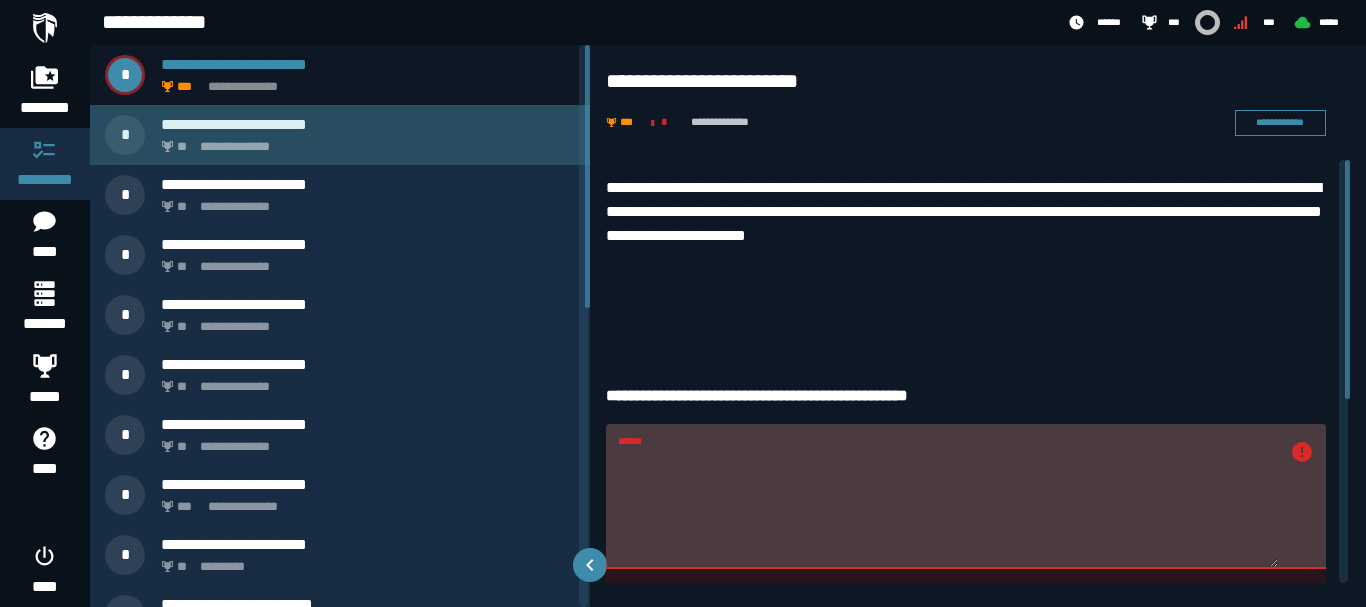 click on "**********" at bounding box center [364, 141] 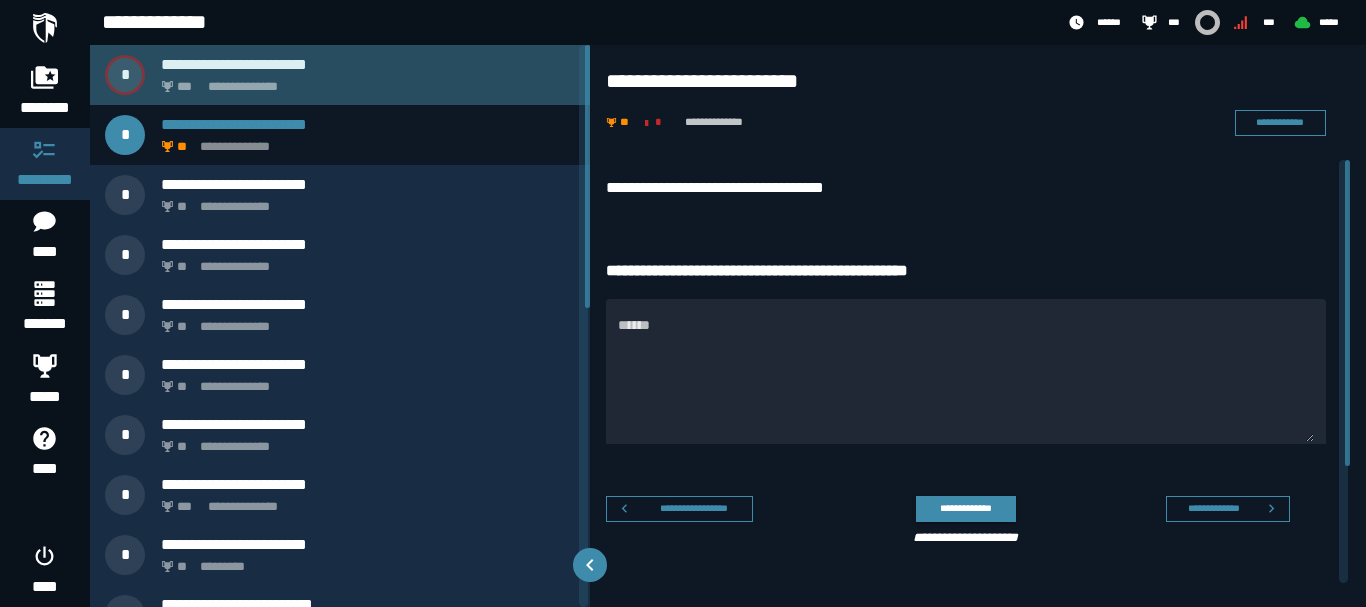 click on "**********" at bounding box center [364, 81] 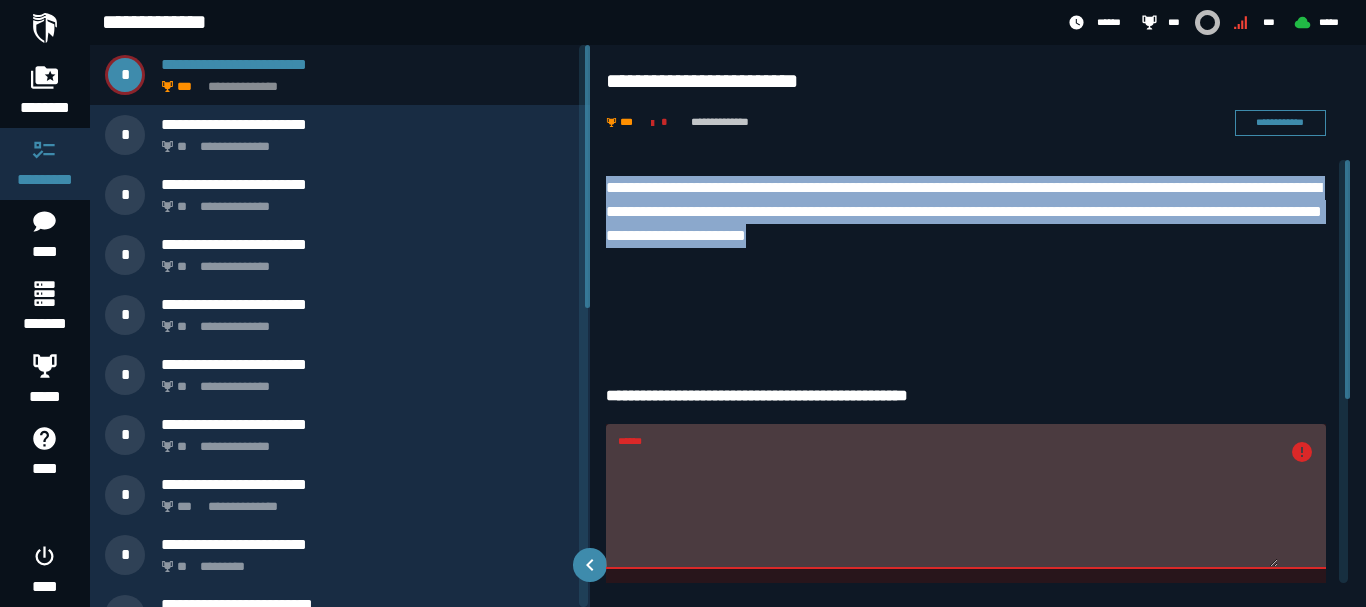 drag, startPoint x: 608, startPoint y: 185, endPoint x: 855, endPoint y: 248, distance: 254.90782 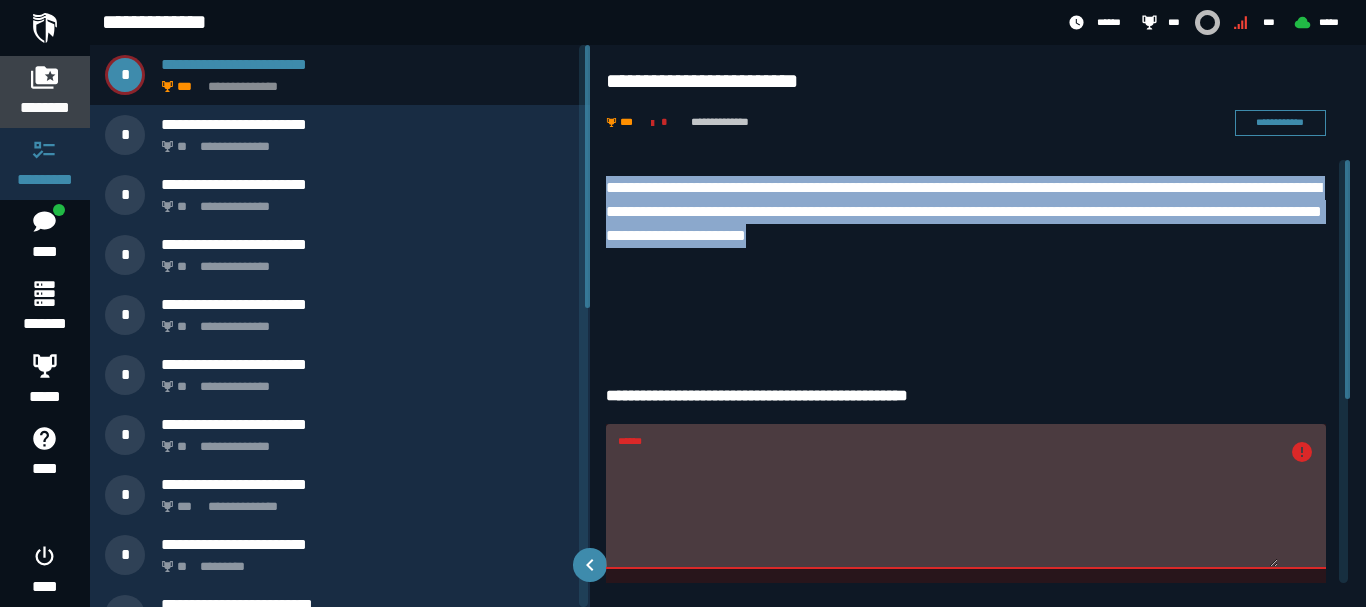 click on "********" at bounding box center [45, 108] 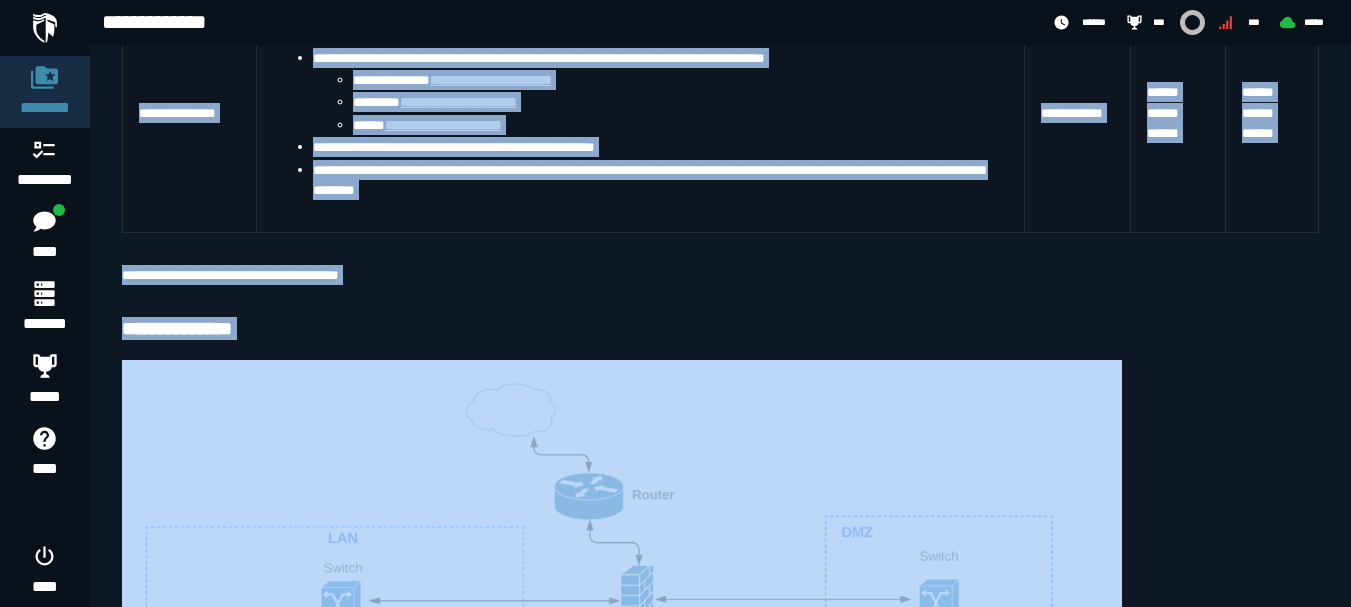 scroll, scrollTop: 1383, scrollLeft: 0, axis: vertical 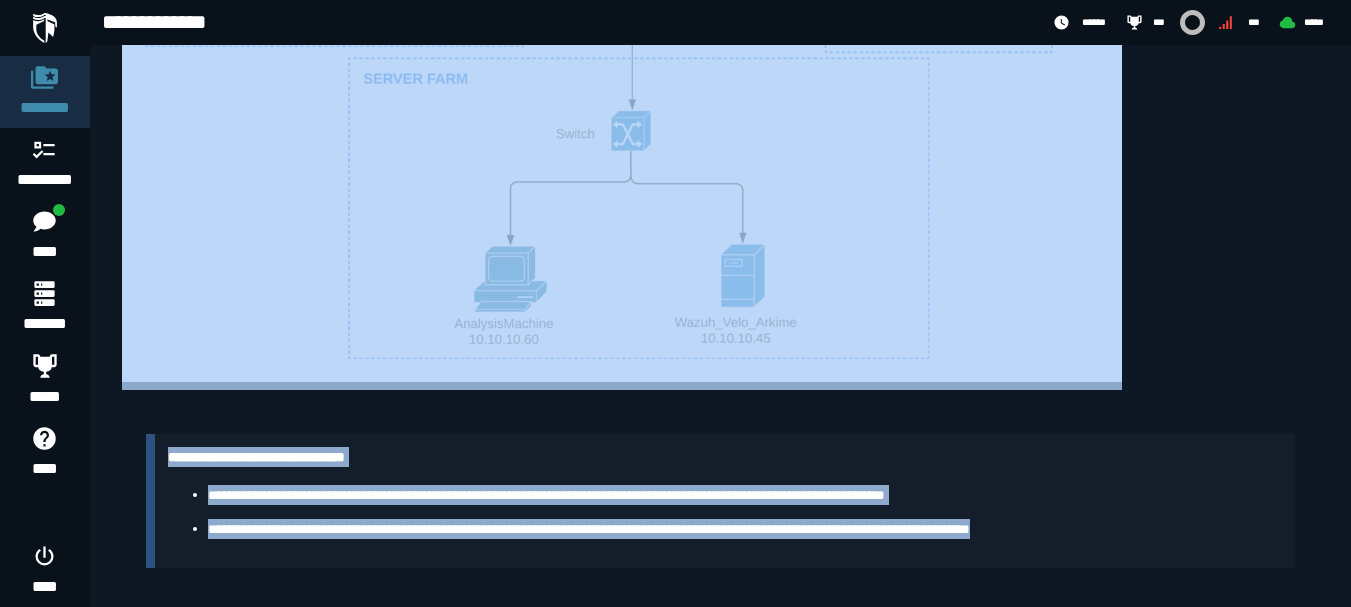 drag, startPoint x: 129, startPoint y: 185, endPoint x: 1139, endPoint y: 565, distance: 1079.12 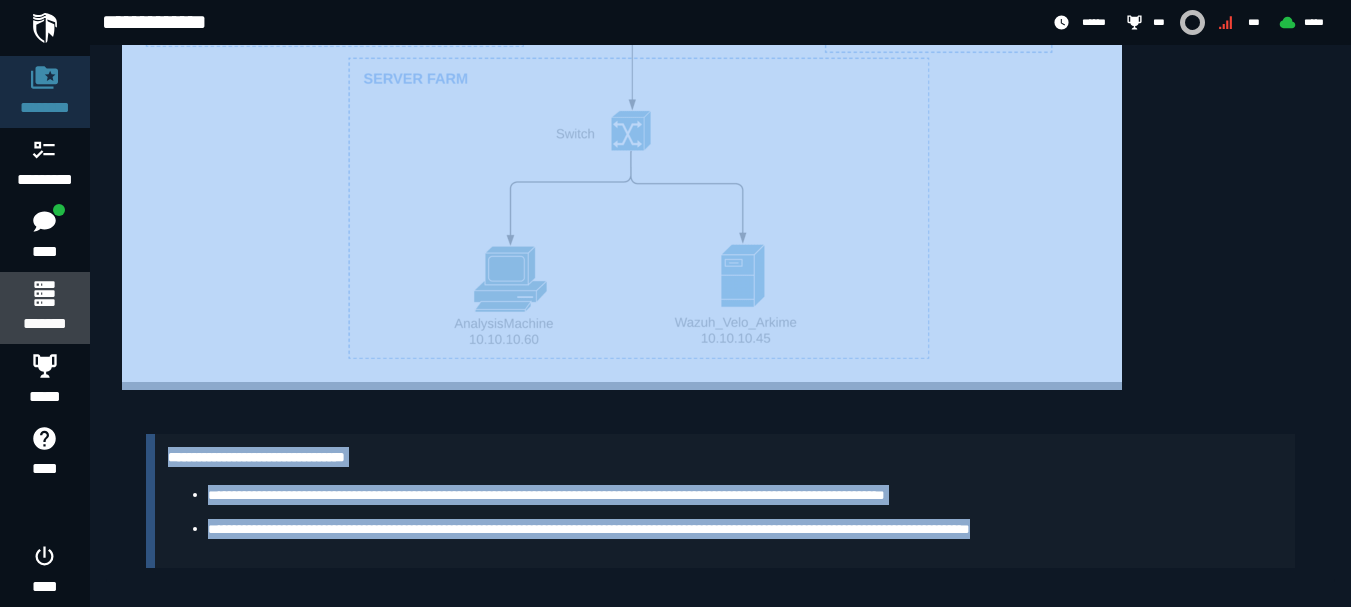 click 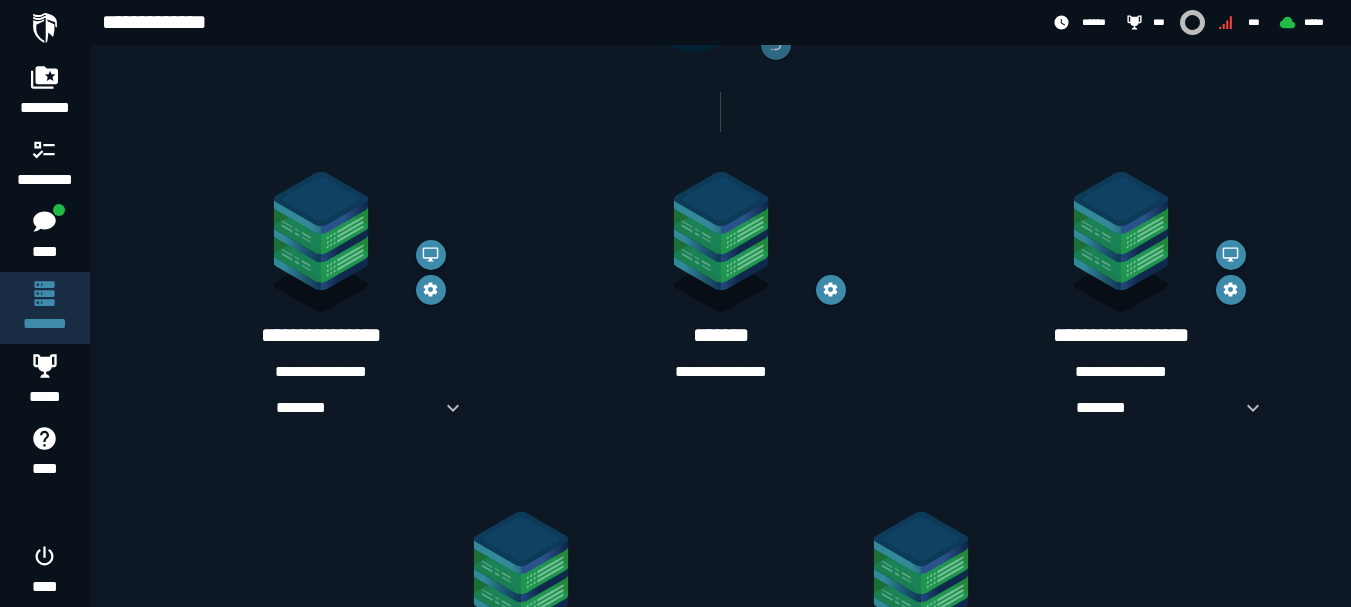 scroll, scrollTop: 300, scrollLeft: 0, axis: vertical 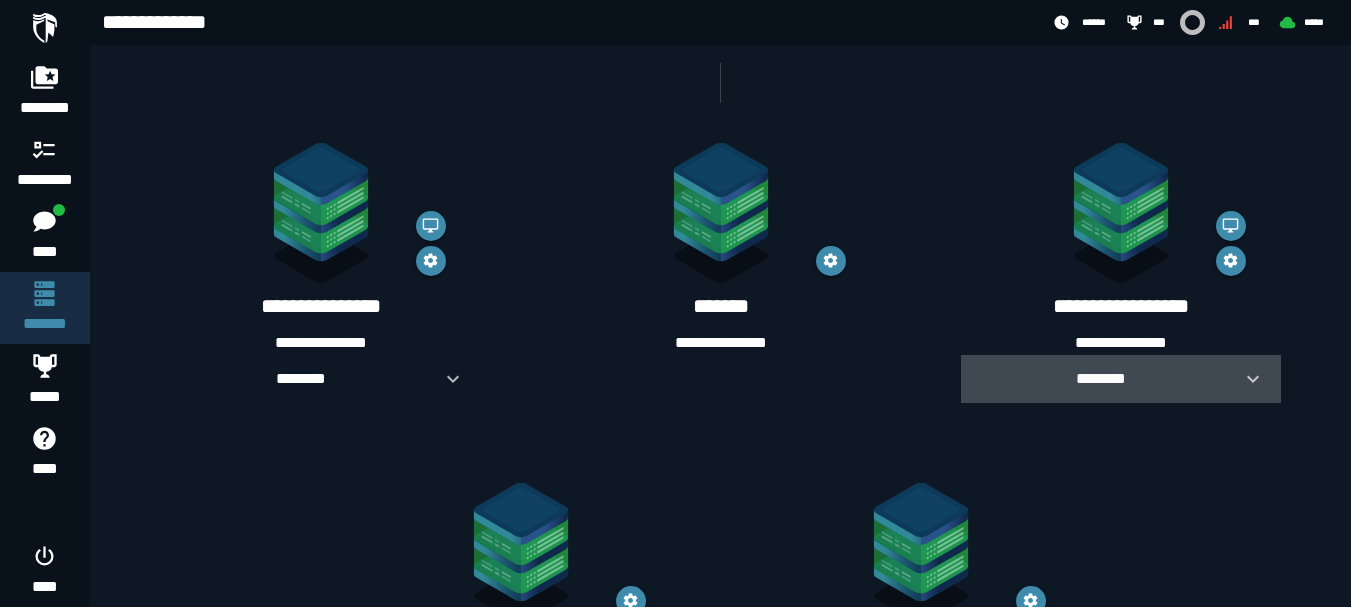 click 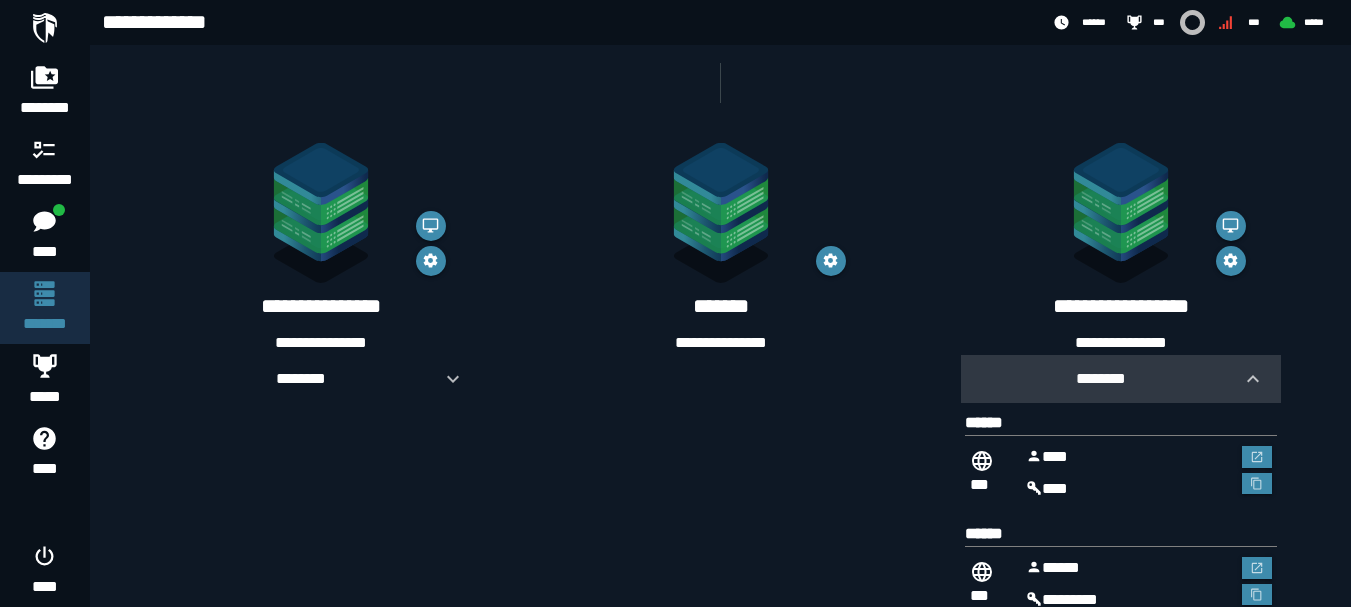 scroll, scrollTop: 400, scrollLeft: 0, axis: vertical 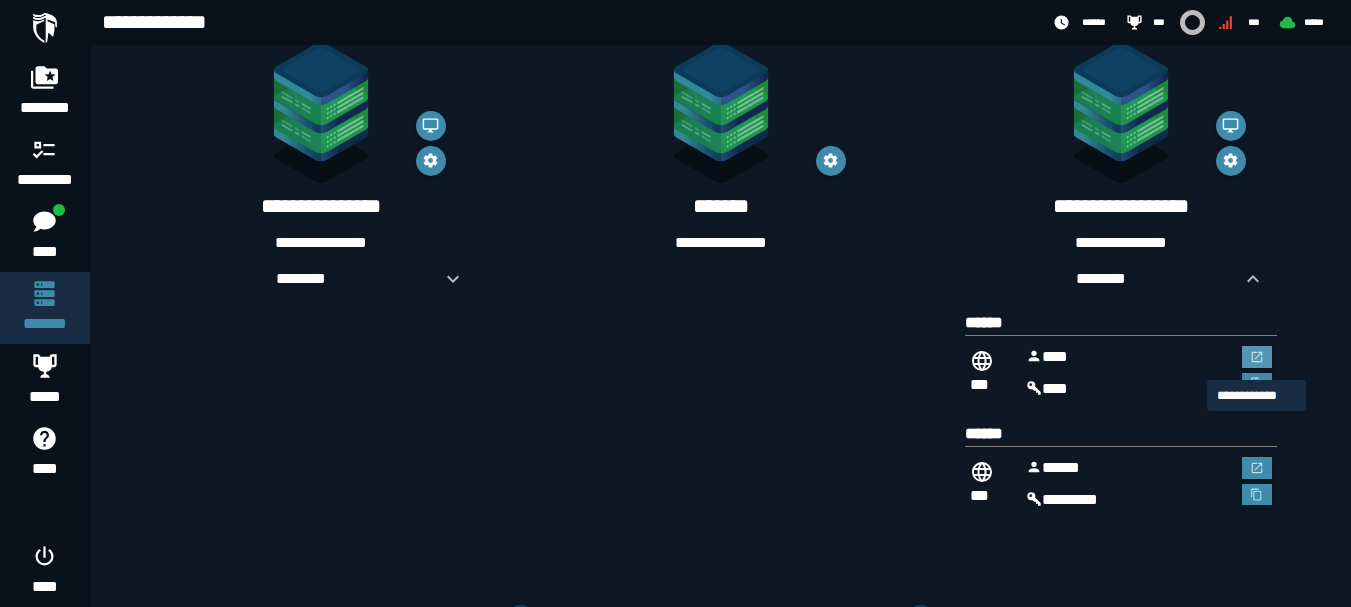 click 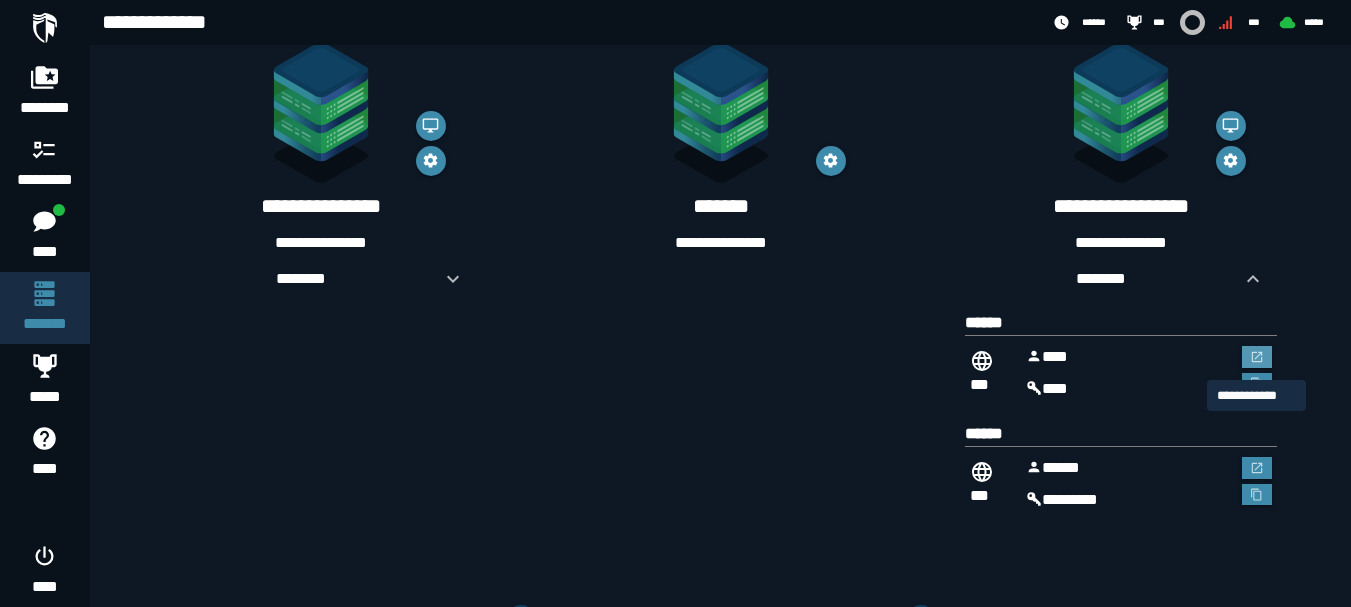 scroll, scrollTop: 0, scrollLeft: 0, axis: both 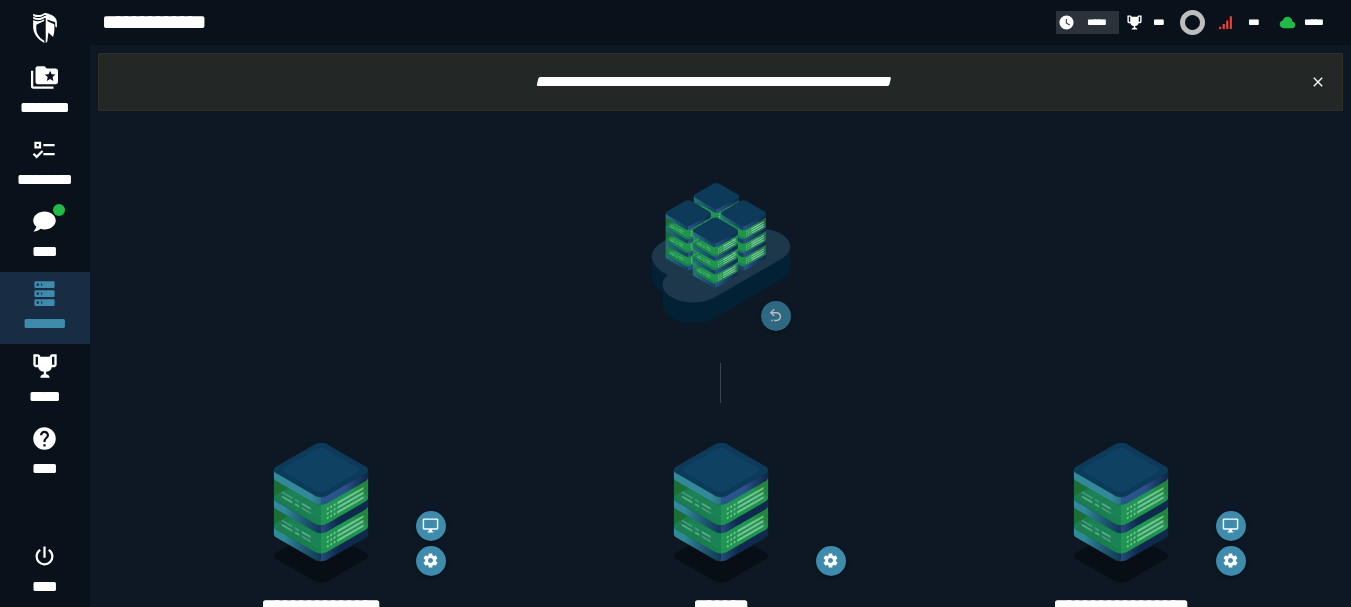 click on "*****" at bounding box center (1085, 22) 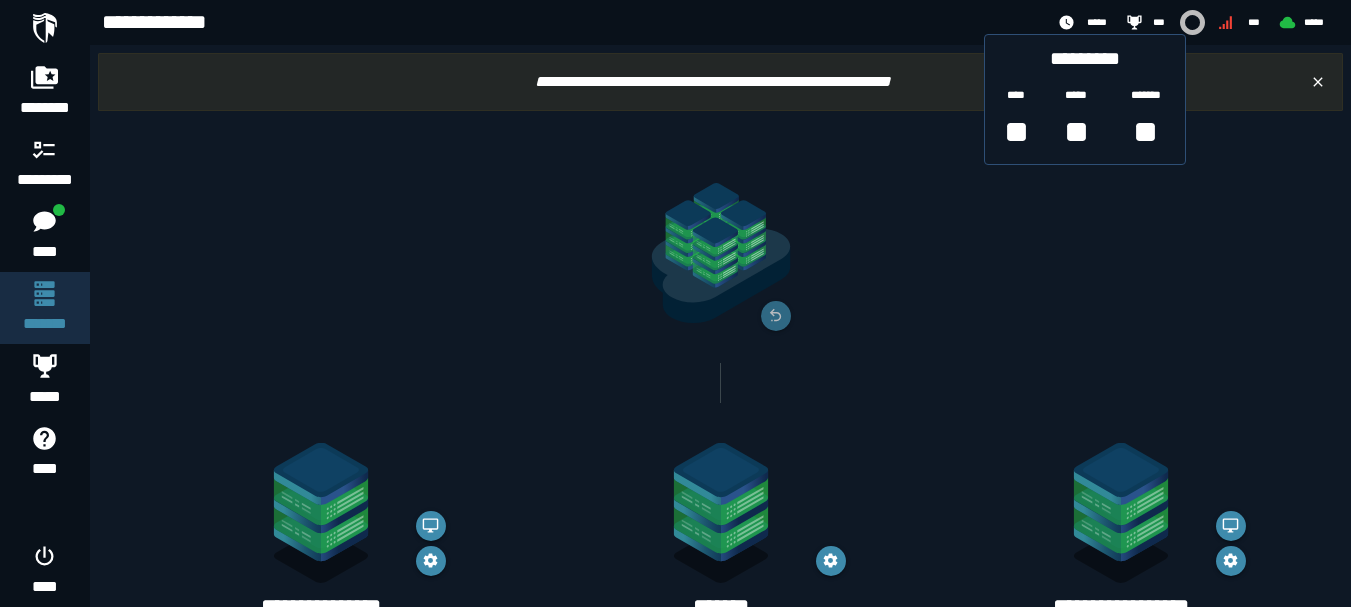 click at bounding box center [721, 253] 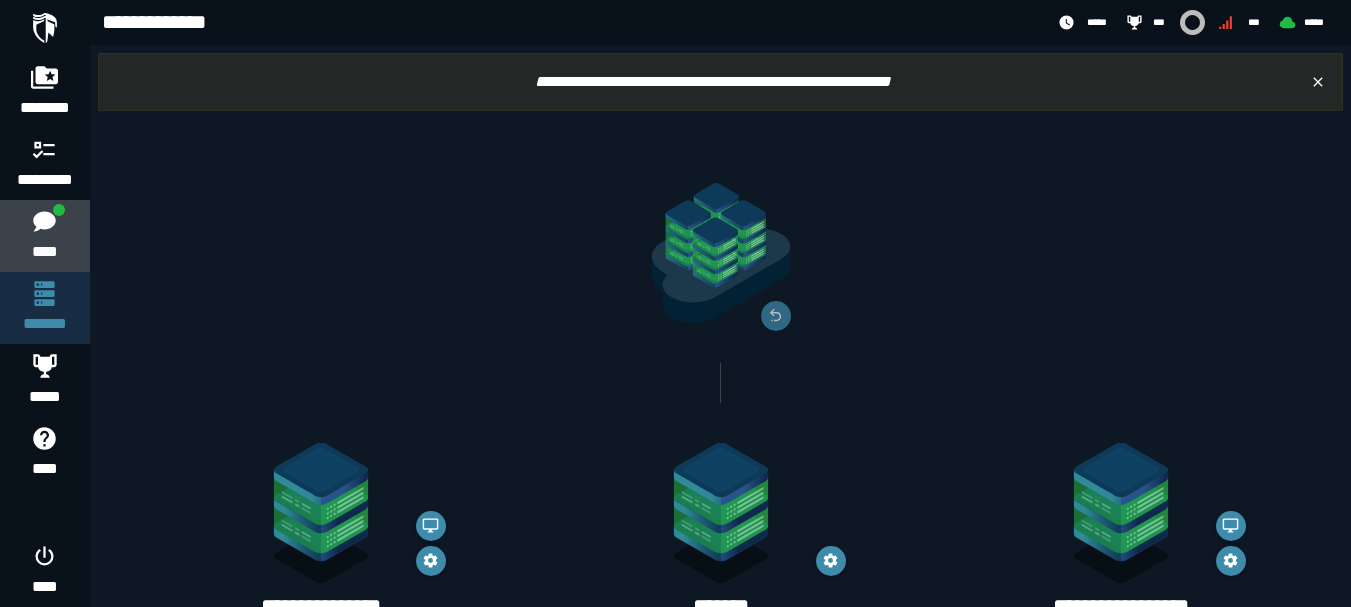 click 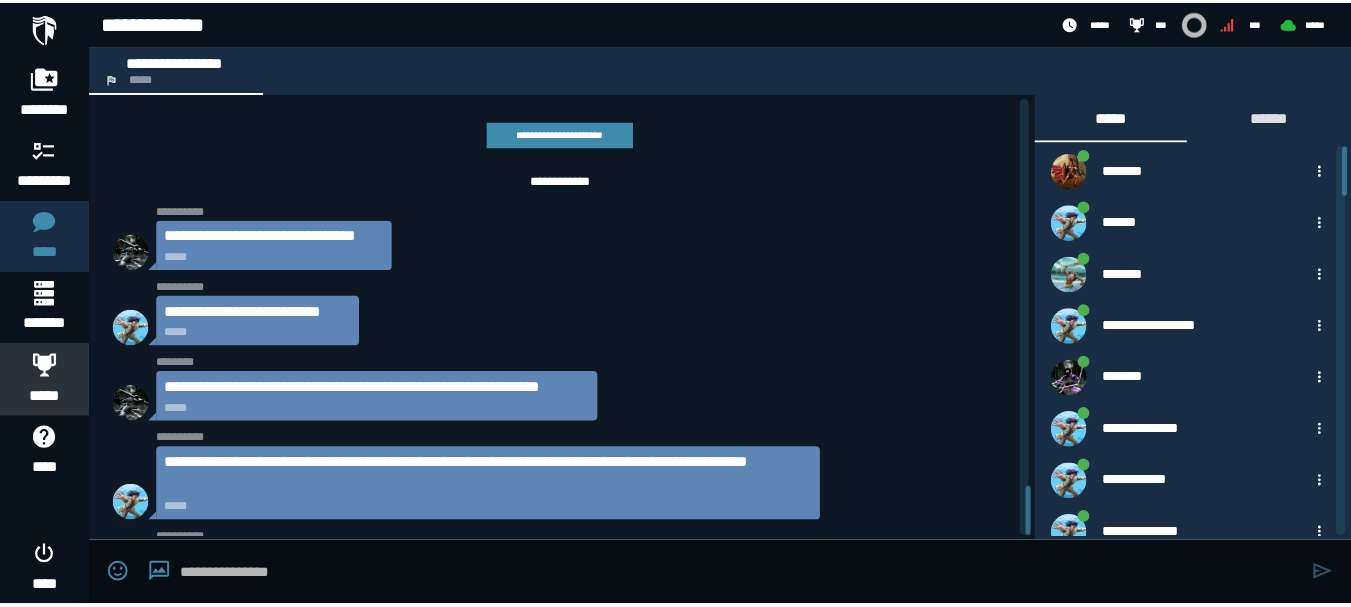 scroll, scrollTop: 3756, scrollLeft: 0, axis: vertical 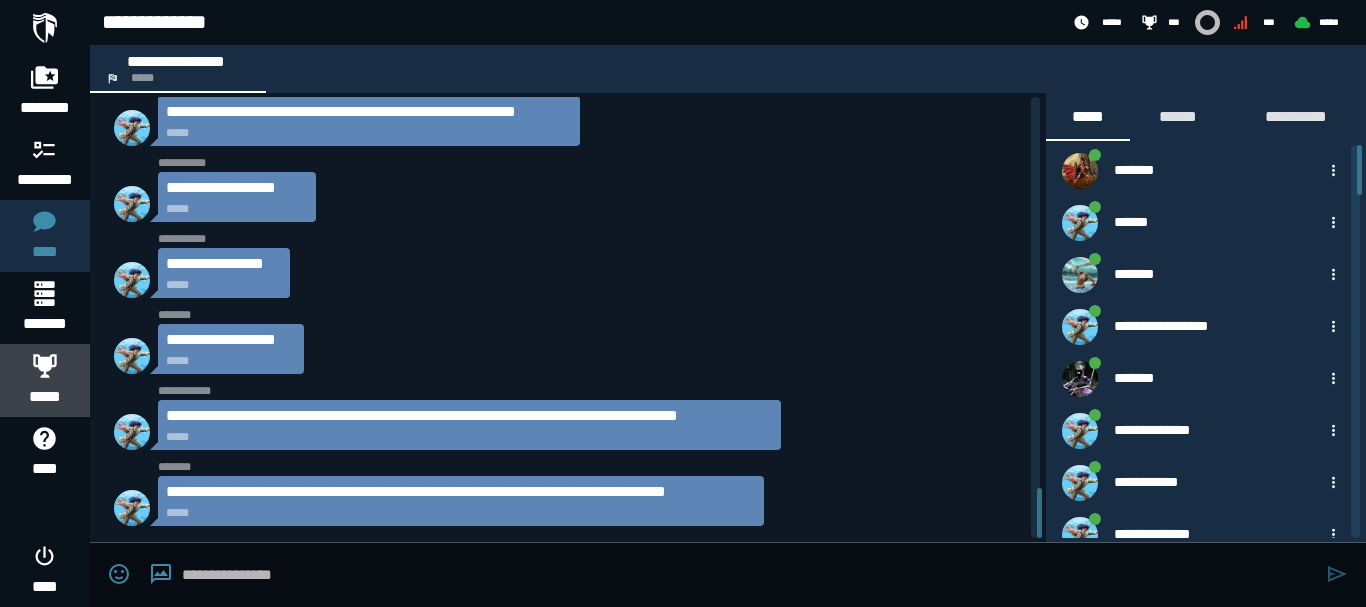 click 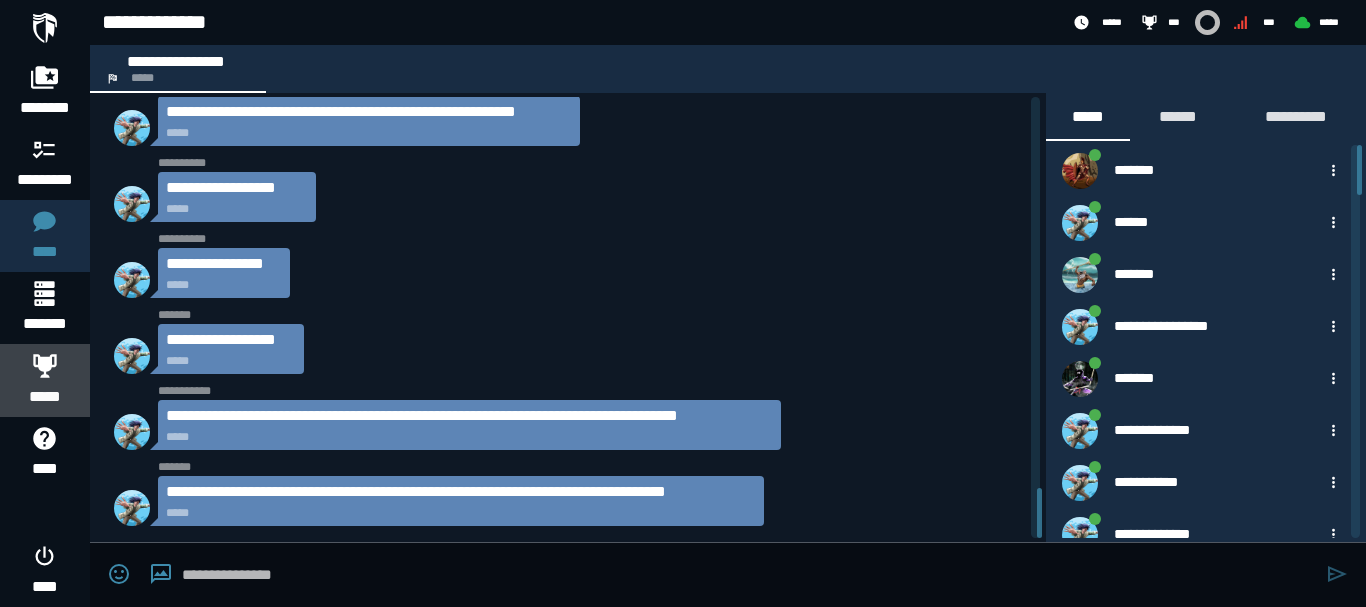 click on "*****" at bounding box center [45, 380] 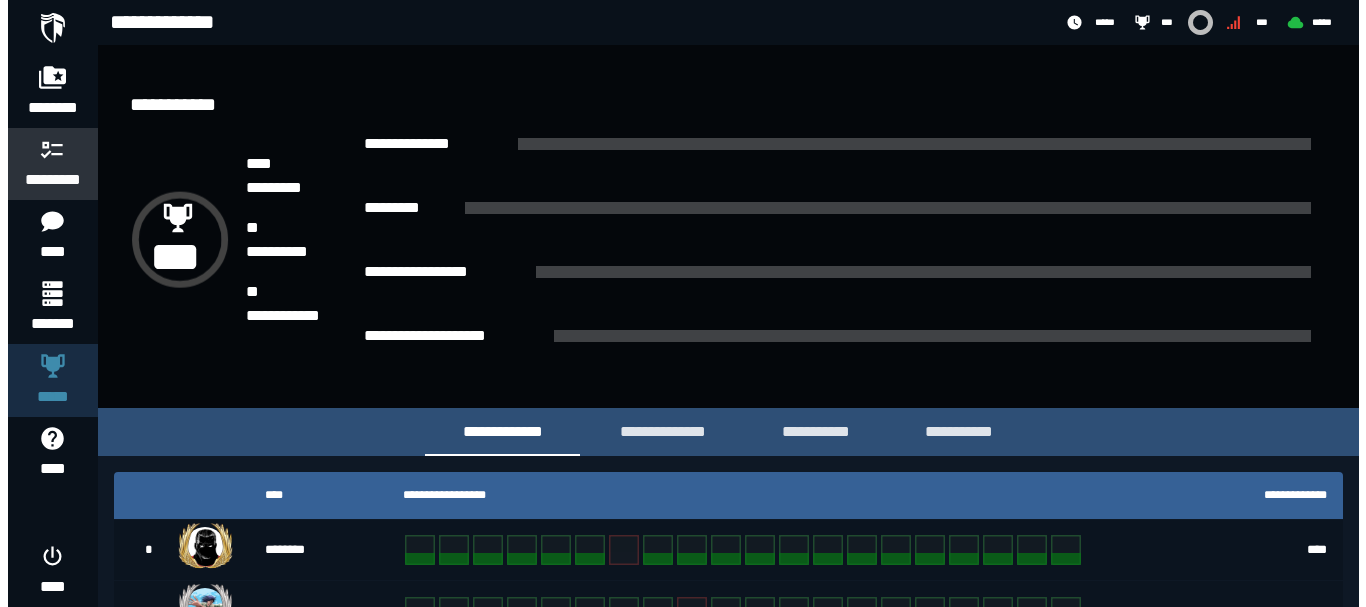 scroll, scrollTop: 0, scrollLeft: 0, axis: both 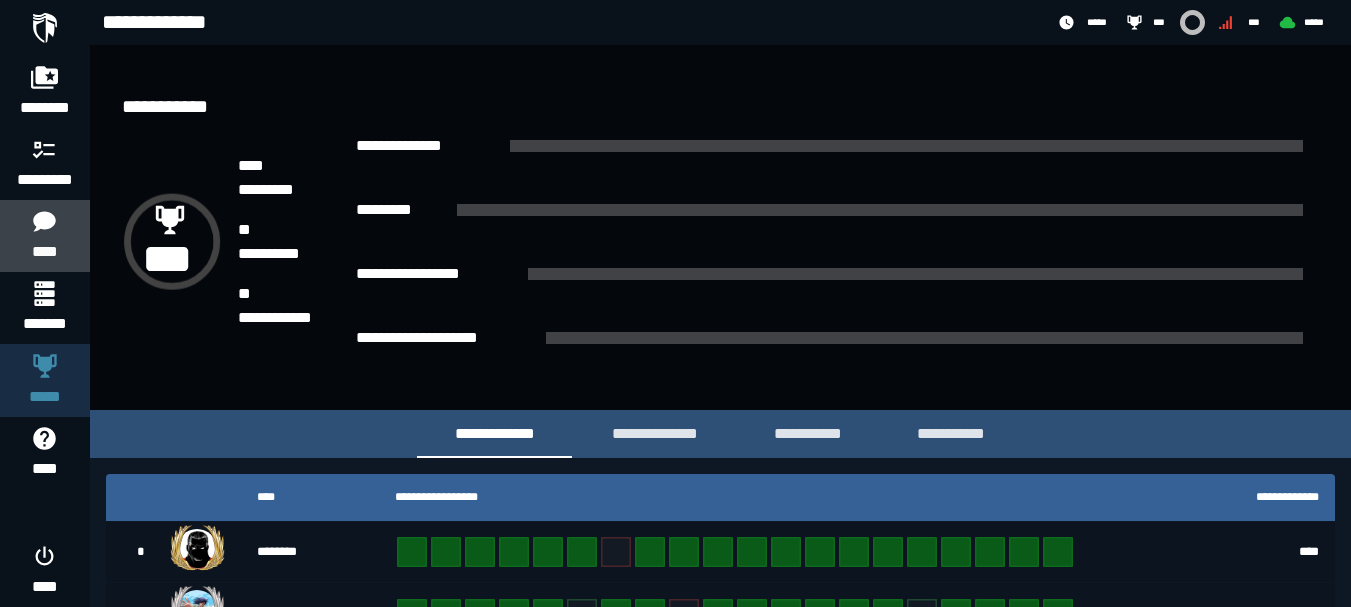 click on "****" at bounding box center [44, 236] 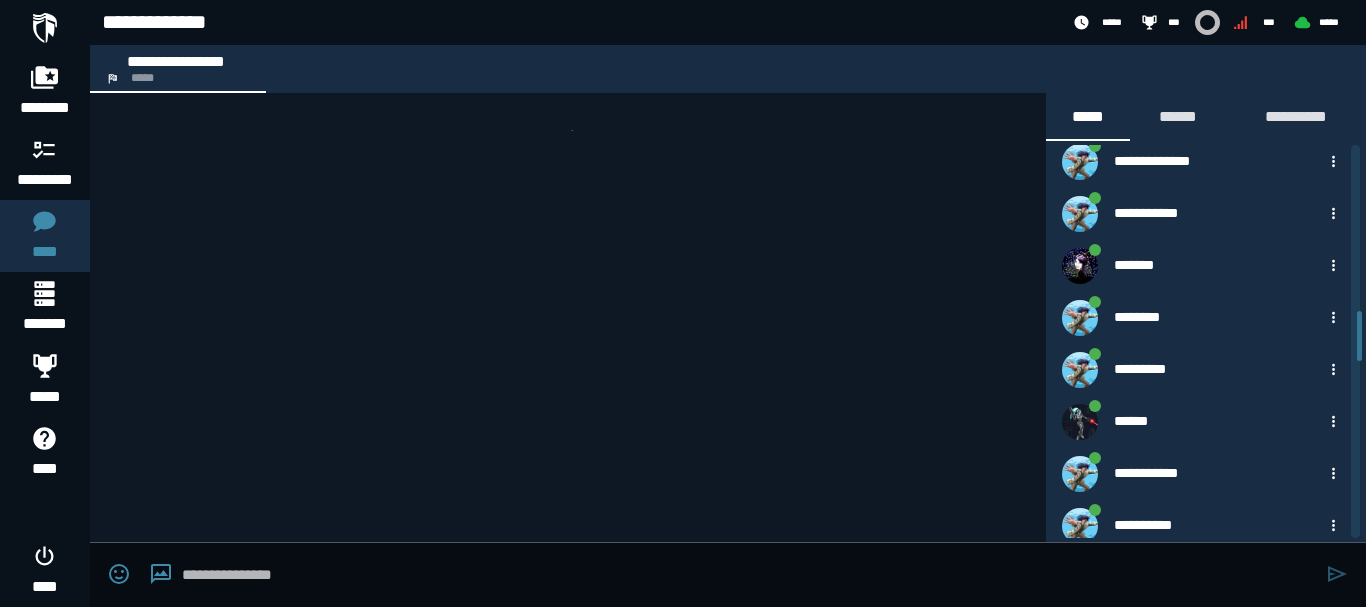 scroll, scrollTop: 1700, scrollLeft: 0, axis: vertical 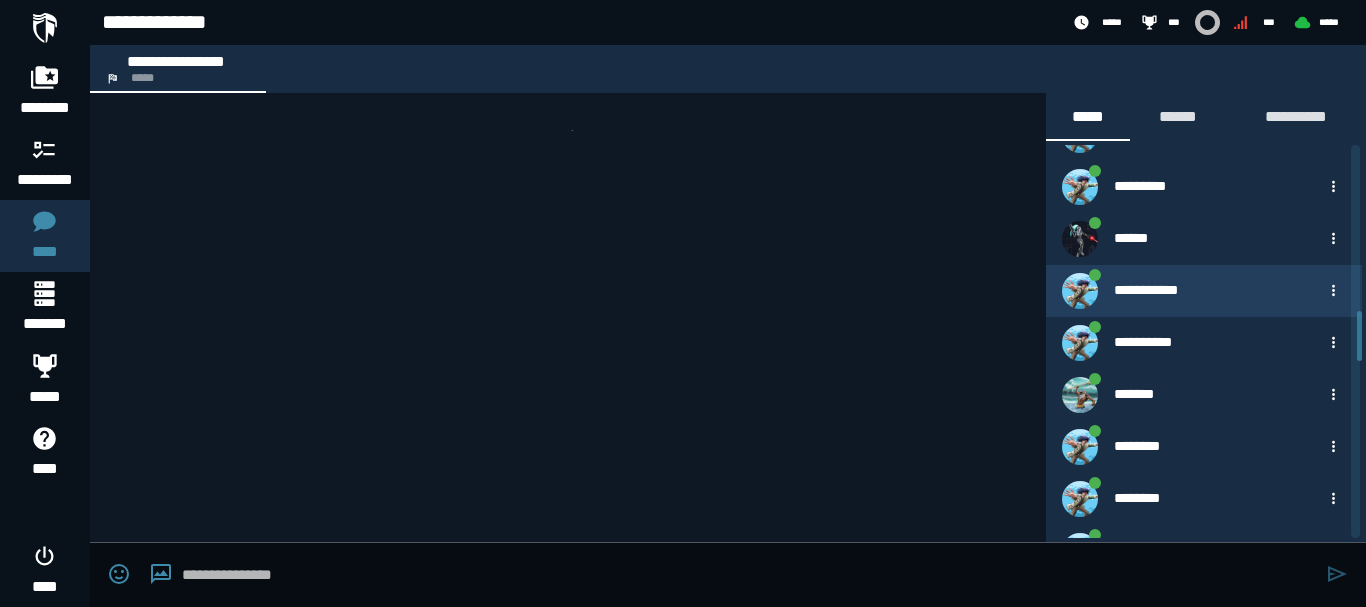 click on "**********" at bounding box center (1209, 290) 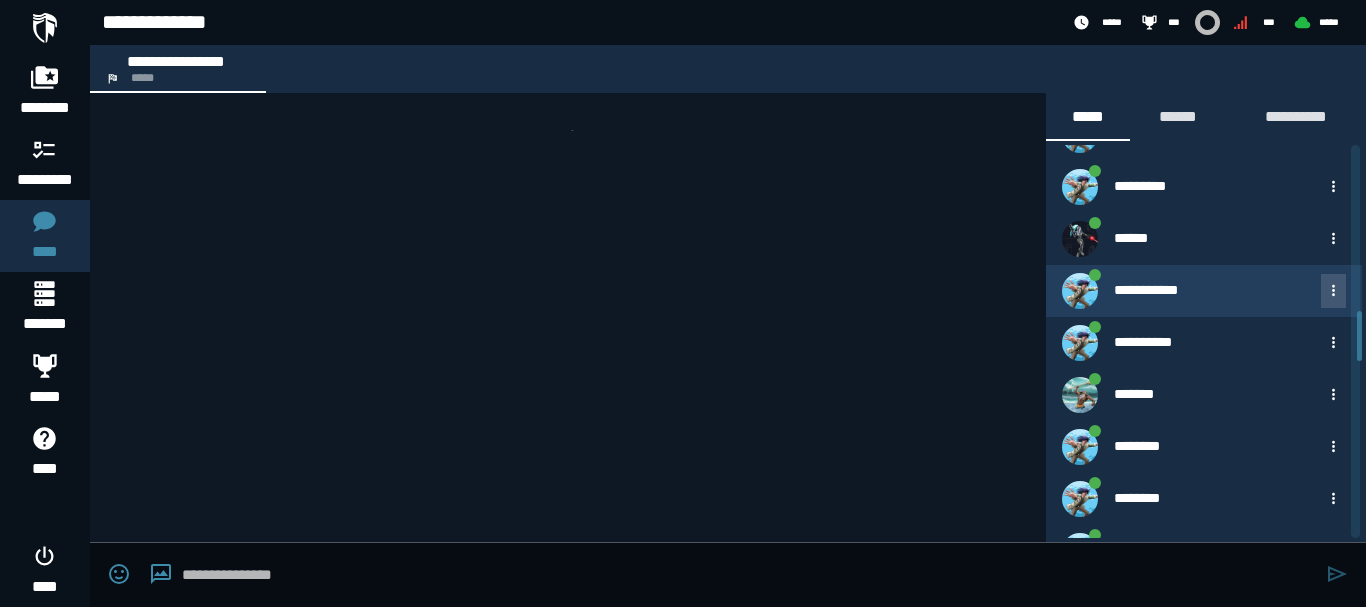click 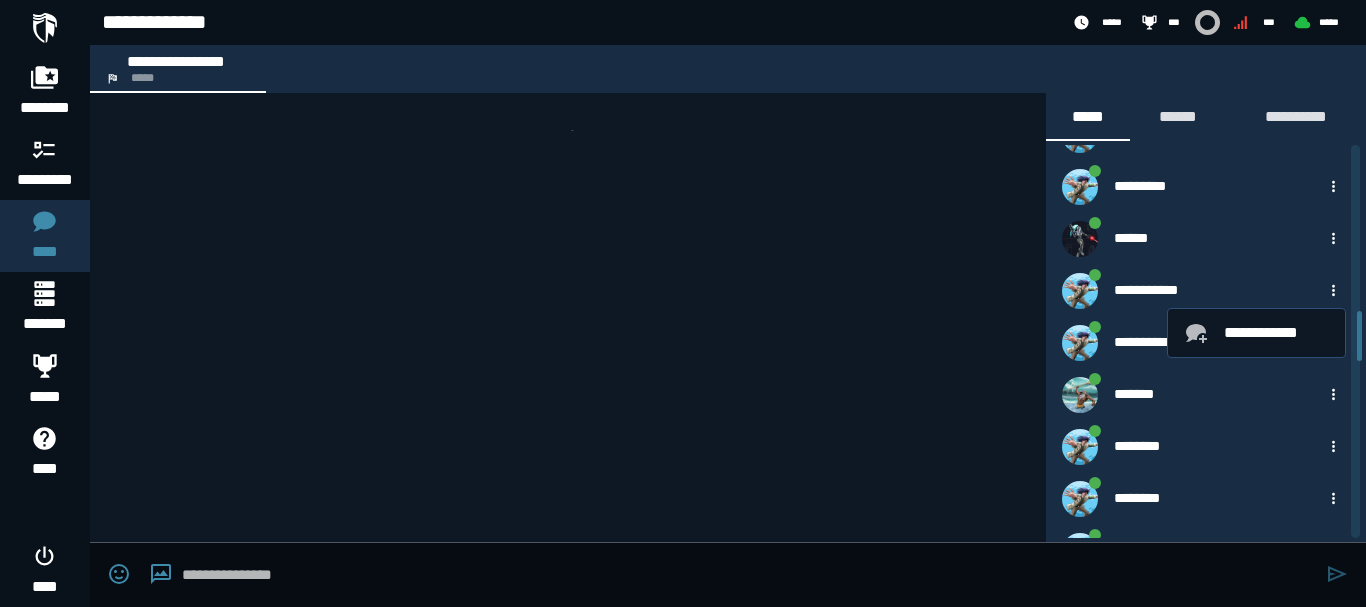 click at bounding box center (566, 317) 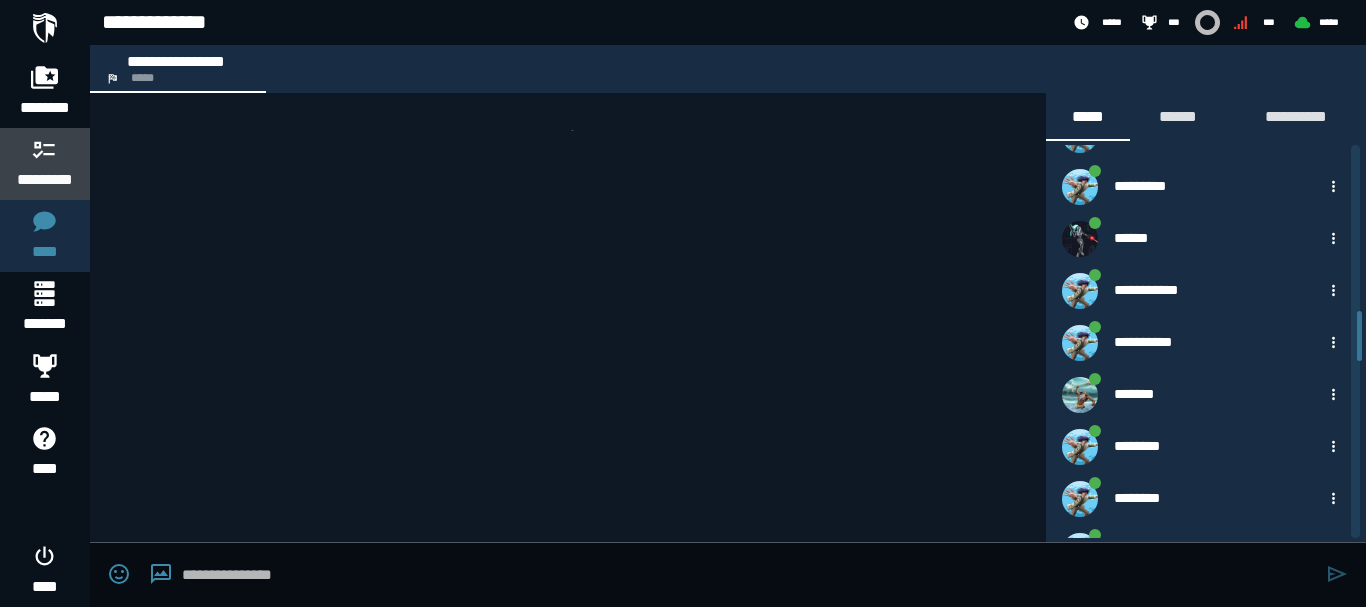 click on "*********" 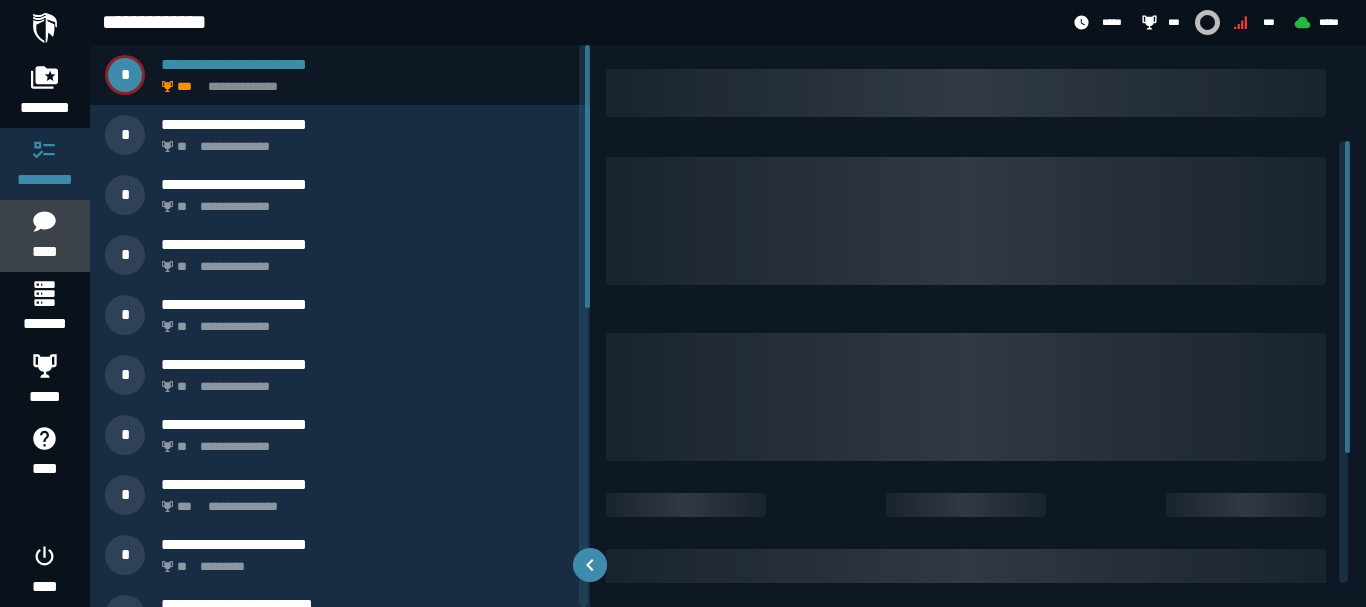 click 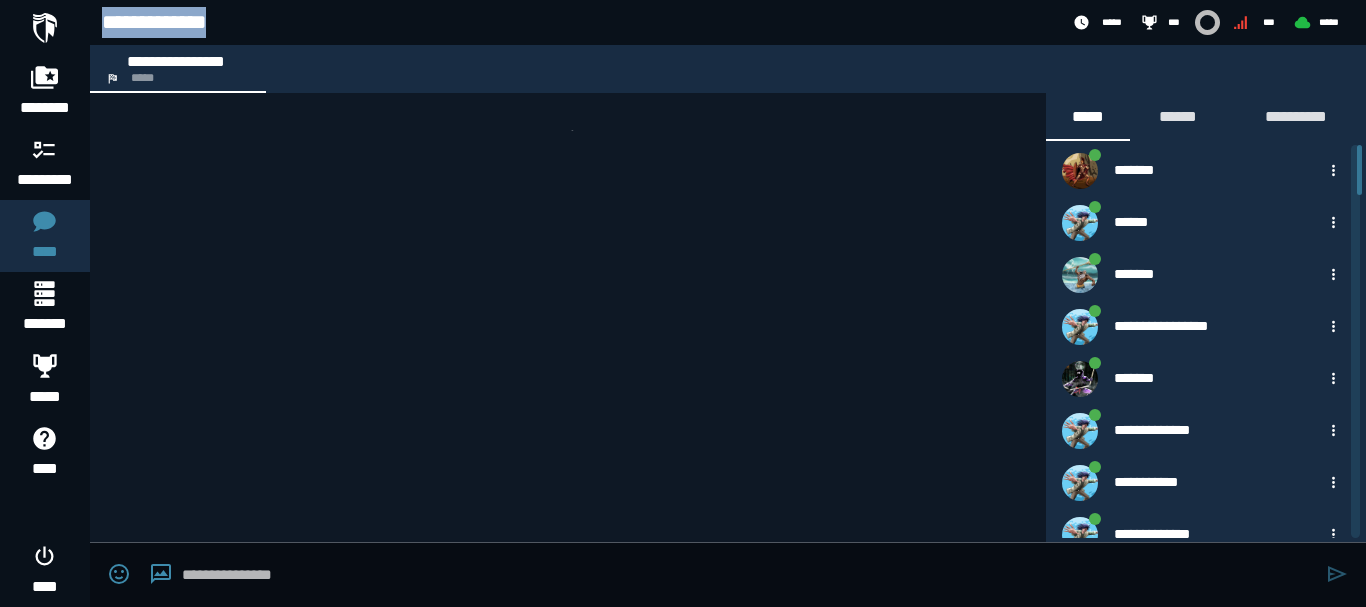 drag, startPoint x: 104, startPoint y: 17, endPoint x: 318, endPoint y: 33, distance: 214.59729 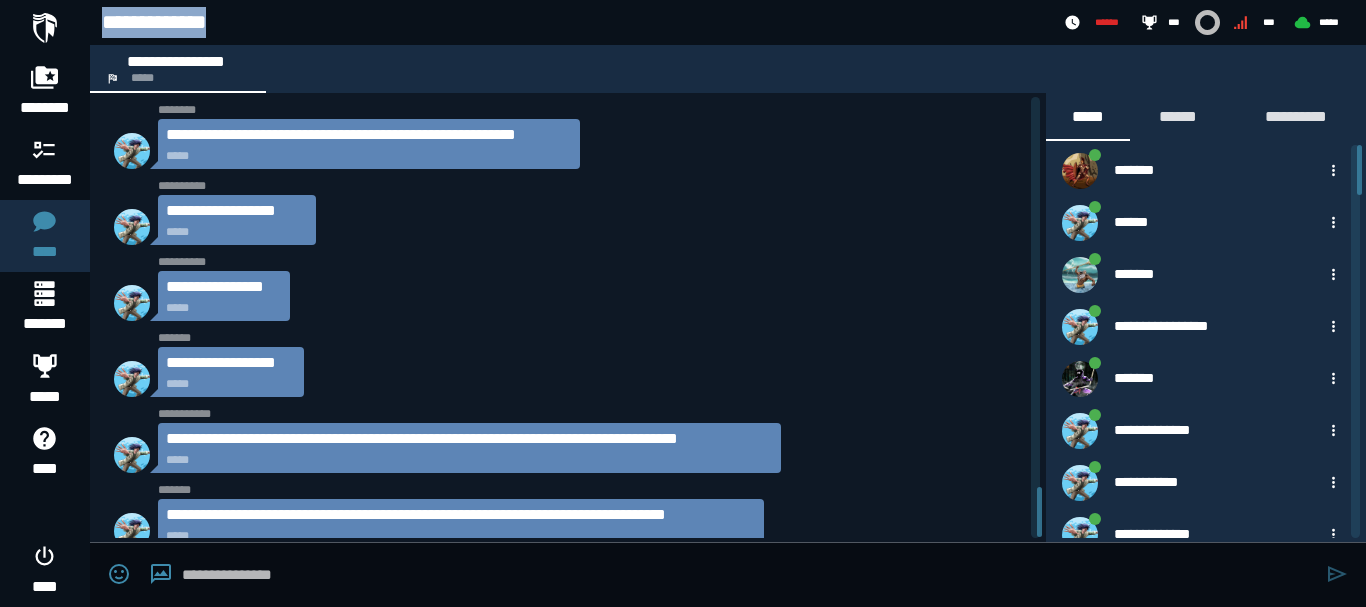 scroll, scrollTop: 3756, scrollLeft: 0, axis: vertical 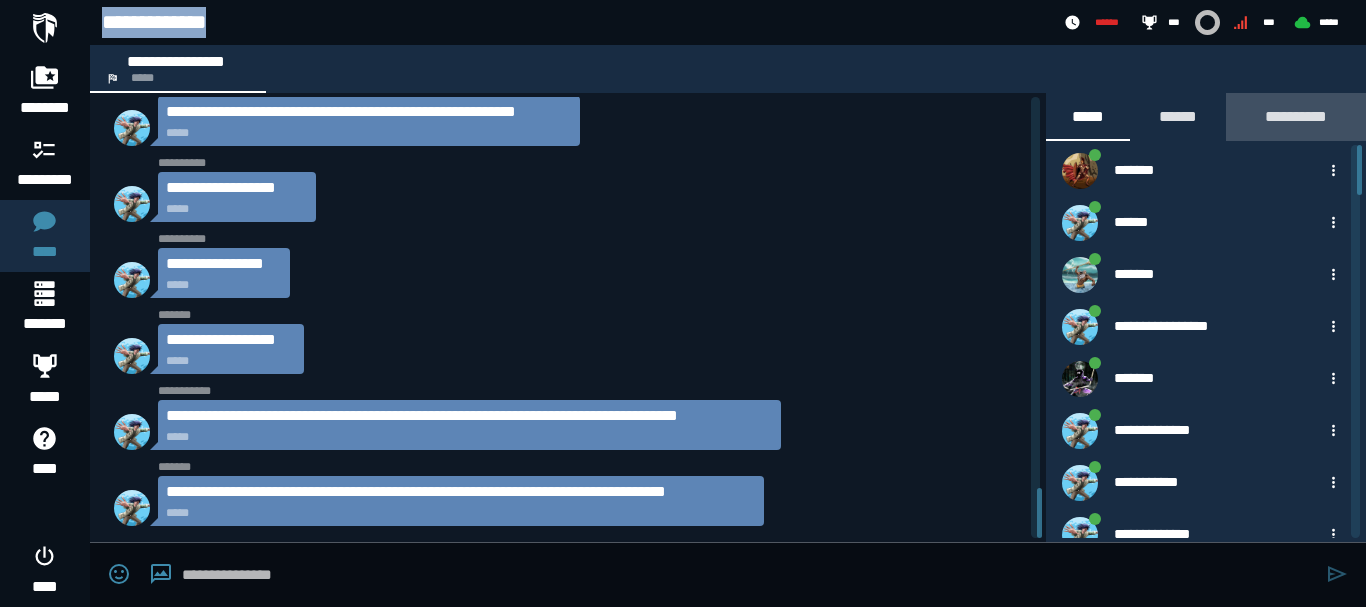click on "**********" at bounding box center [1296, 116] 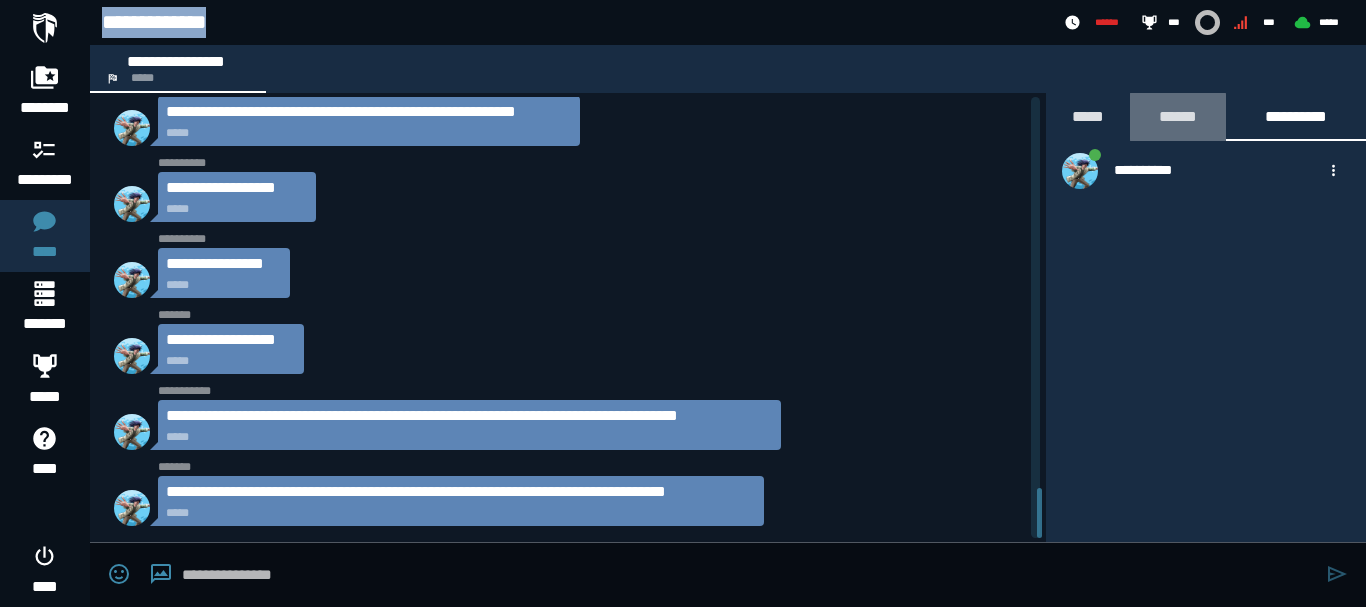 click on "******" at bounding box center [1178, 116] 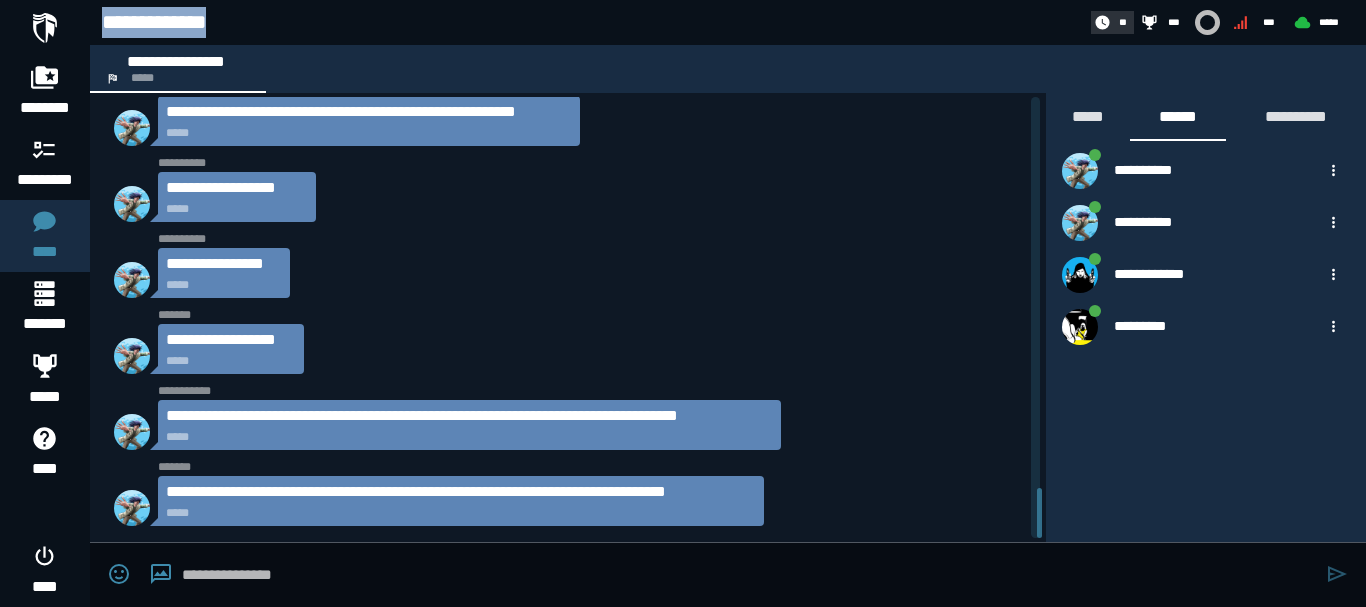 click on "**" at bounding box center [1111, 22] 